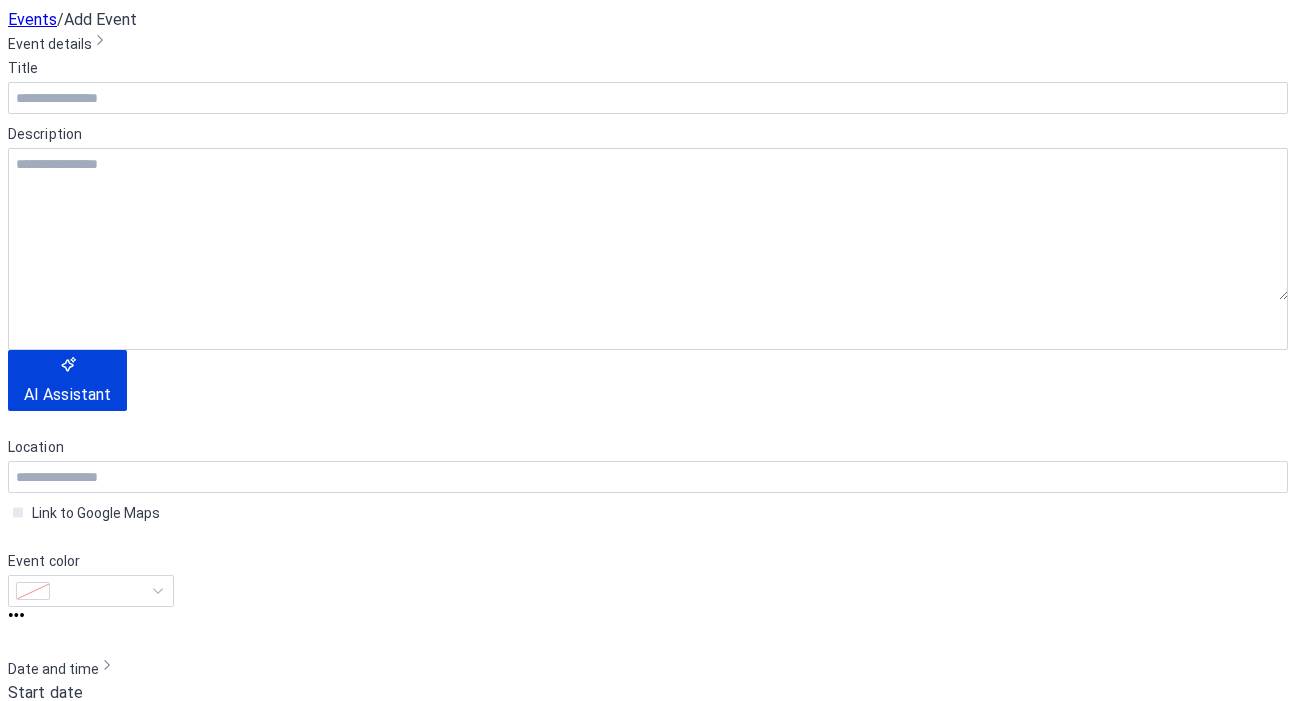 scroll, scrollTop: 0, scrollLeft: 0, axis: both 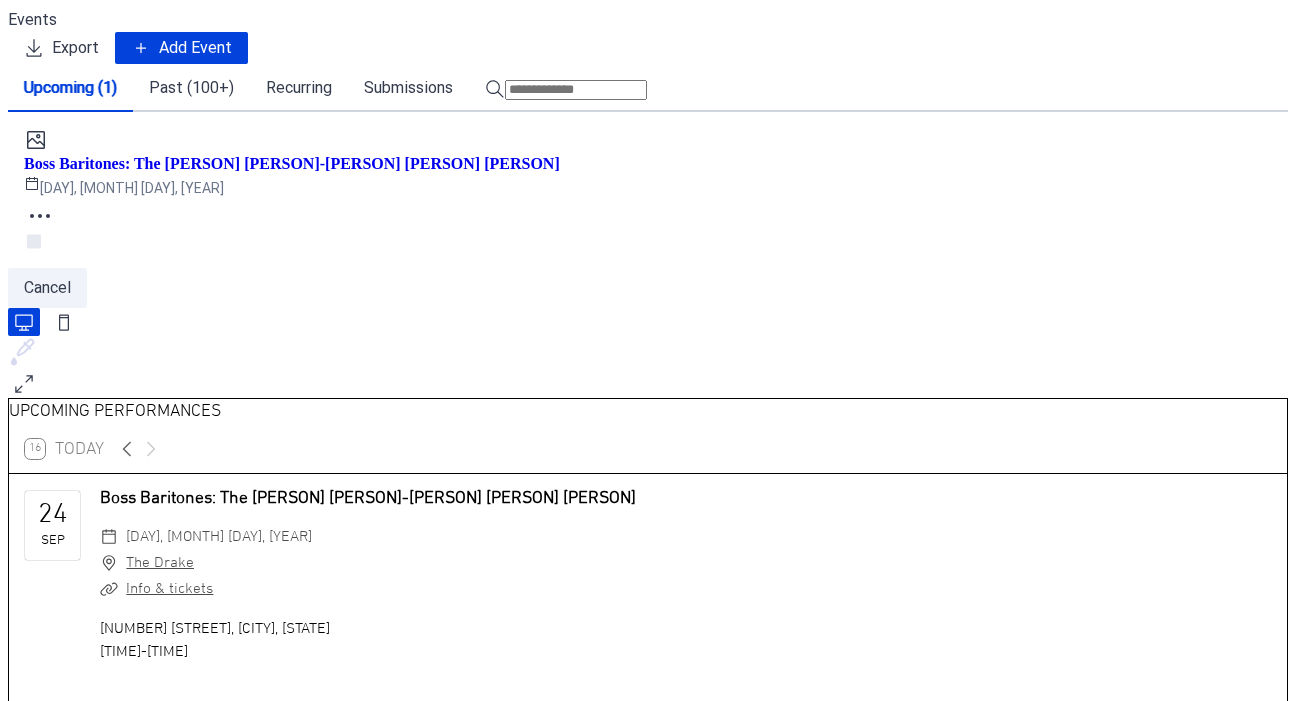 click on "Past (100+)" at bounding box center (191, 88) 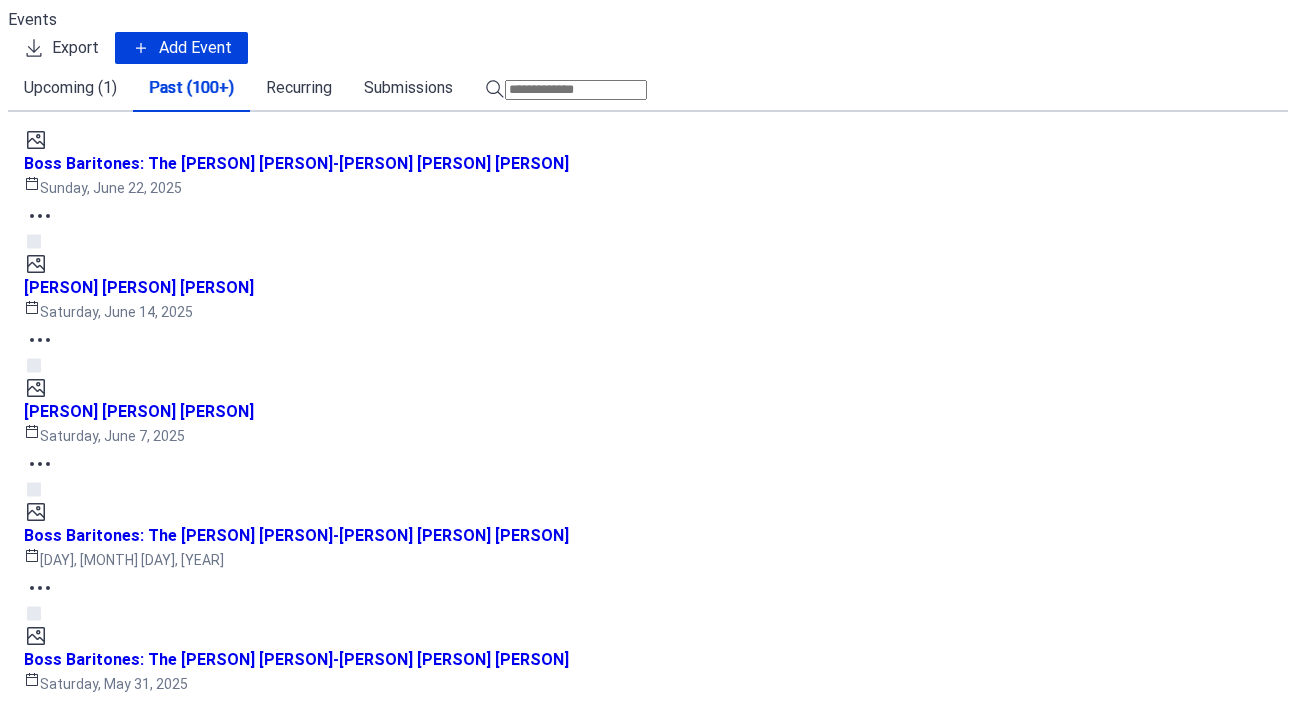scroll, scrollTop: 2246, scrollLeft: 0, axis: vertical 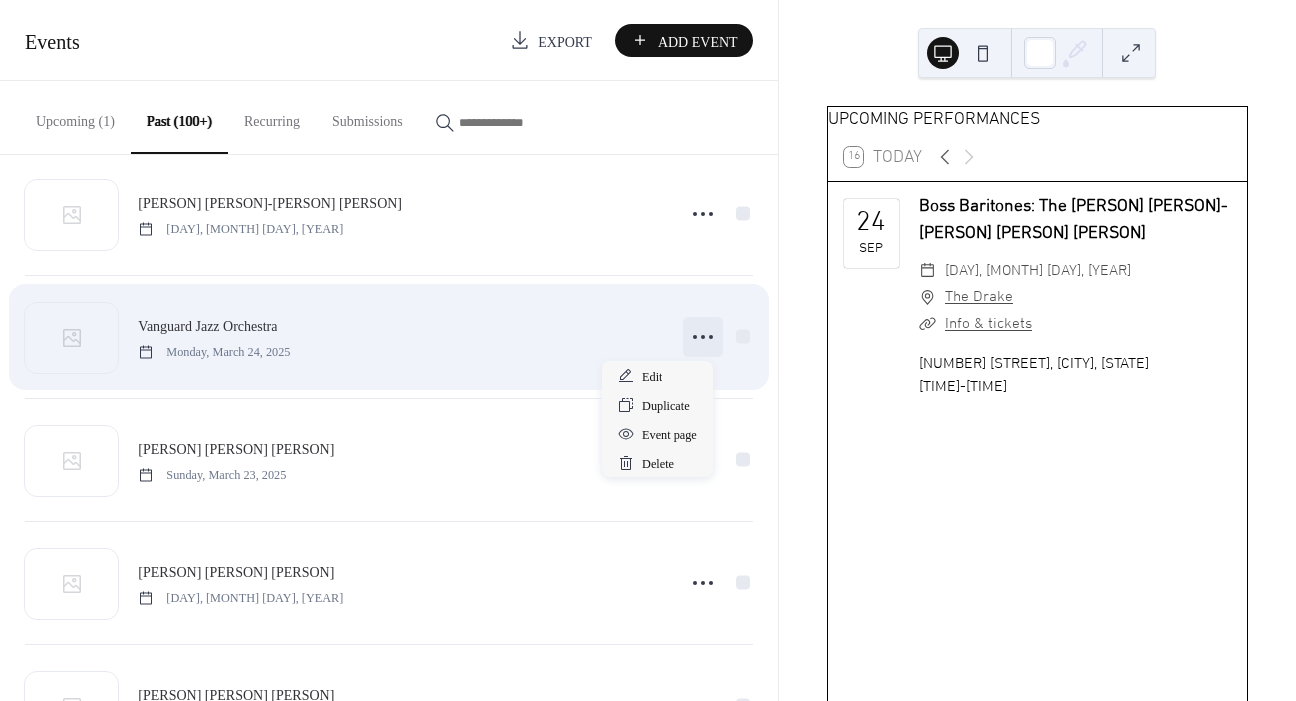 click 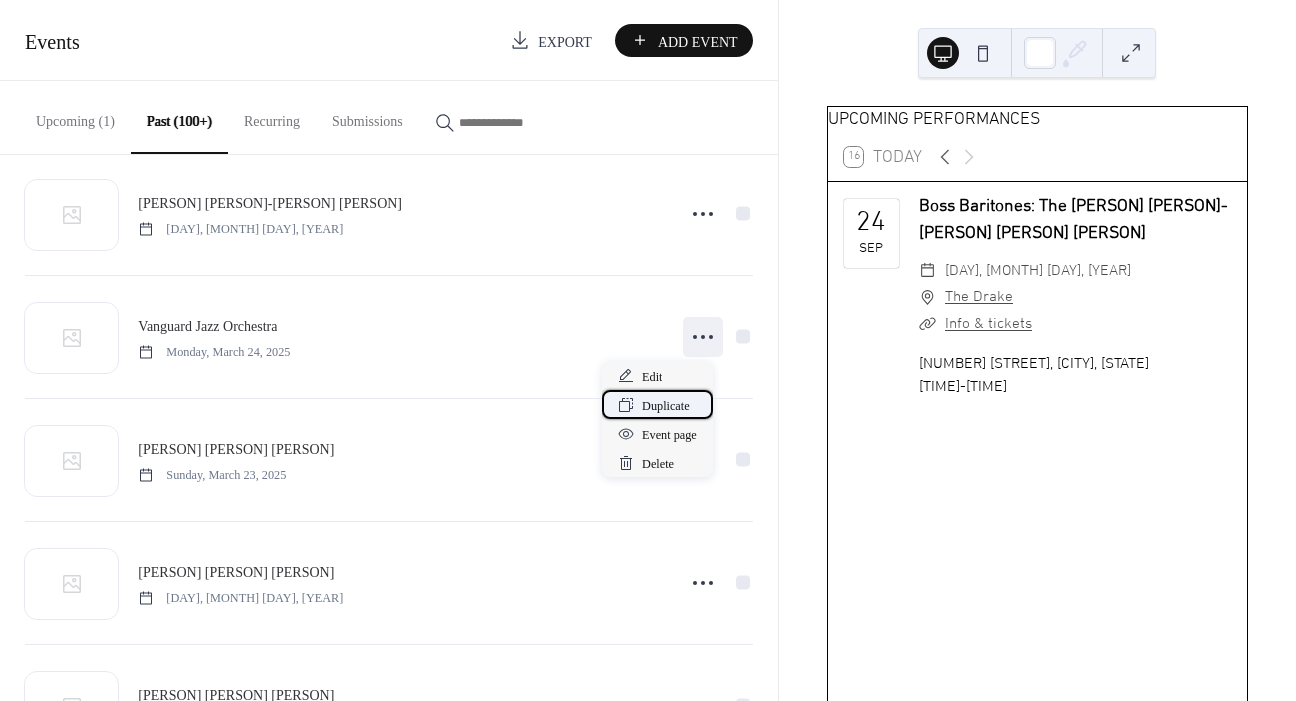 click on "Duplicate" at bounding box center [666, 406] 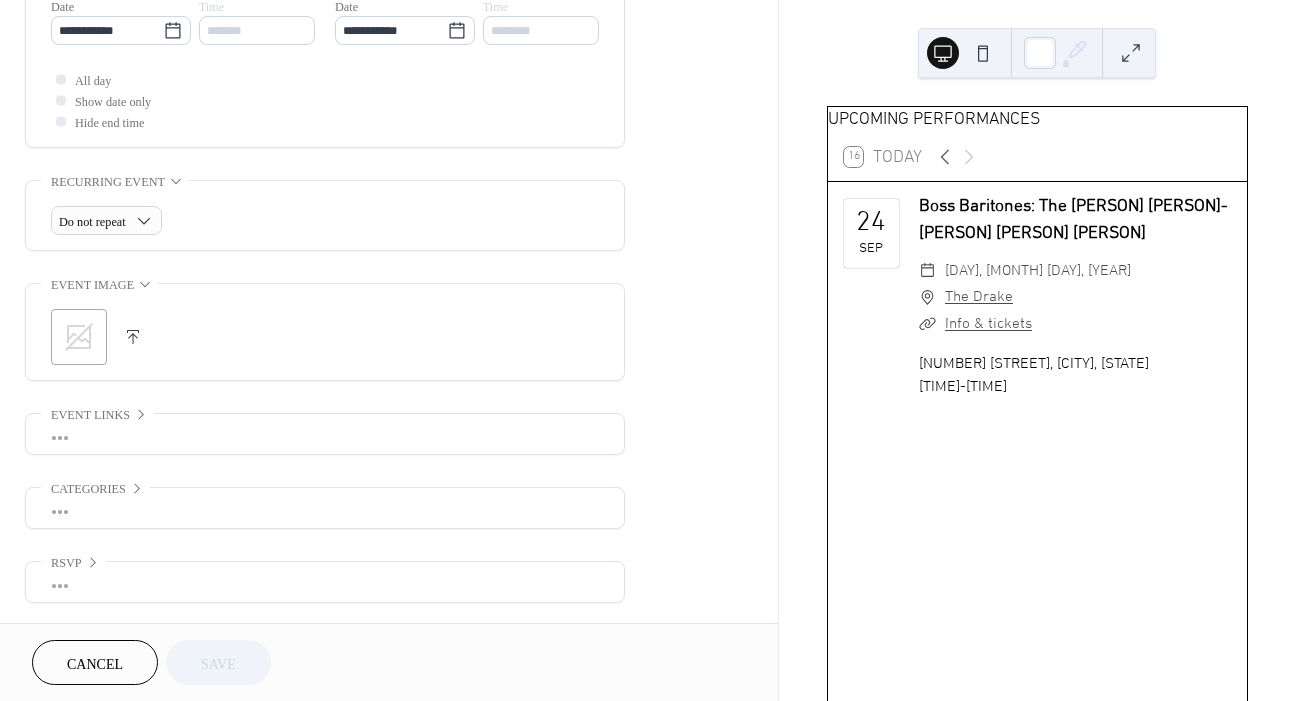 scroll, scrollTop: 712, scrollLeft: 0, axis: vertical 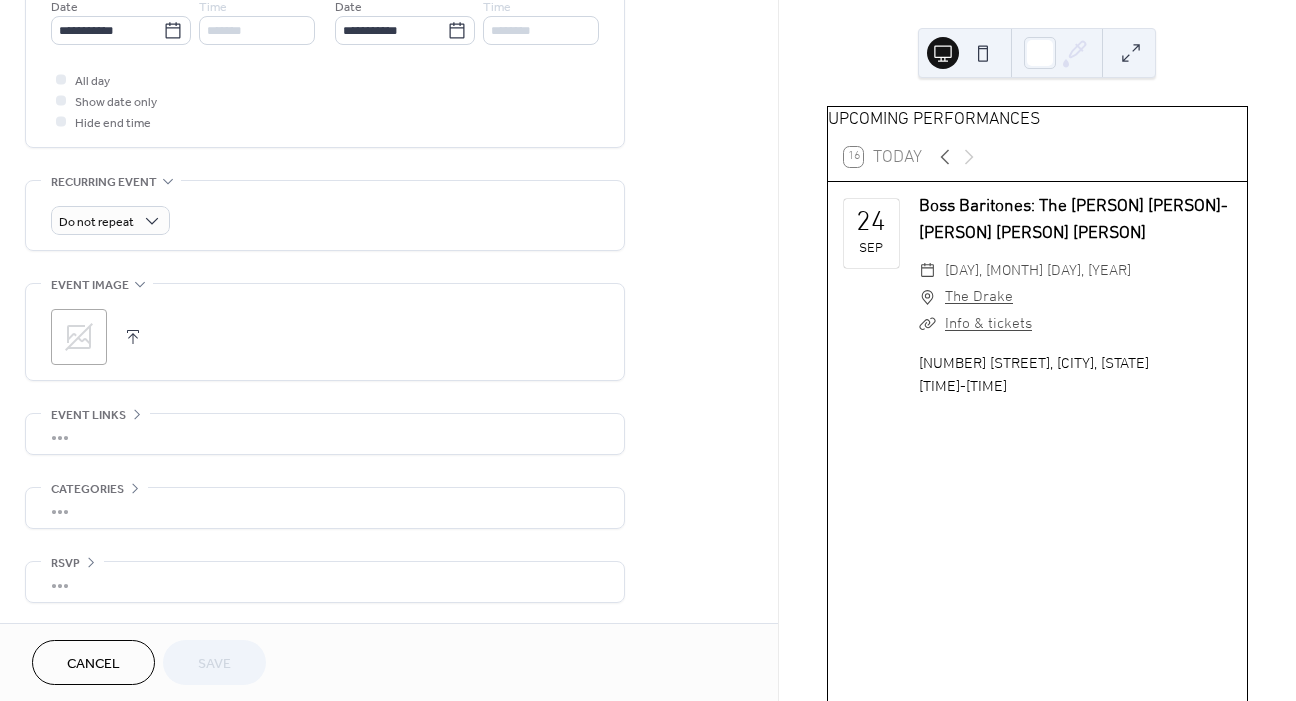 click on "•••" at bounding box center (325, 434) 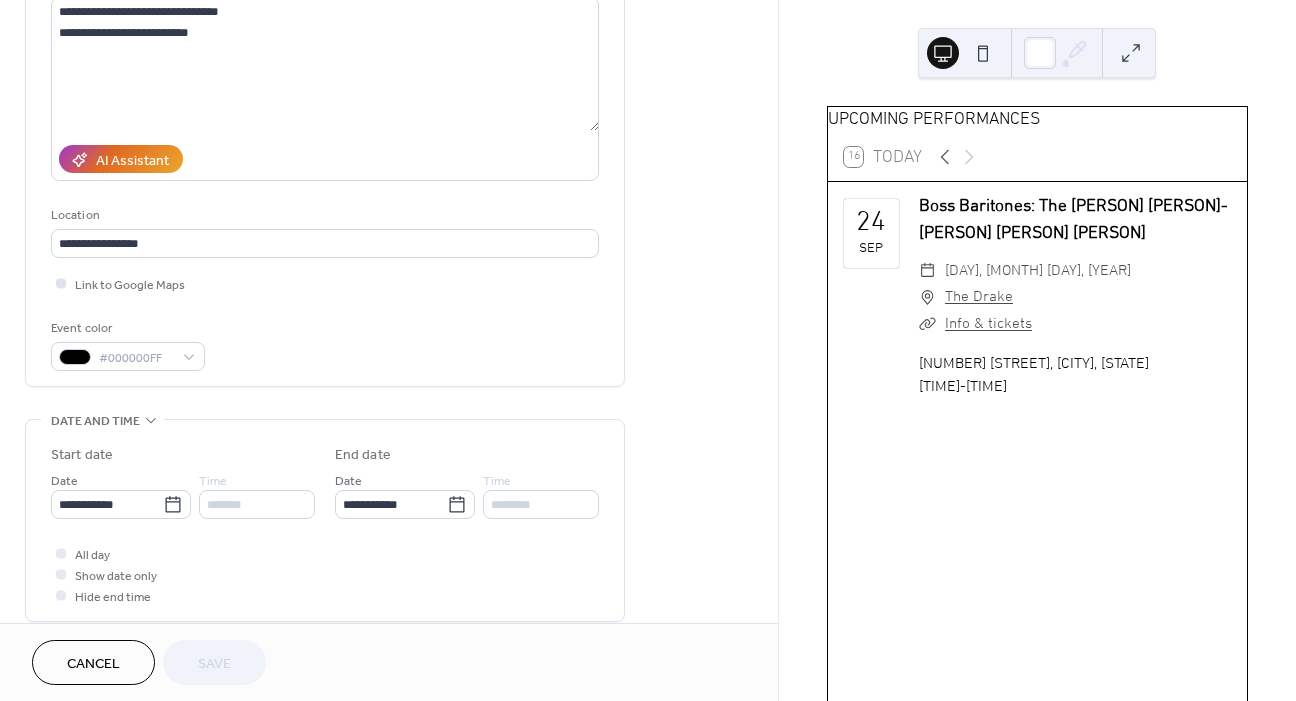 scroll, scrollTop: 250, scrollLeft: 0, axis: vertical 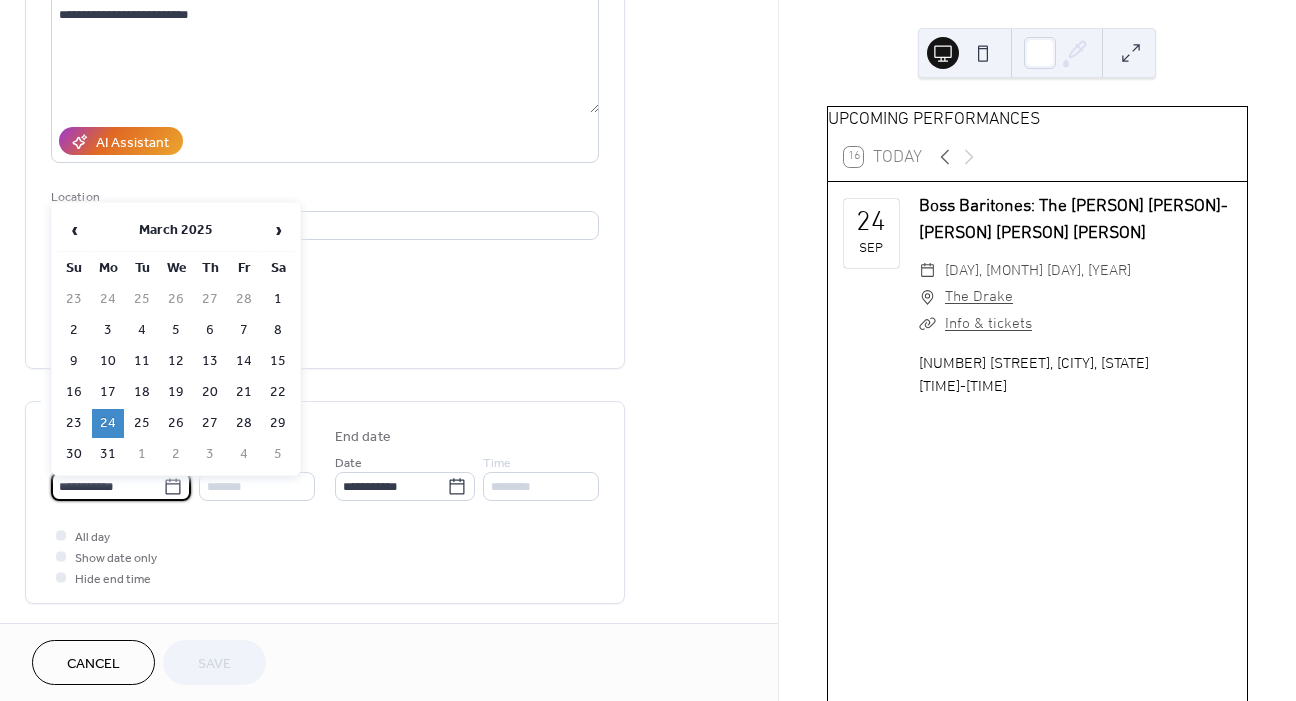 click on "**********" at bounding box center [107, 486] 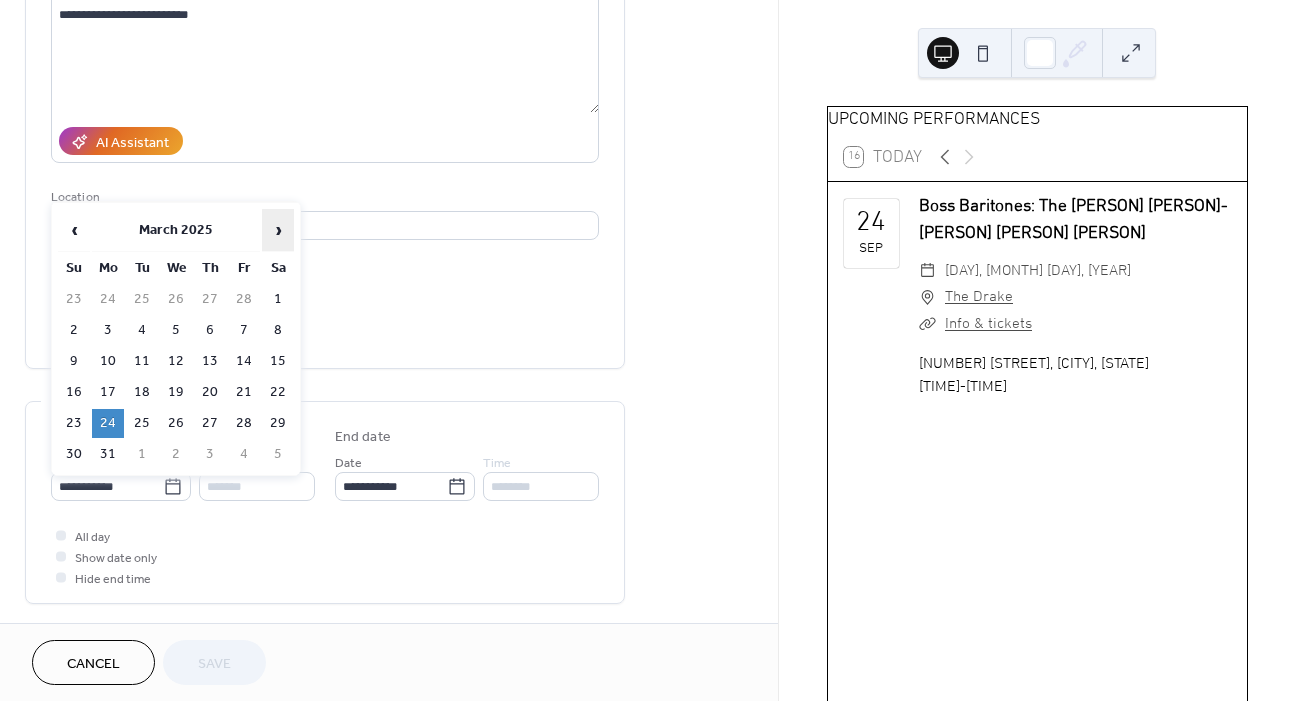 click on "›" at bounding box center [278, 230] 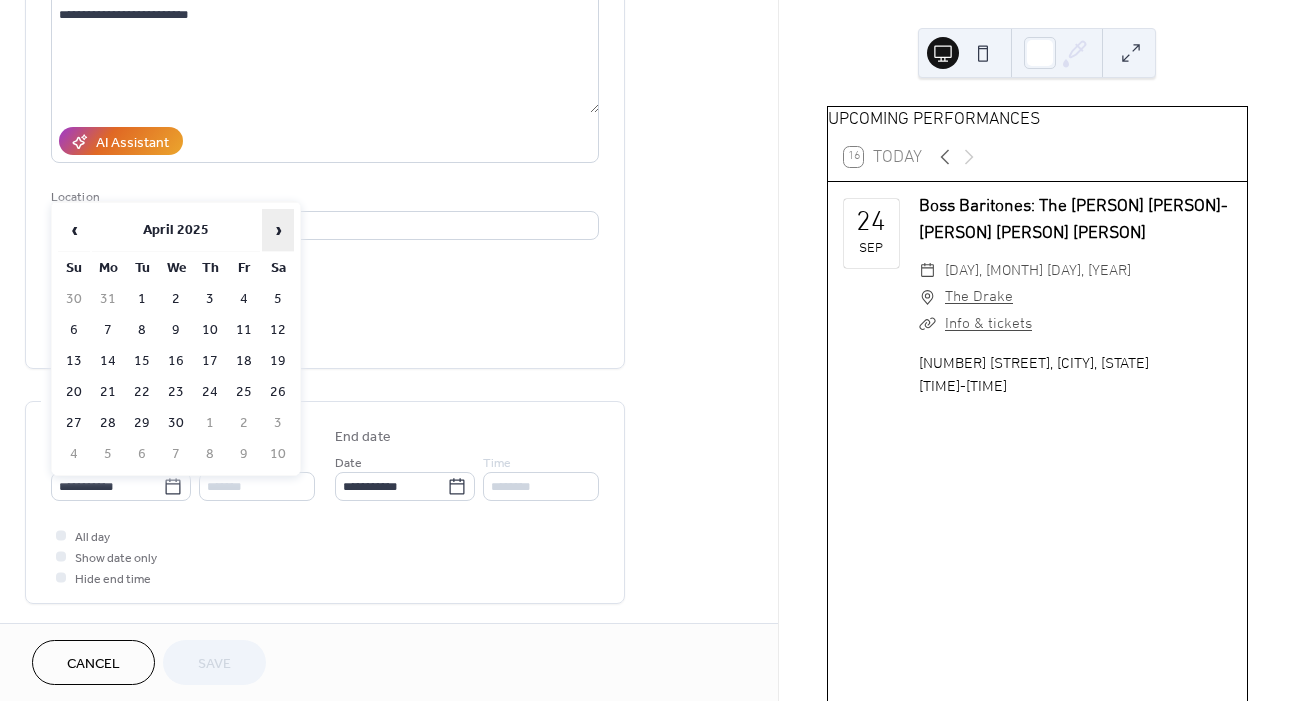 click on "›" at bounding box center [278, 230] 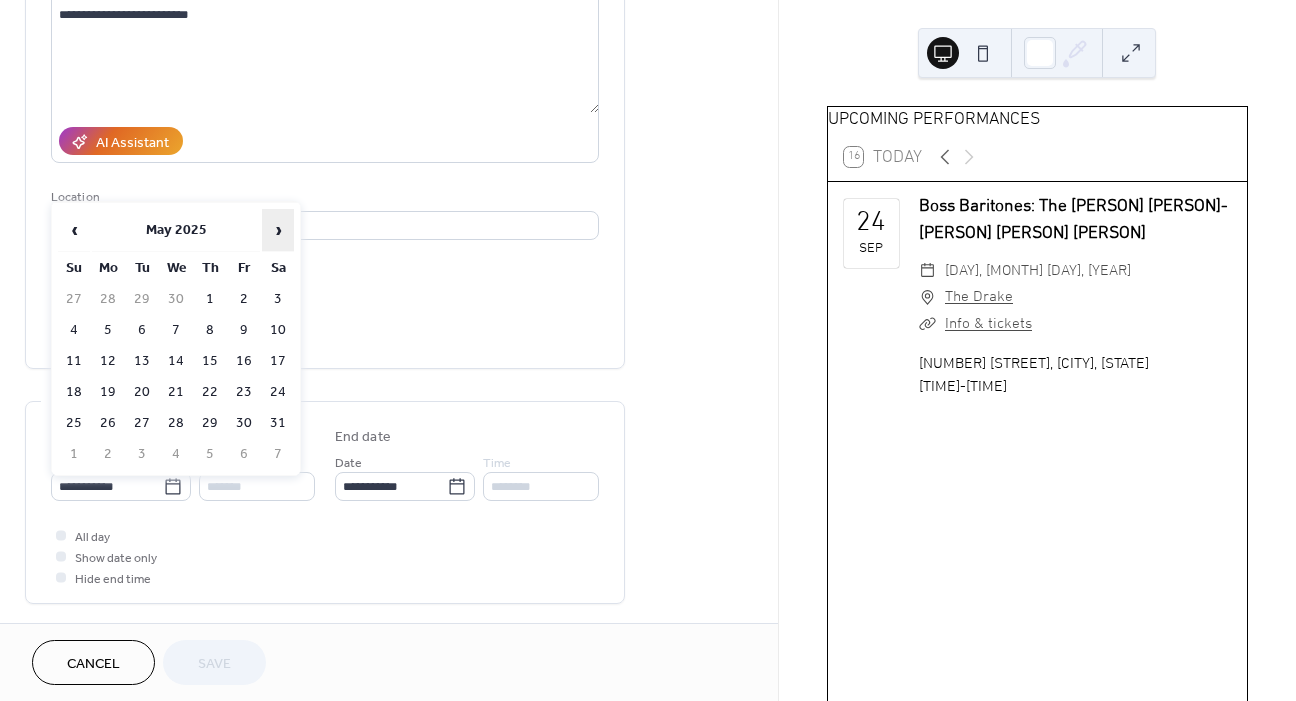 click on "›" at bounding box center [278, 230] 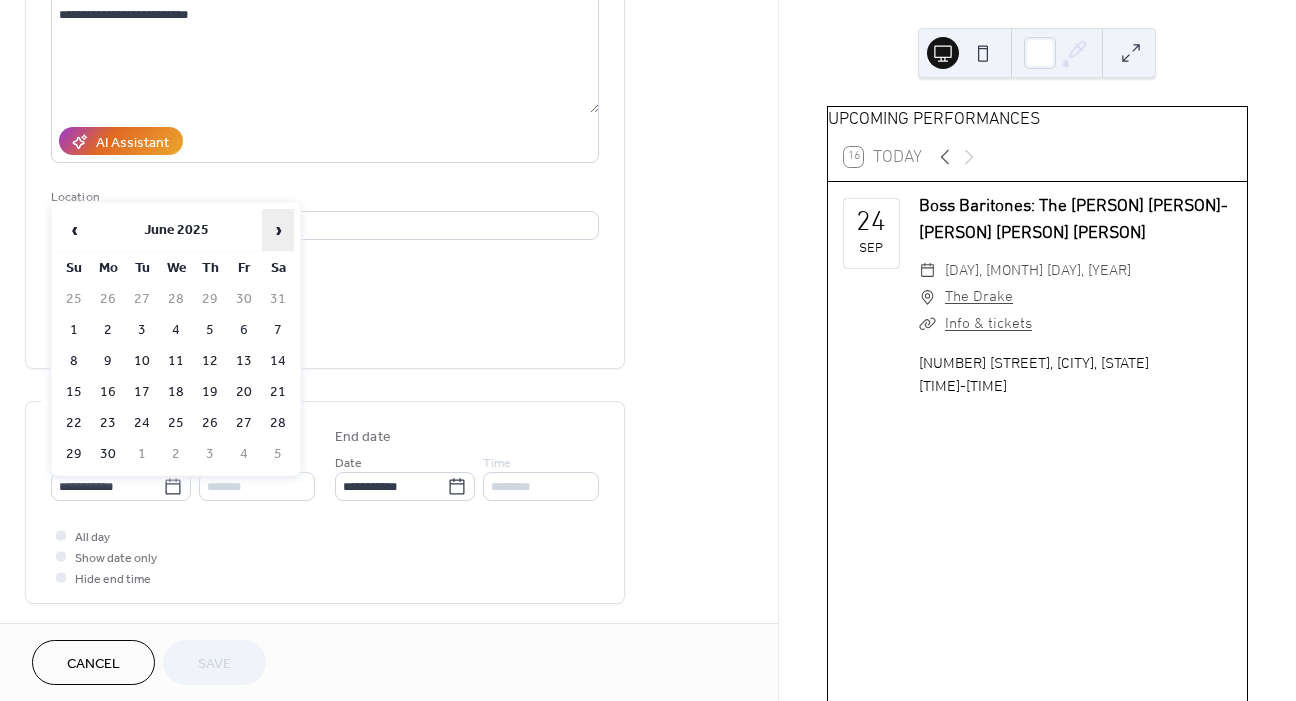 click on "›" at bounding box center [278, 230] 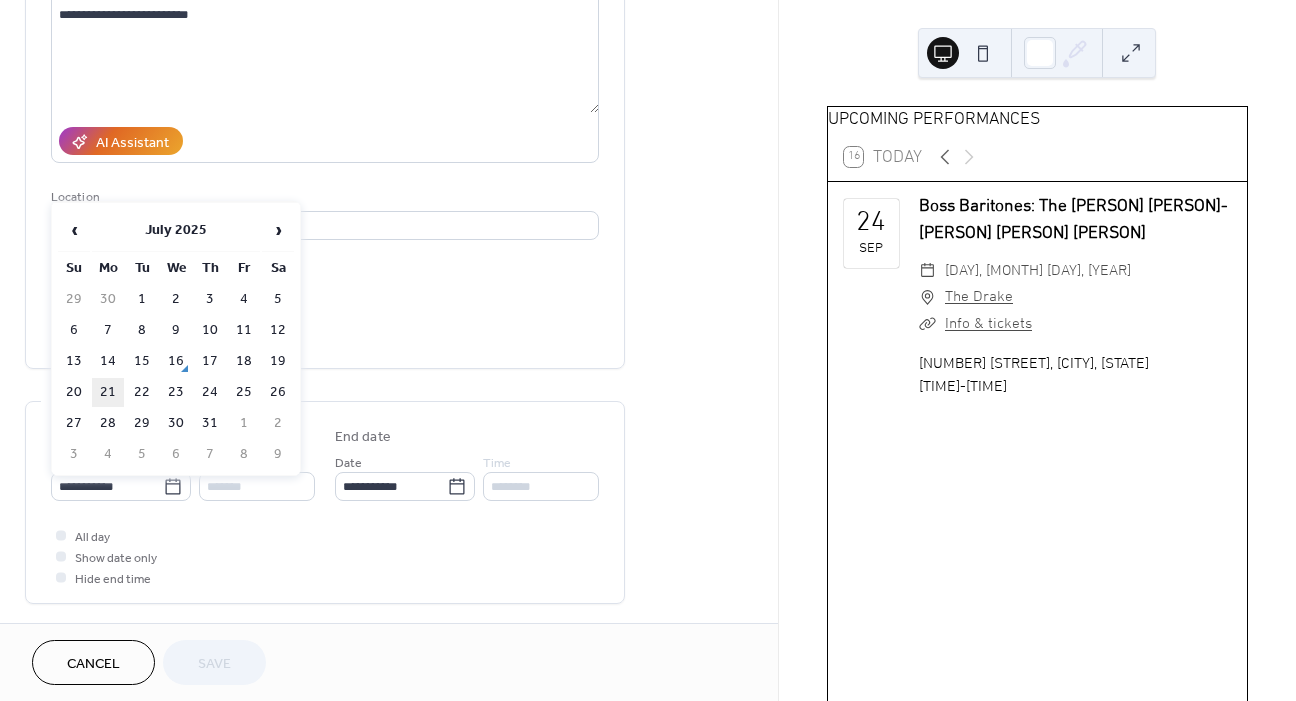 click on "21" at bounding box center (108, 392) 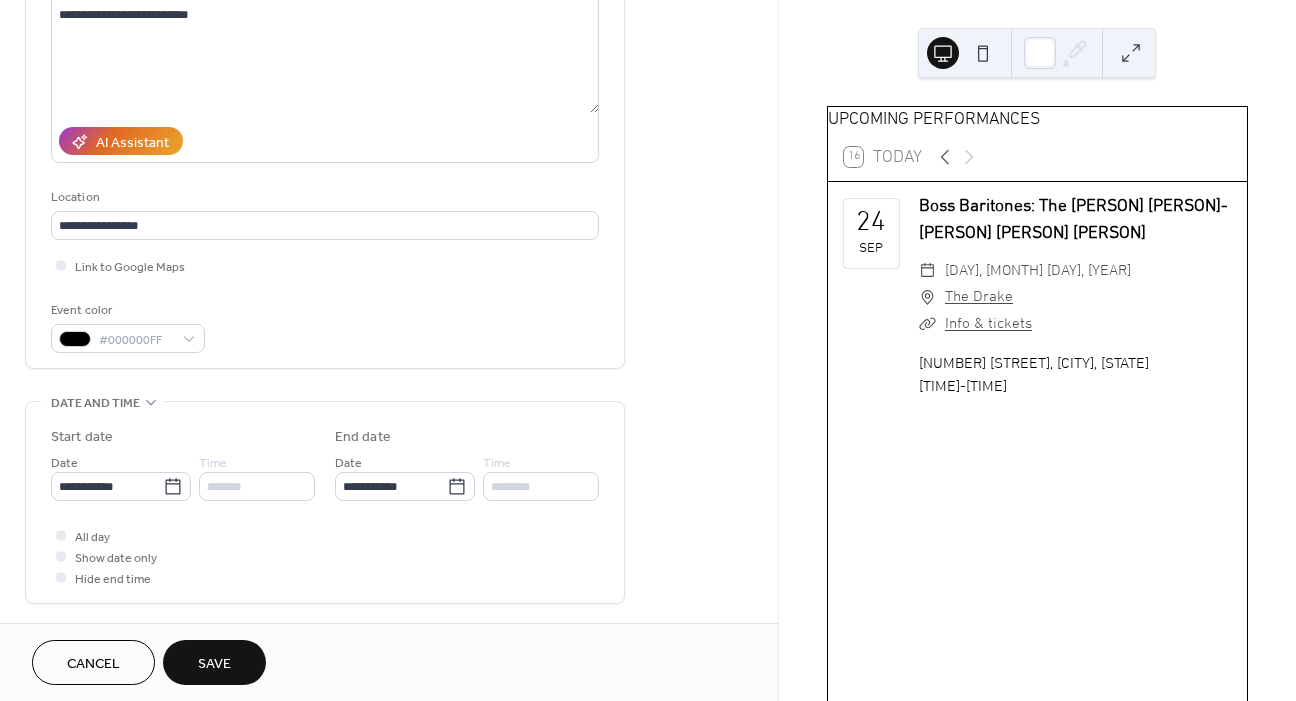 type on "**********" 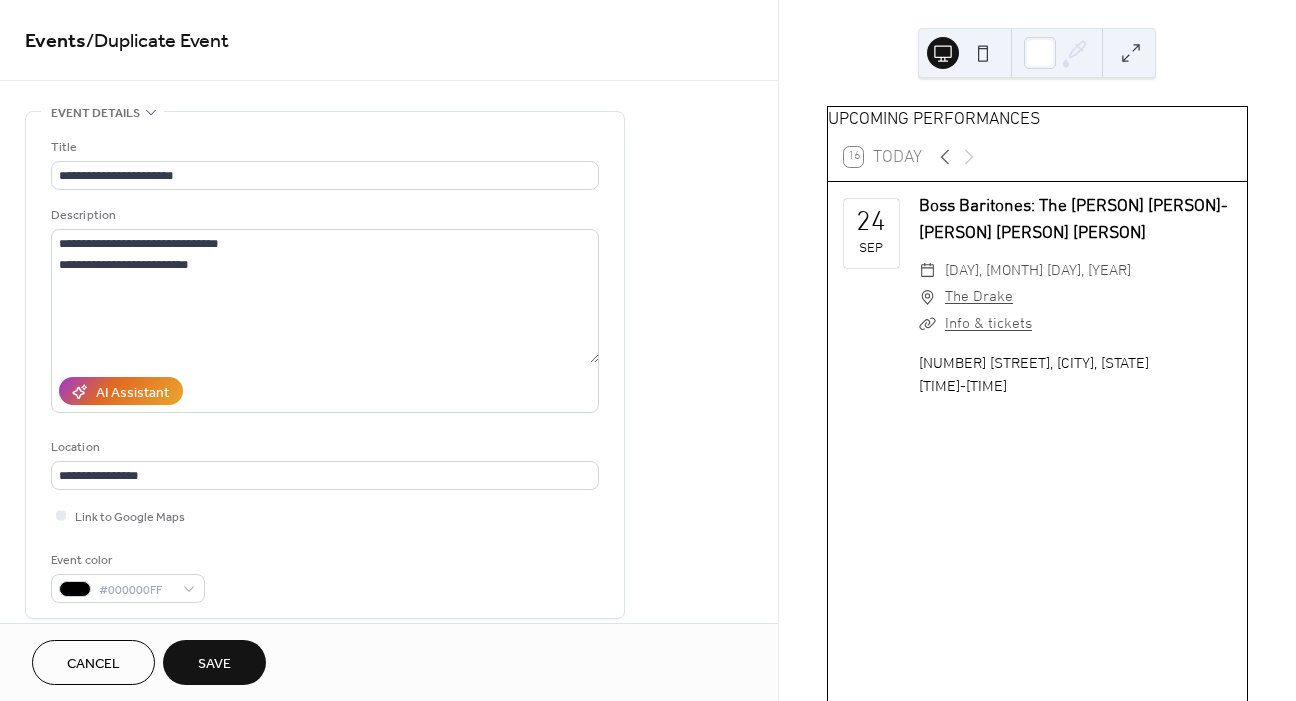 scroll, scrollTop: 0, scrollLeft: 0, axis: both 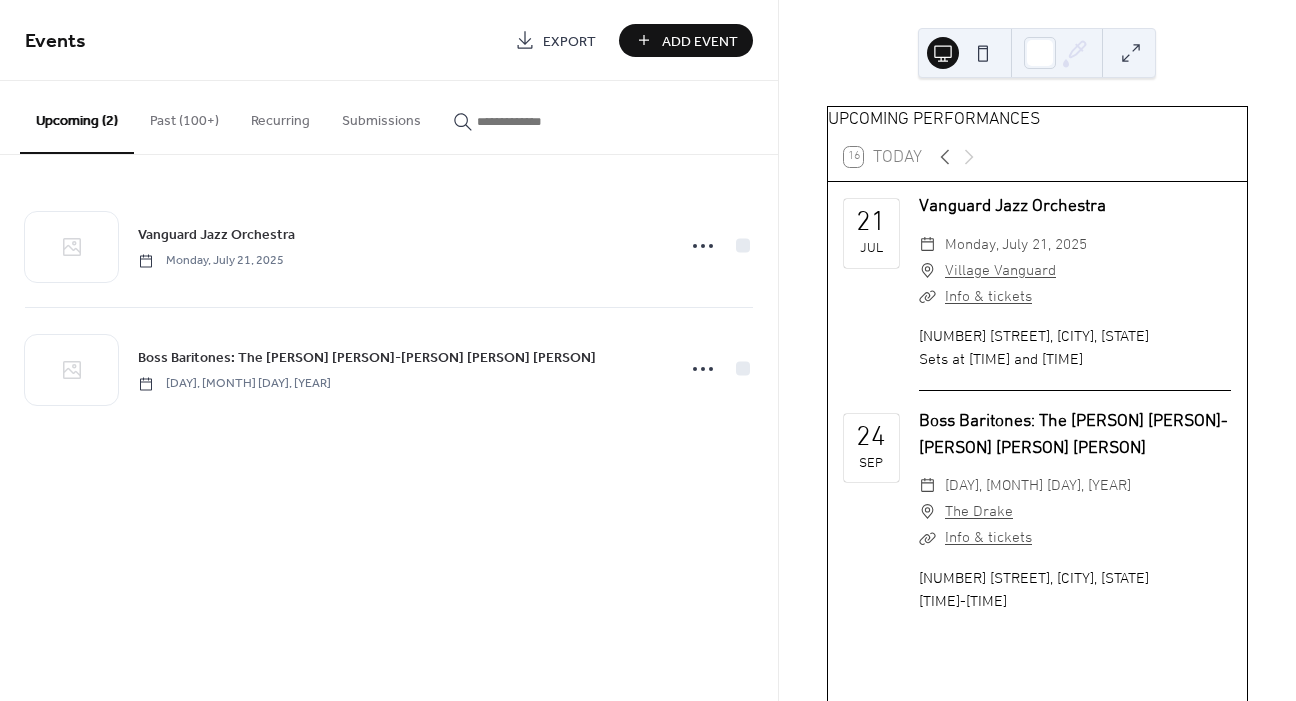 click on "Past (100+)" at bounding box center [184, 116] 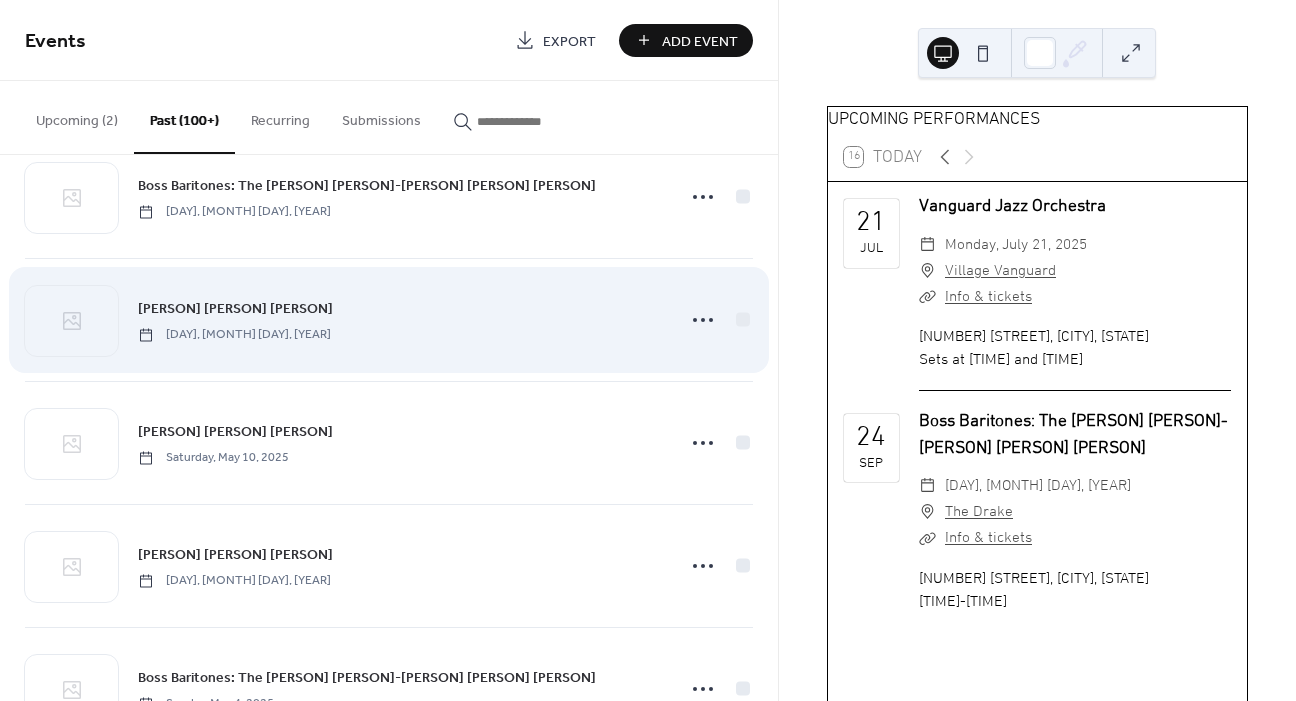 scroll, scrollTop: 660, scrollLeft: 0, axis: vertical 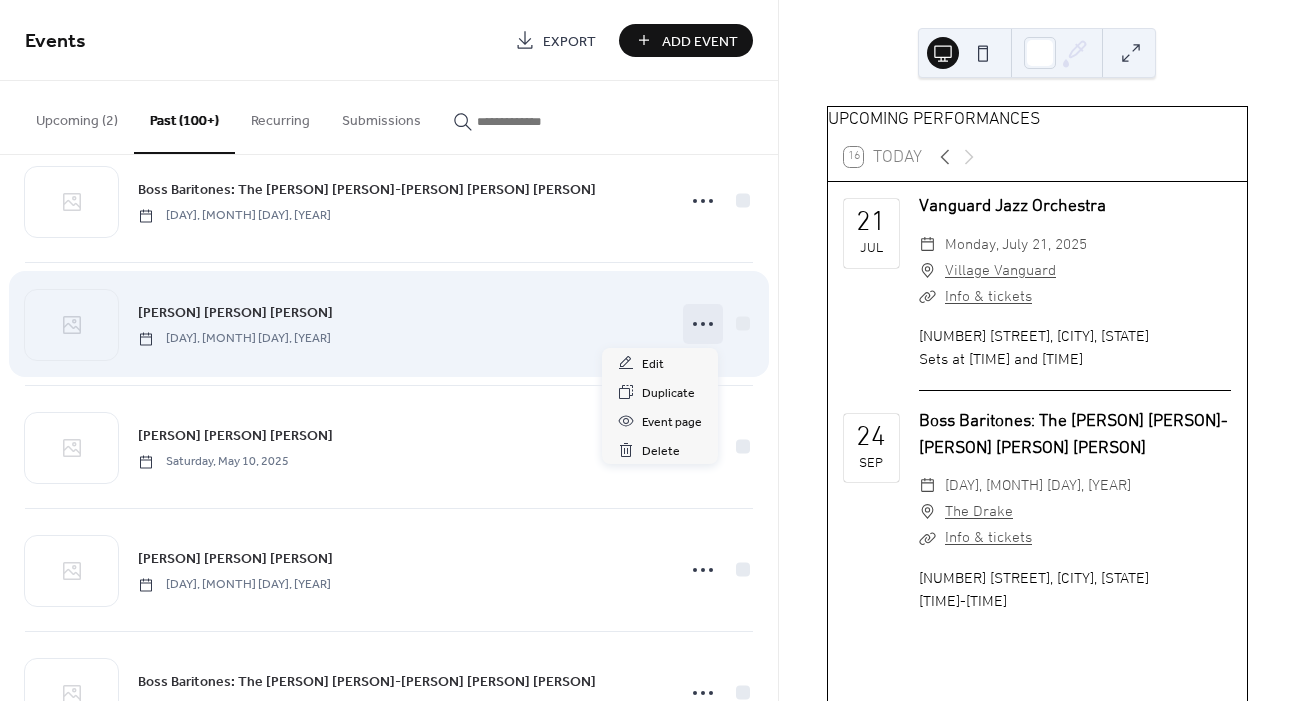 click 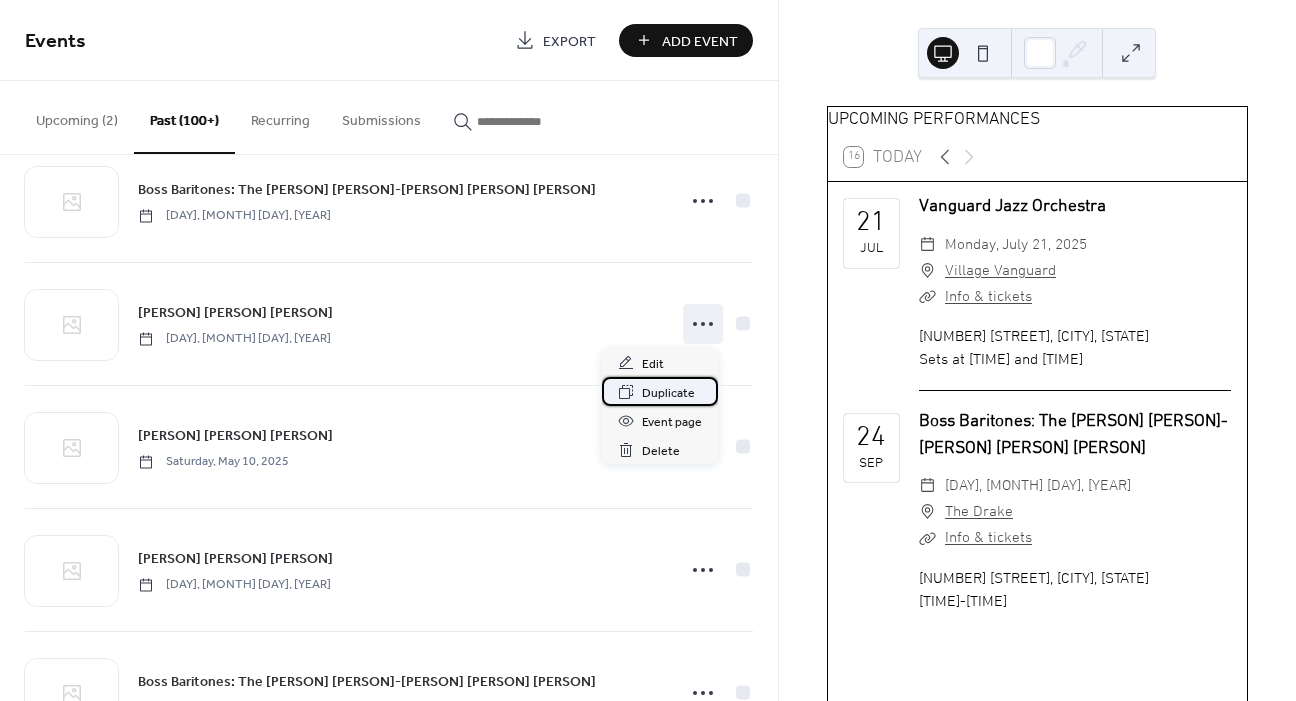 click on "Duplicate" at bounding box center [668, 393] 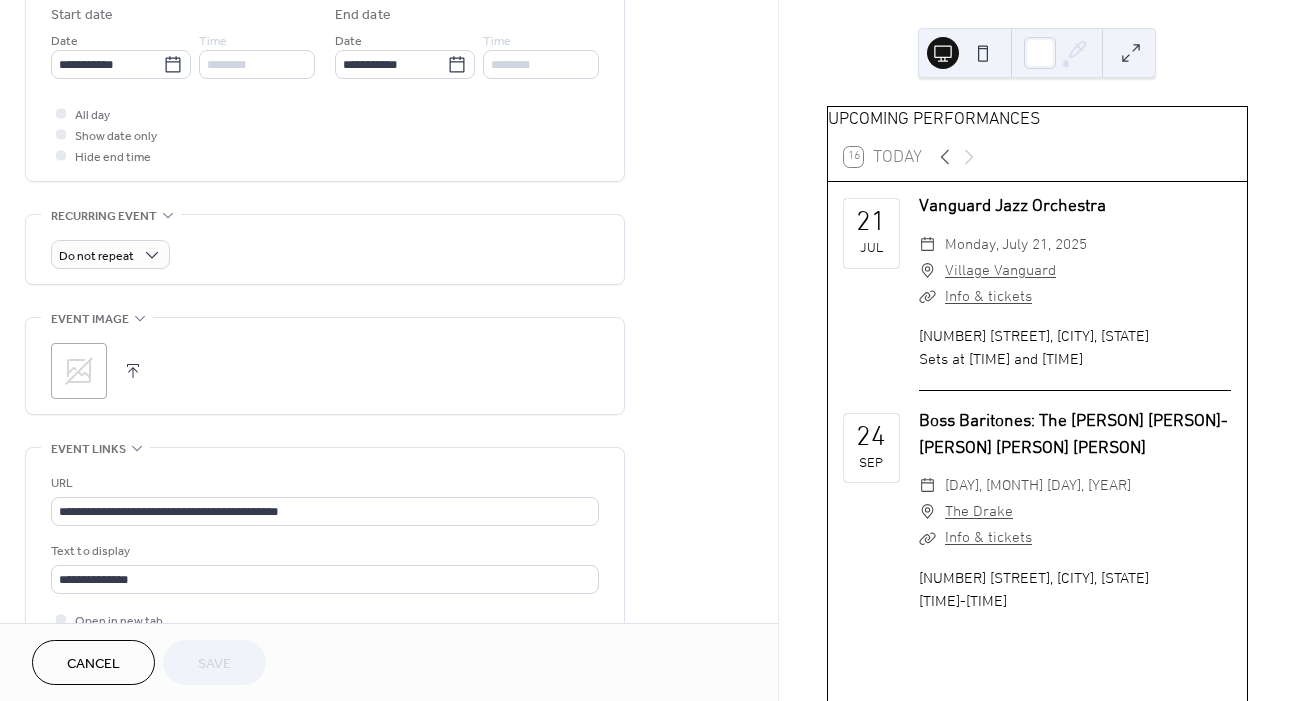 scroll, scrollTop: 686, scrollLeft: 0, axis: vertical 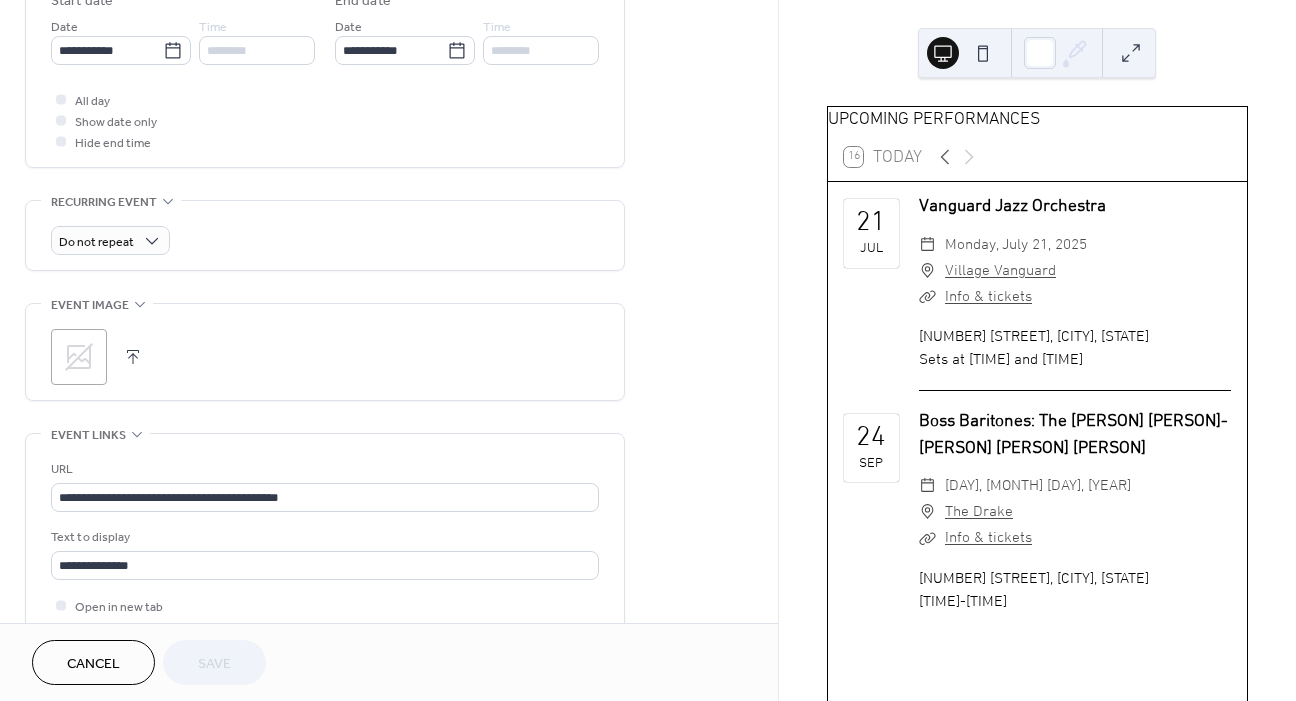 click at bounding box center [128, -98] 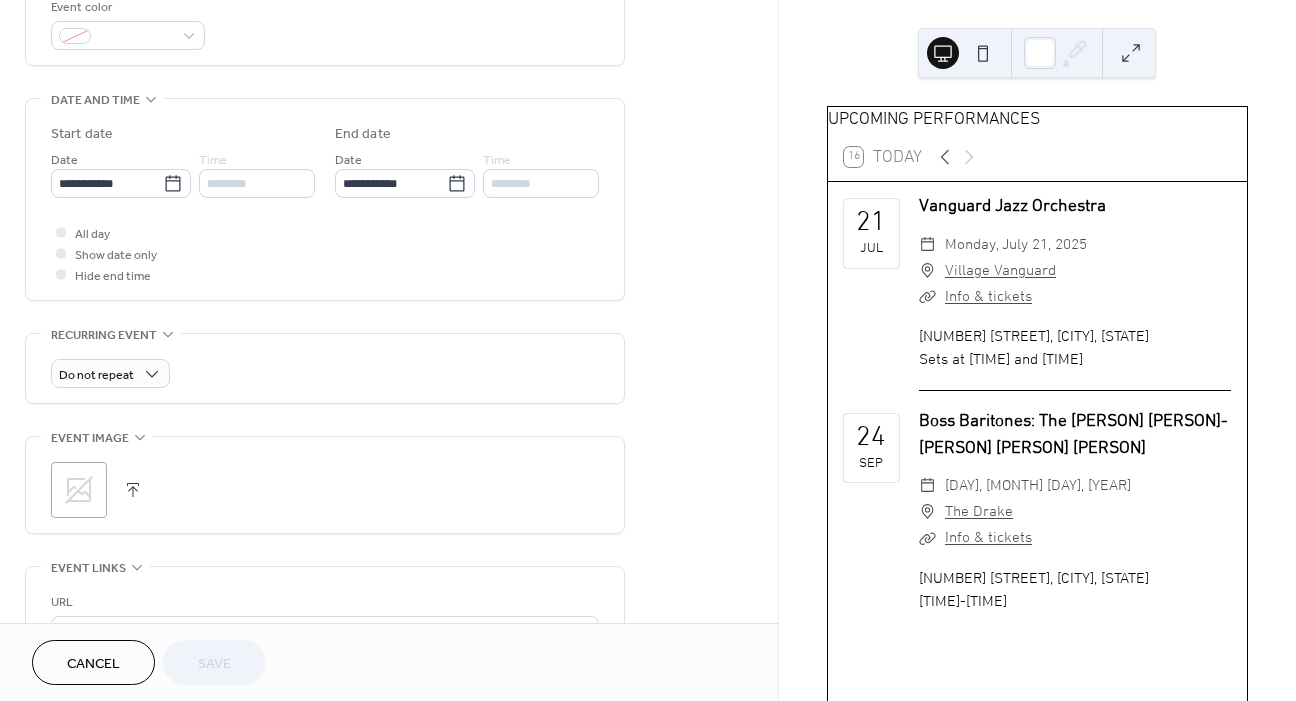 click on "Event color" at bounding box center (325, 23) 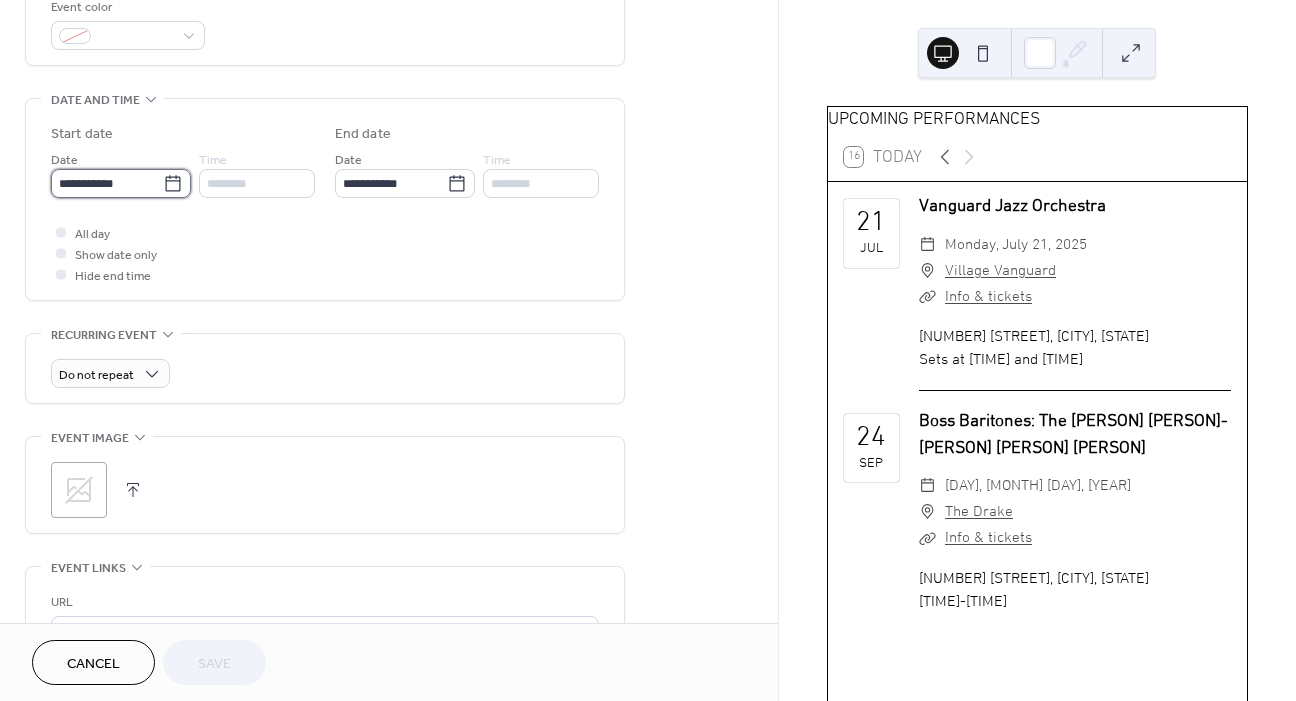 click on "**********" at bounding box center (107, 183) 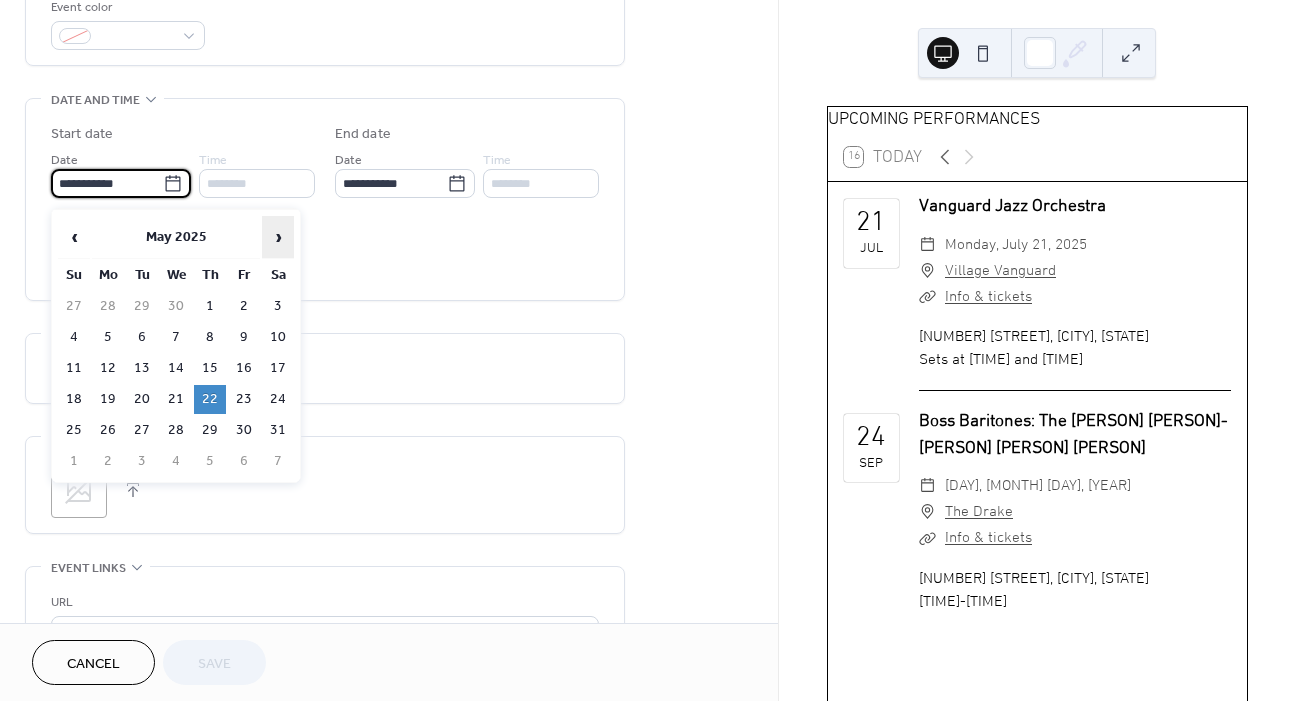 click on "›" at bounding box center [278, 237] 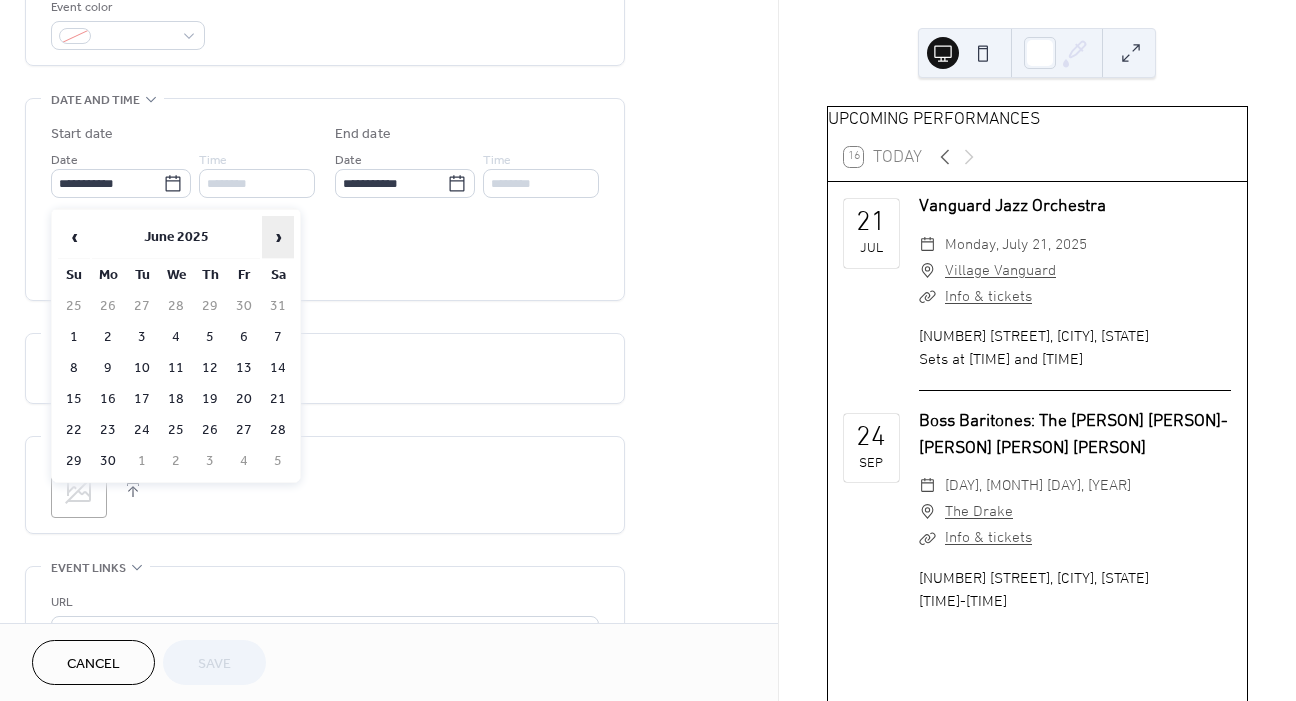 click on "›" at bounding box center (278, 237) 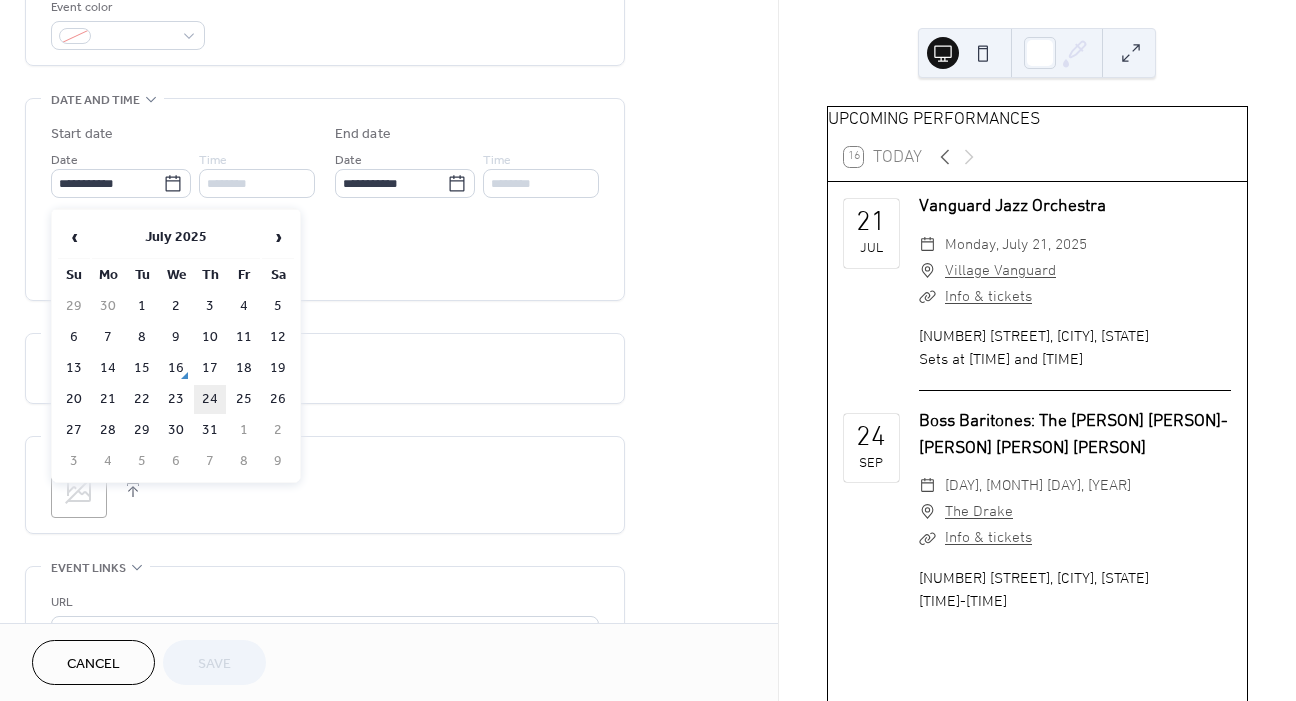 click on "24" at bounding box center [210, 399] 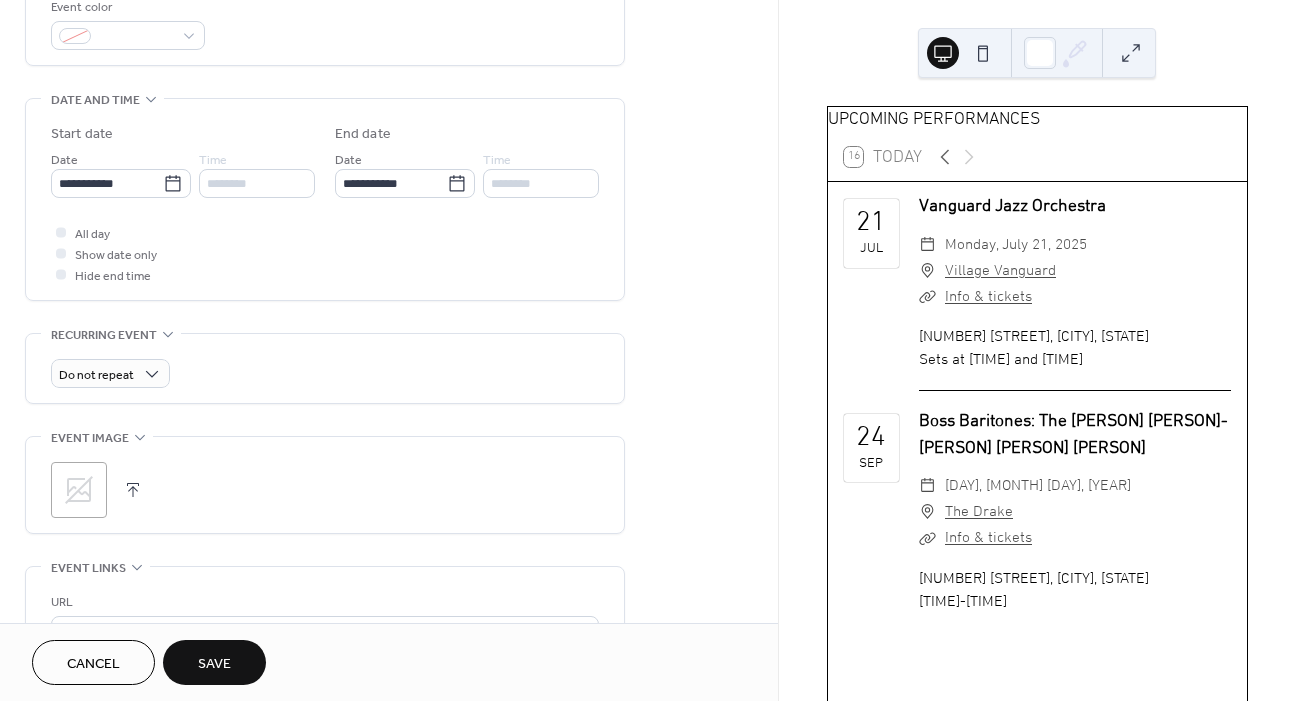 type on "**********" 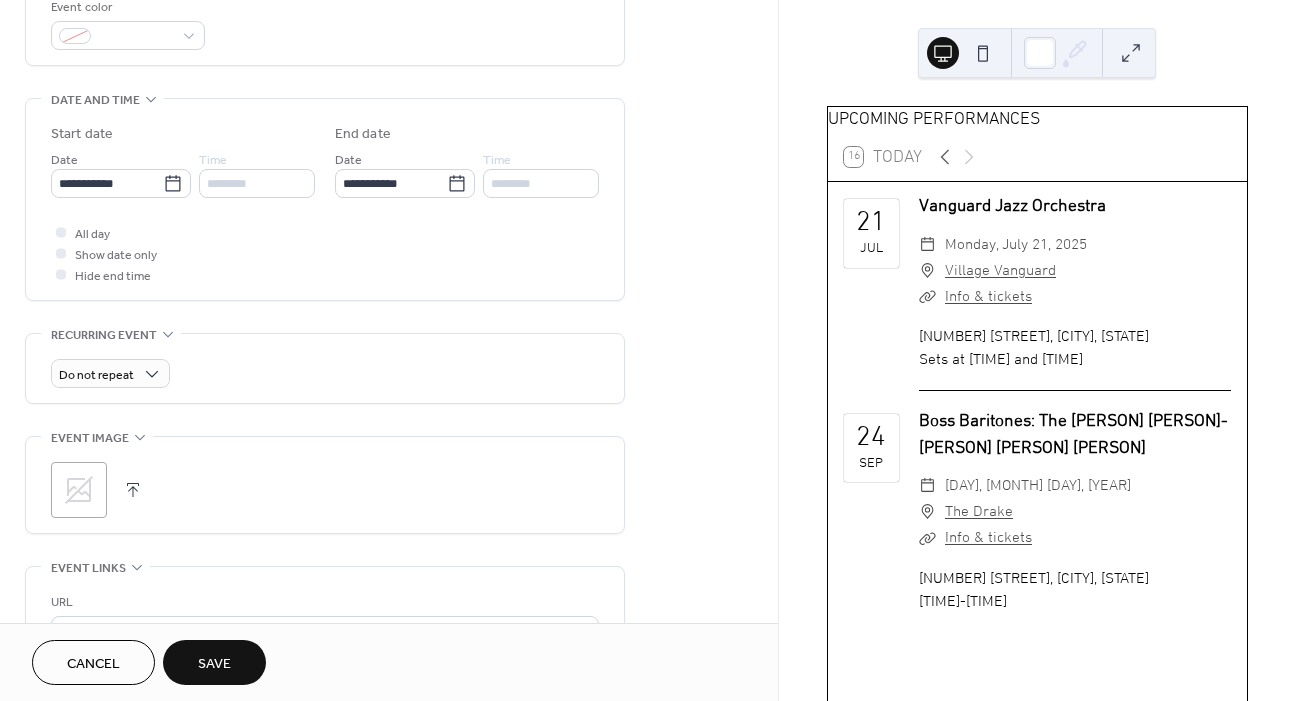 type on "**********" 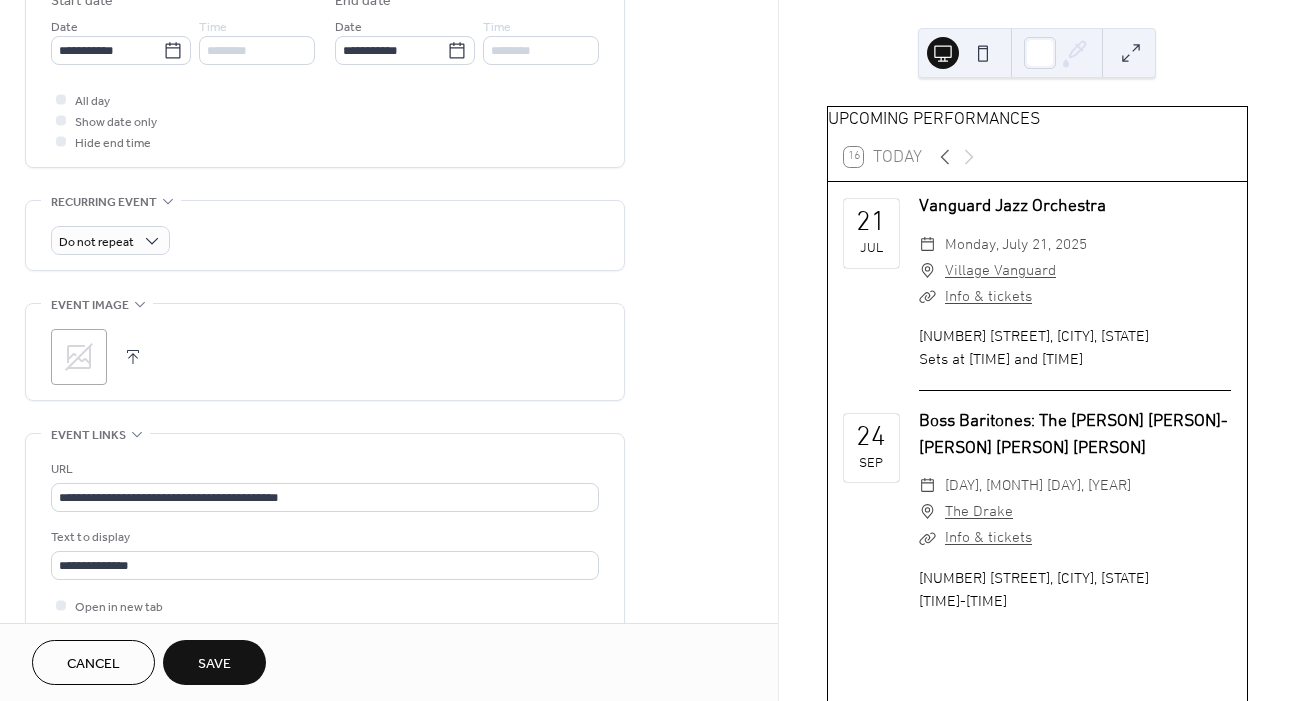 scroll, scrollTop: 689, scrollLeft: 0, axis: vertical 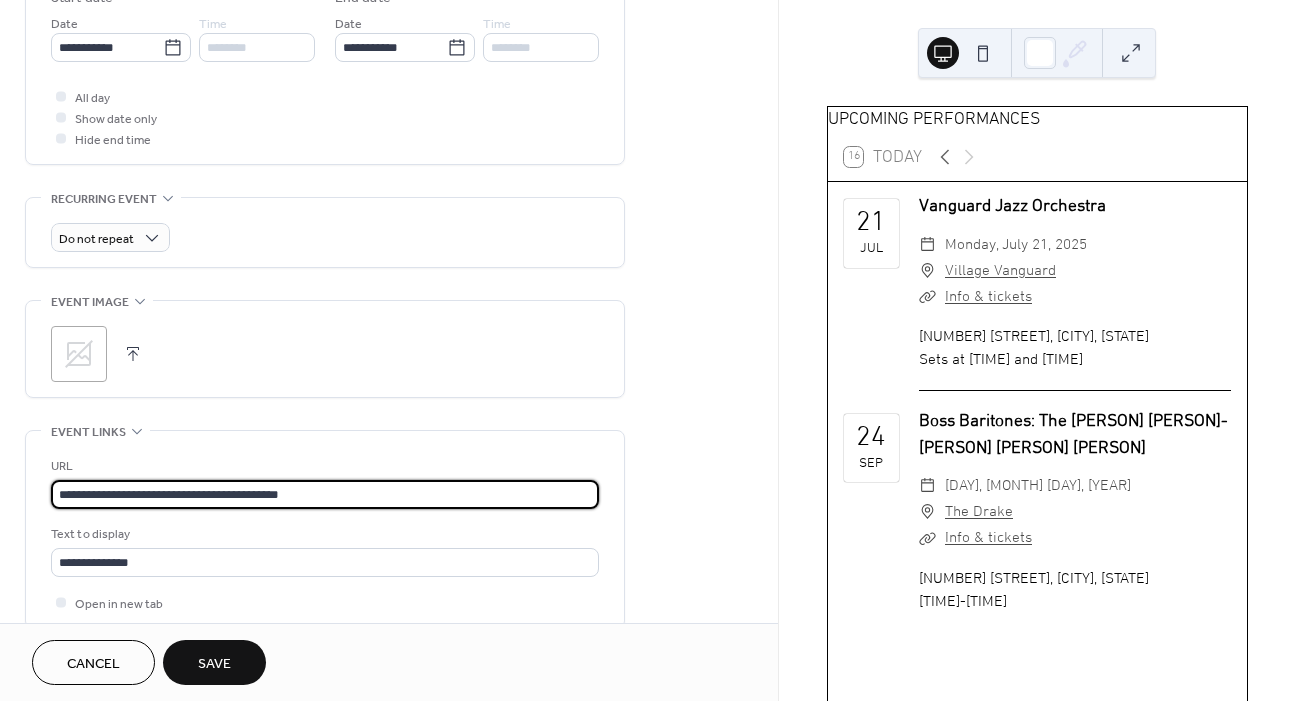 click on "**********" at bounding box center [325, 494] 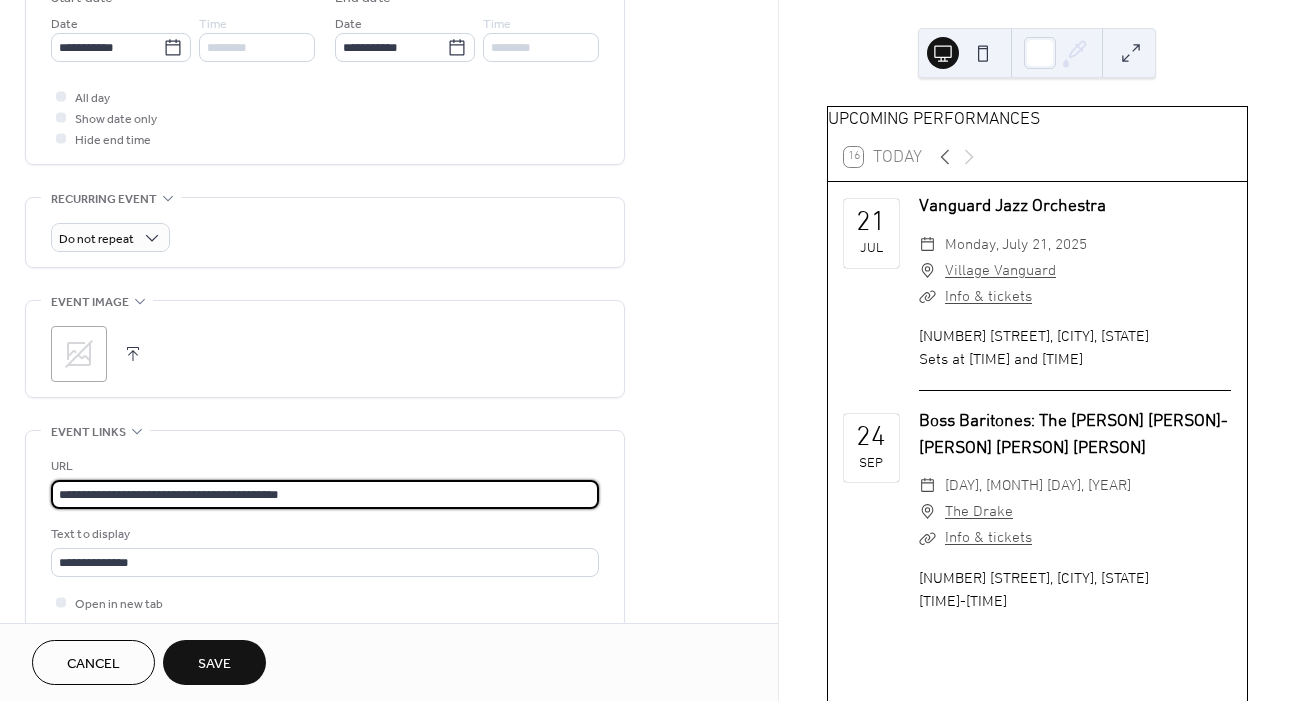 paste on "**********" 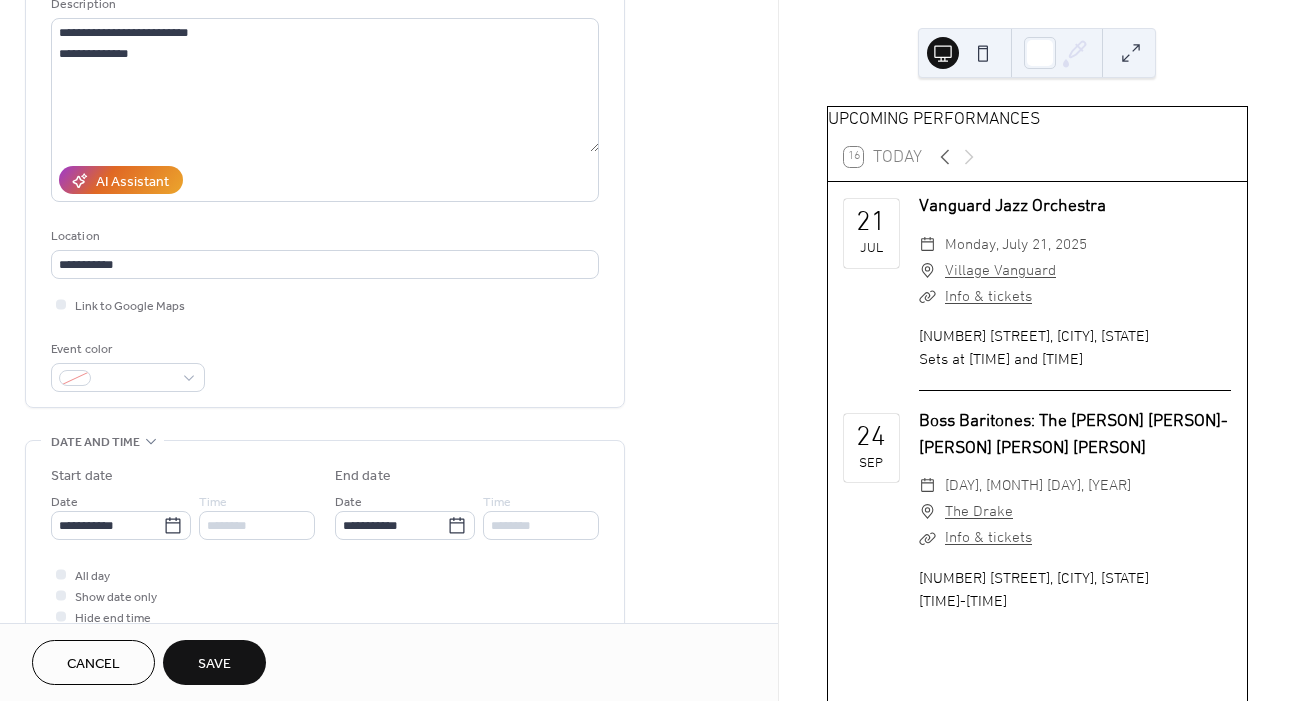 scroll, scrollTop: 113, scrollLeft: 0, axis: vertical 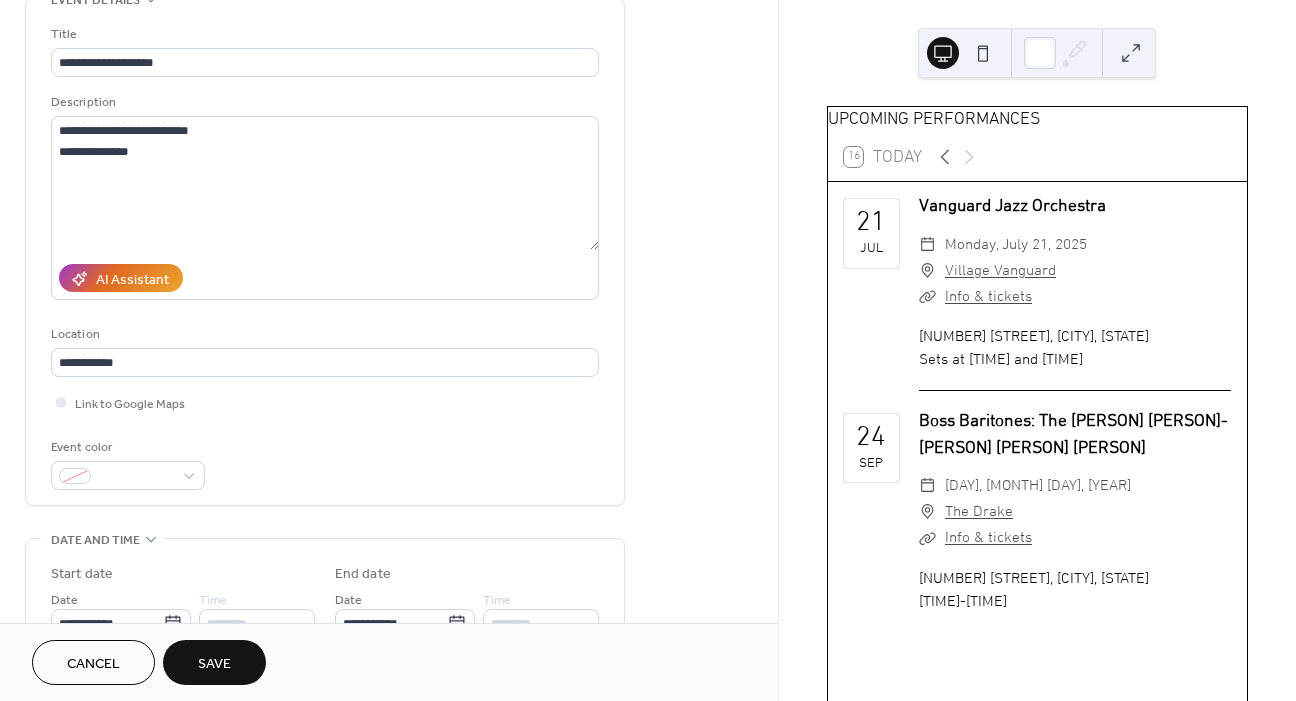 type on "**********" 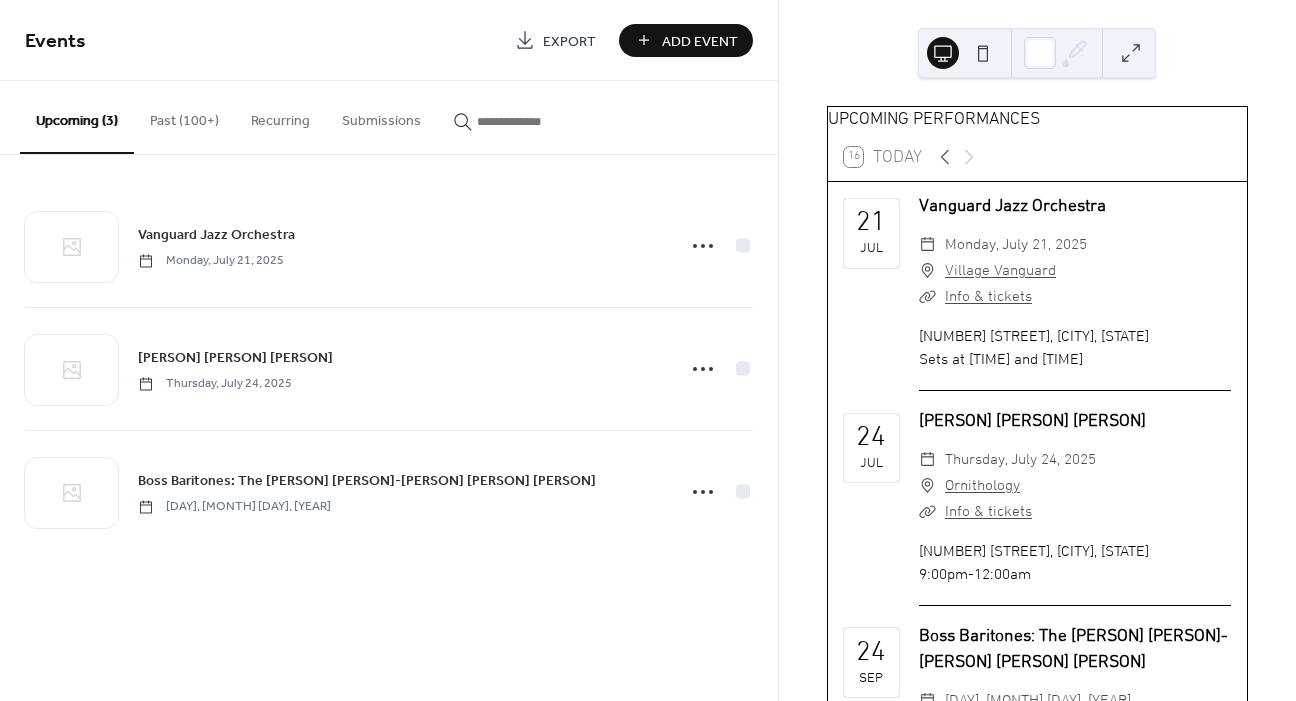 click on "Past (100+)" at bounding box center (184, 116) 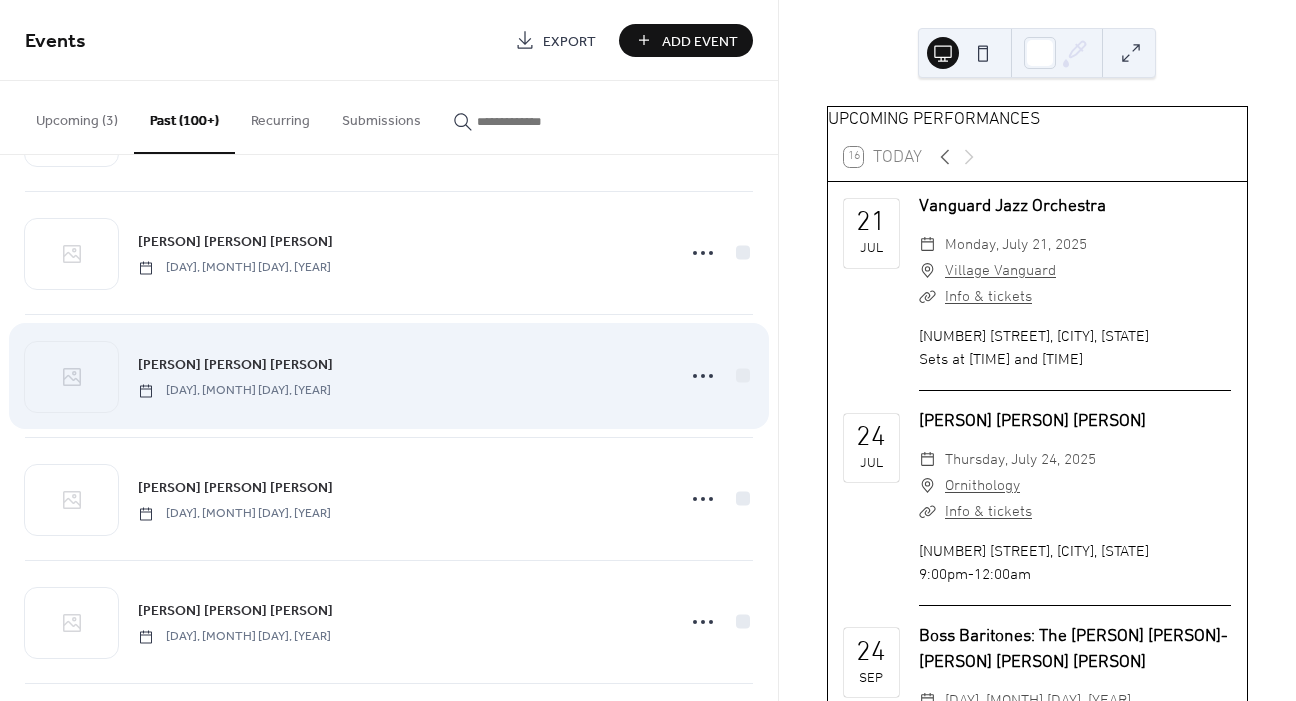 scroll, scrollTop: 2580, scrollLeft: 0, axis: vertical 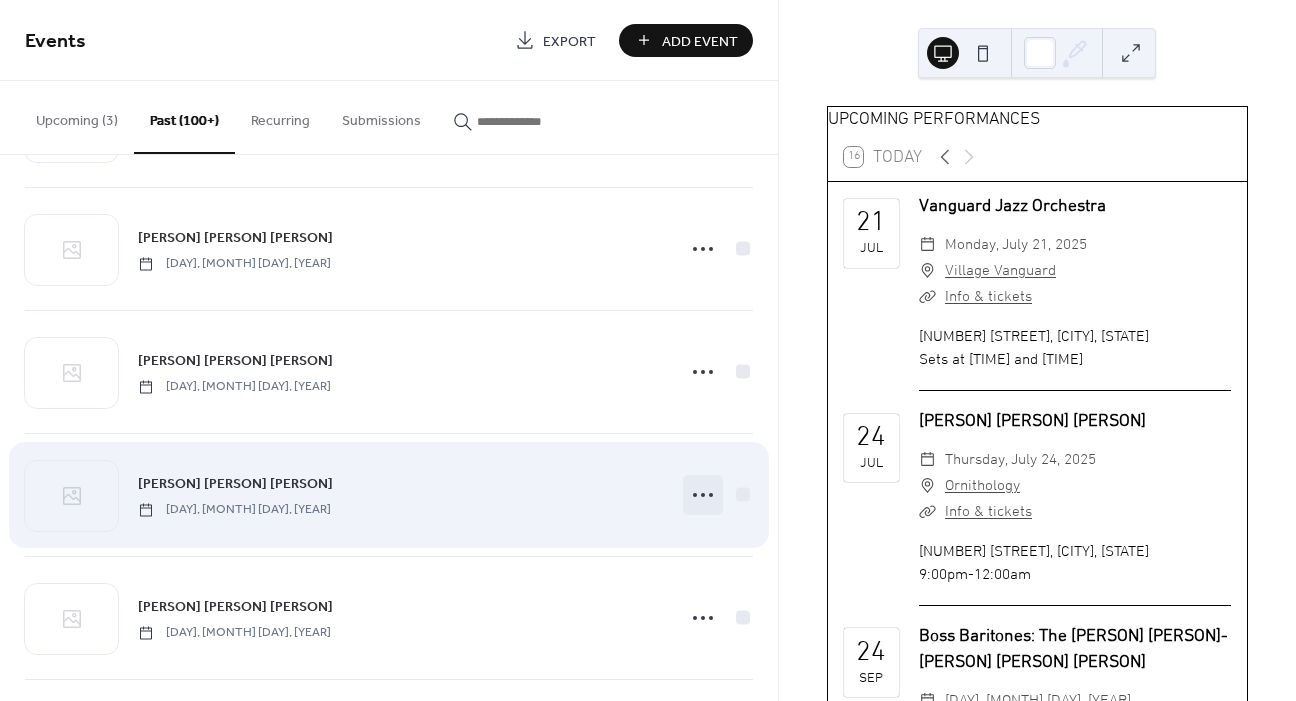 click 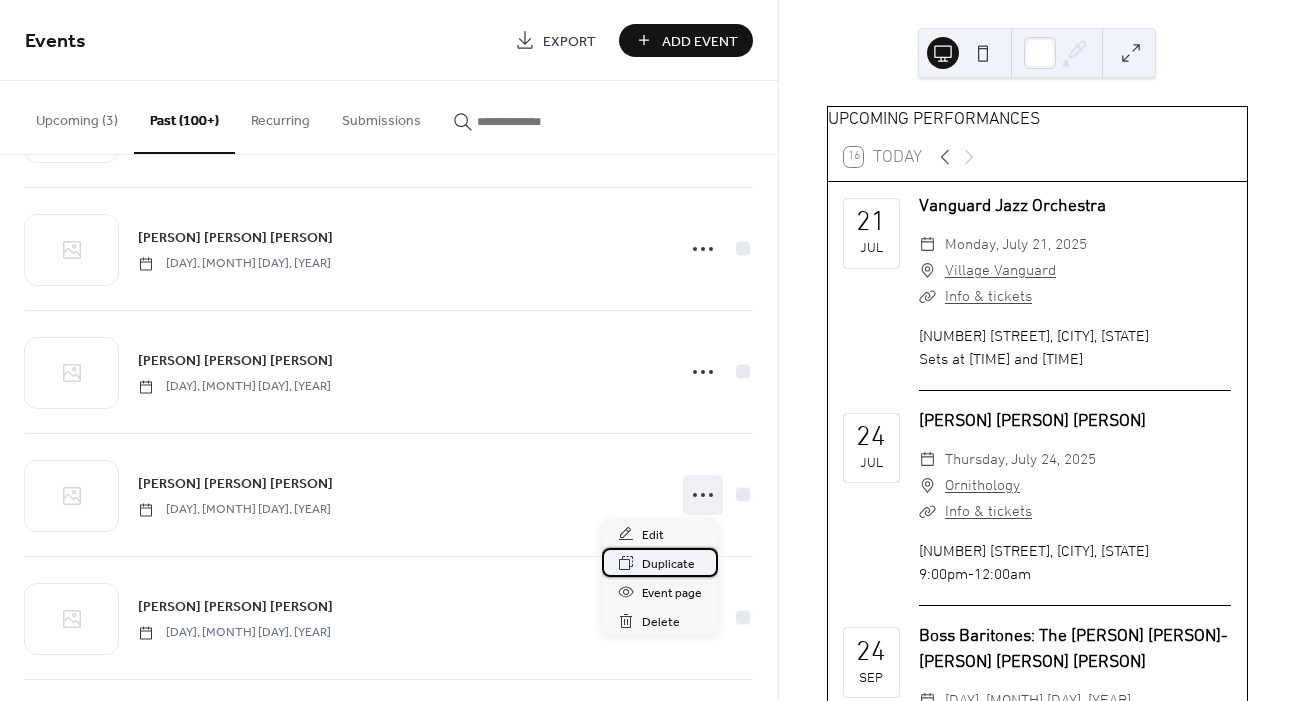 click on "Duplicate" at bounding box center [668, 564] 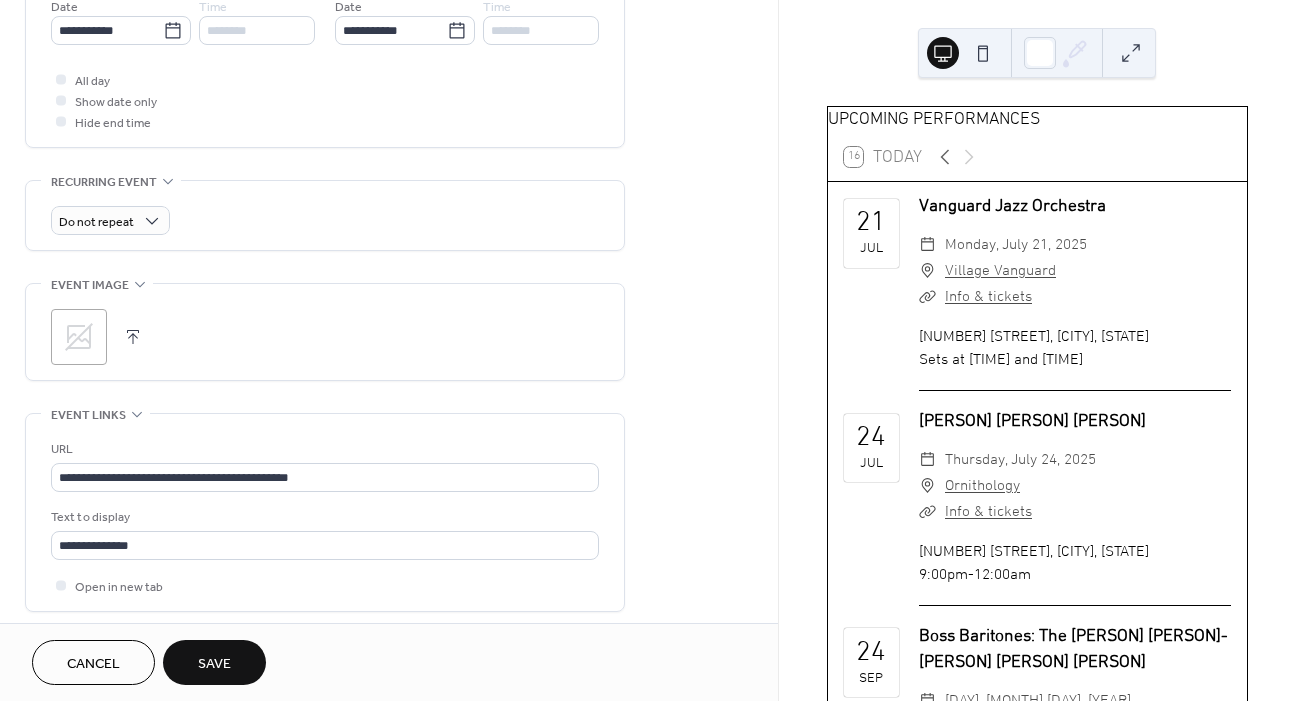 scroll, scrollTop: 721, scrollLeft: 0, axis: vertical 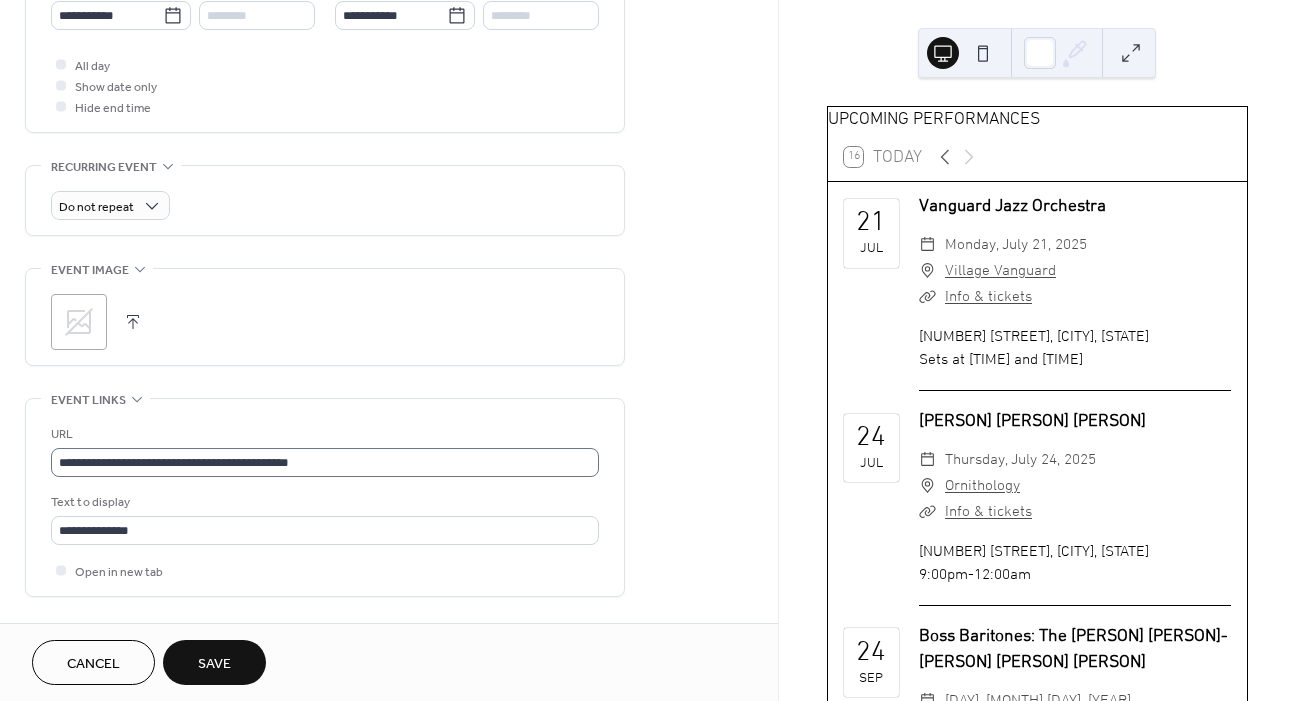 type on "**********" 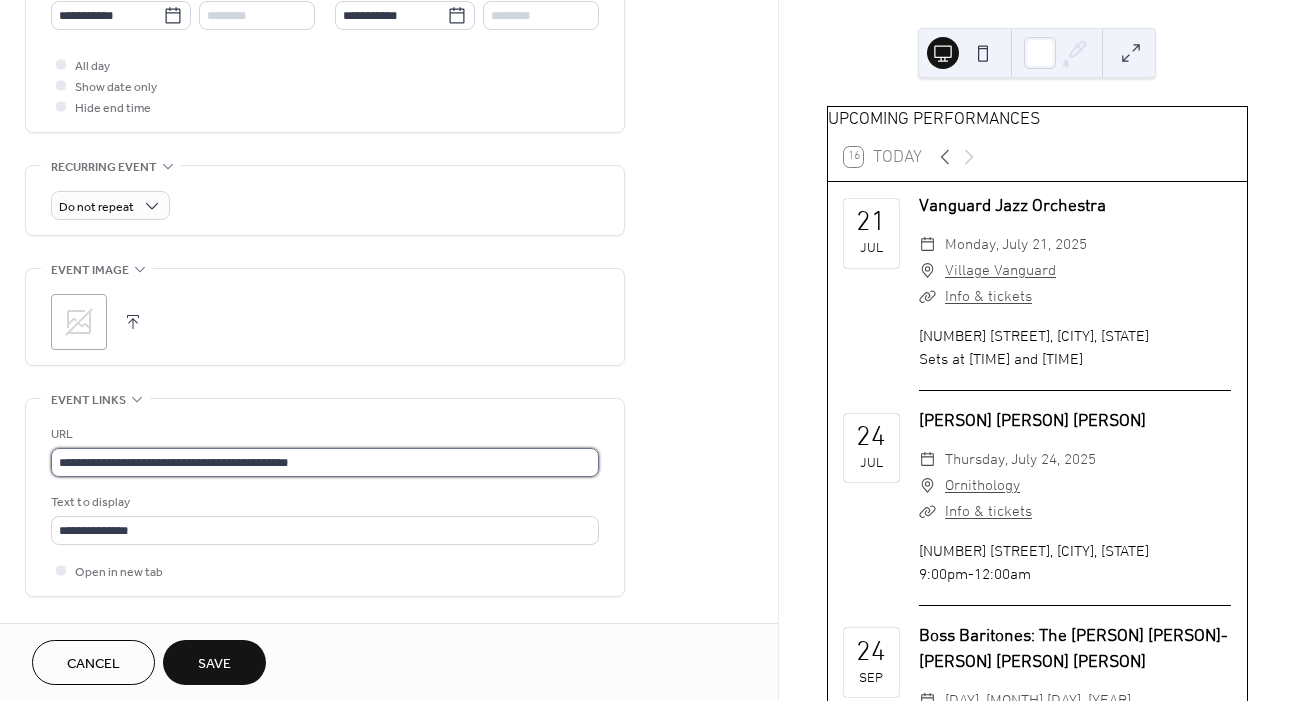 click on "**********" at bounding box center (325, 462) 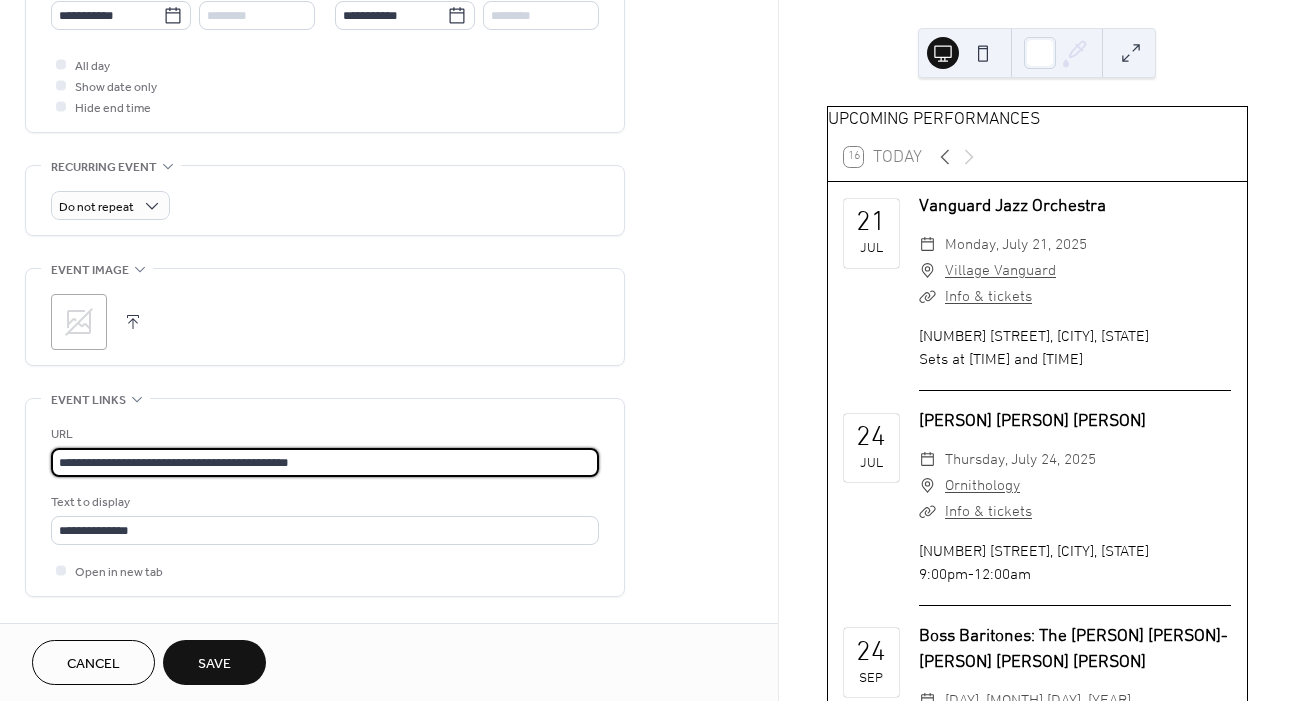click on "**********" at bounding box center (325, 462) 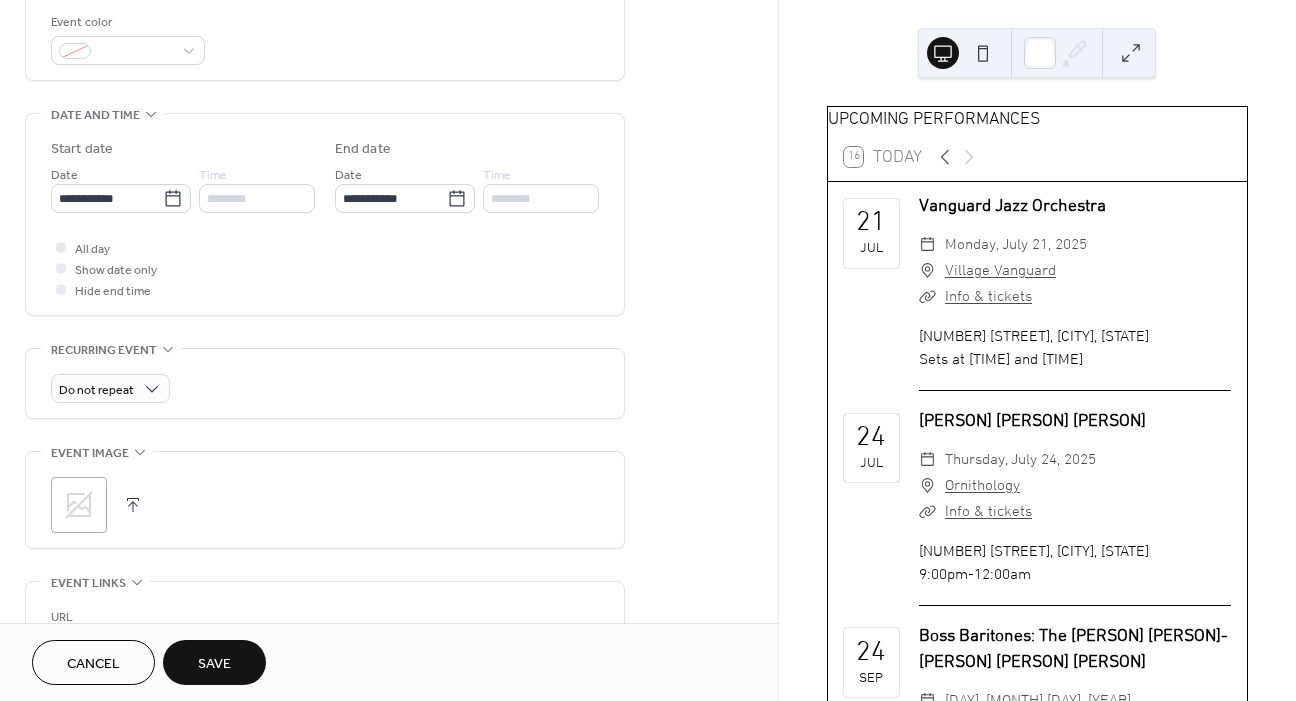 scroll, scrollTop: 508, scrollLeft: 0, axis: vertical 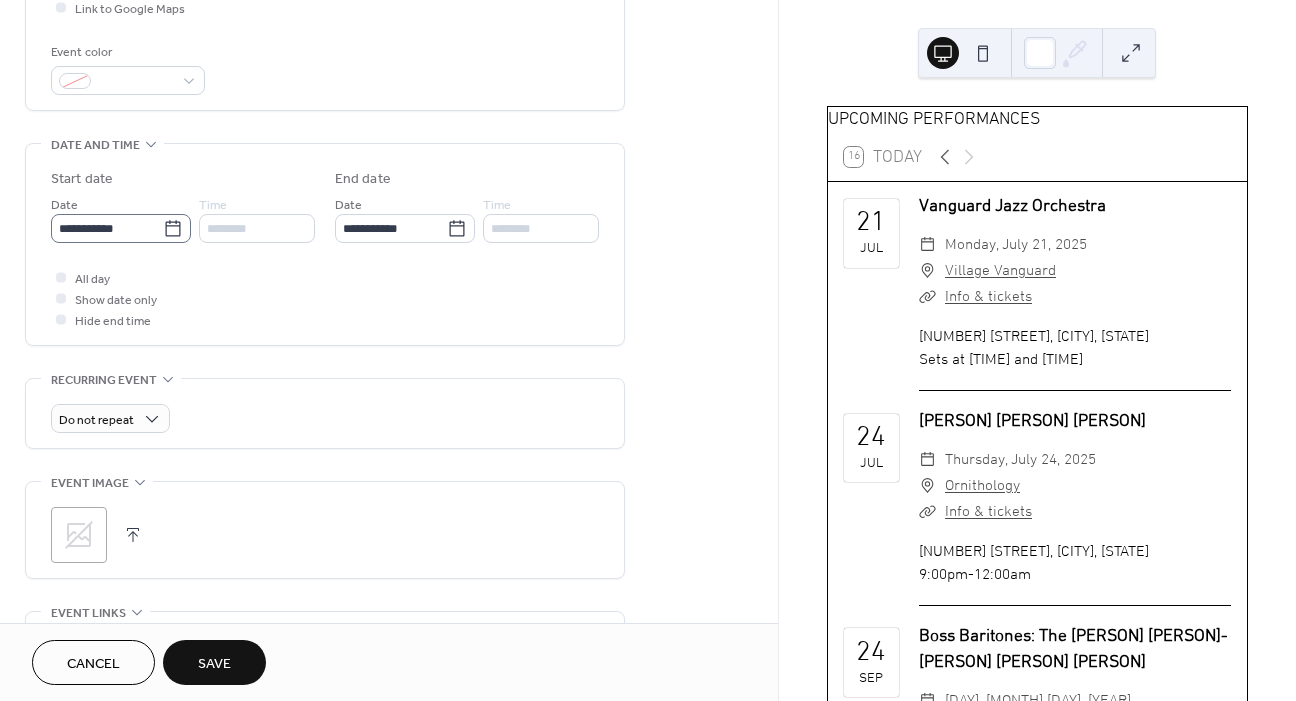 type on "**********" 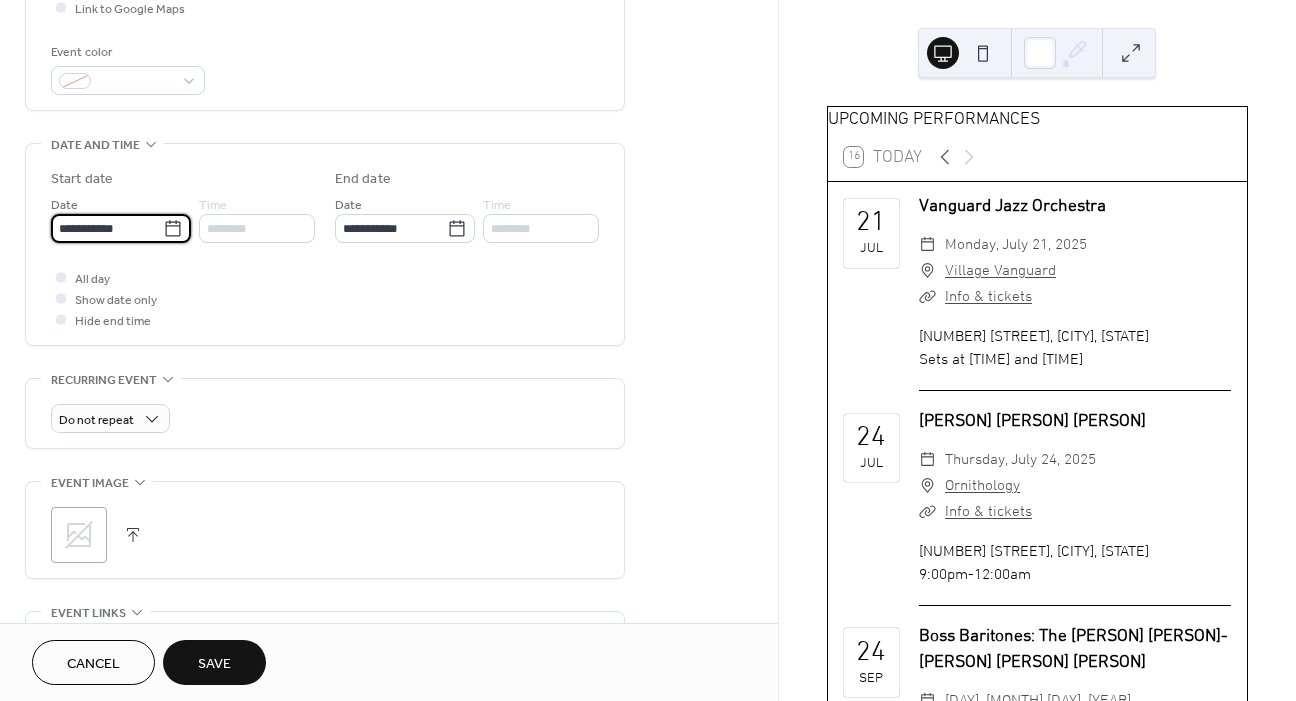 click on "**********" at bounding box center (107, 228) 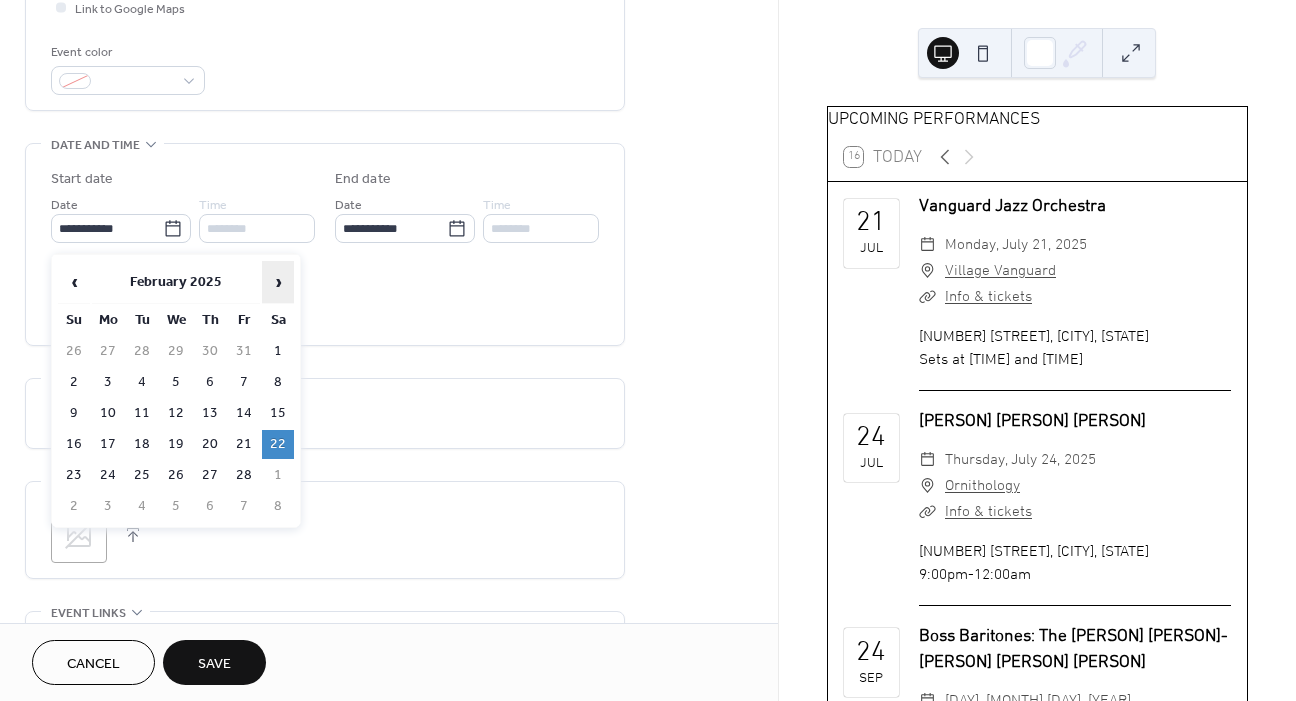 click on "›" at bounding box center (278, 282) 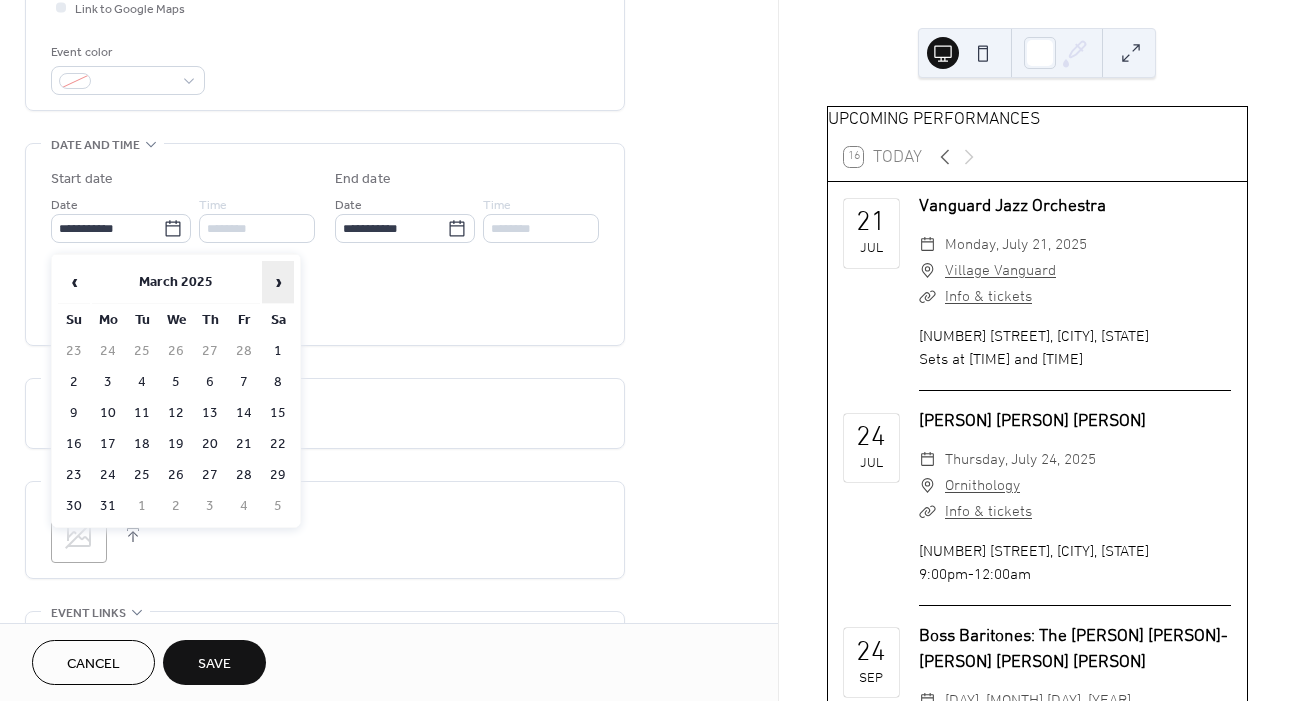 click on "›" at bounding box center [278, 282] 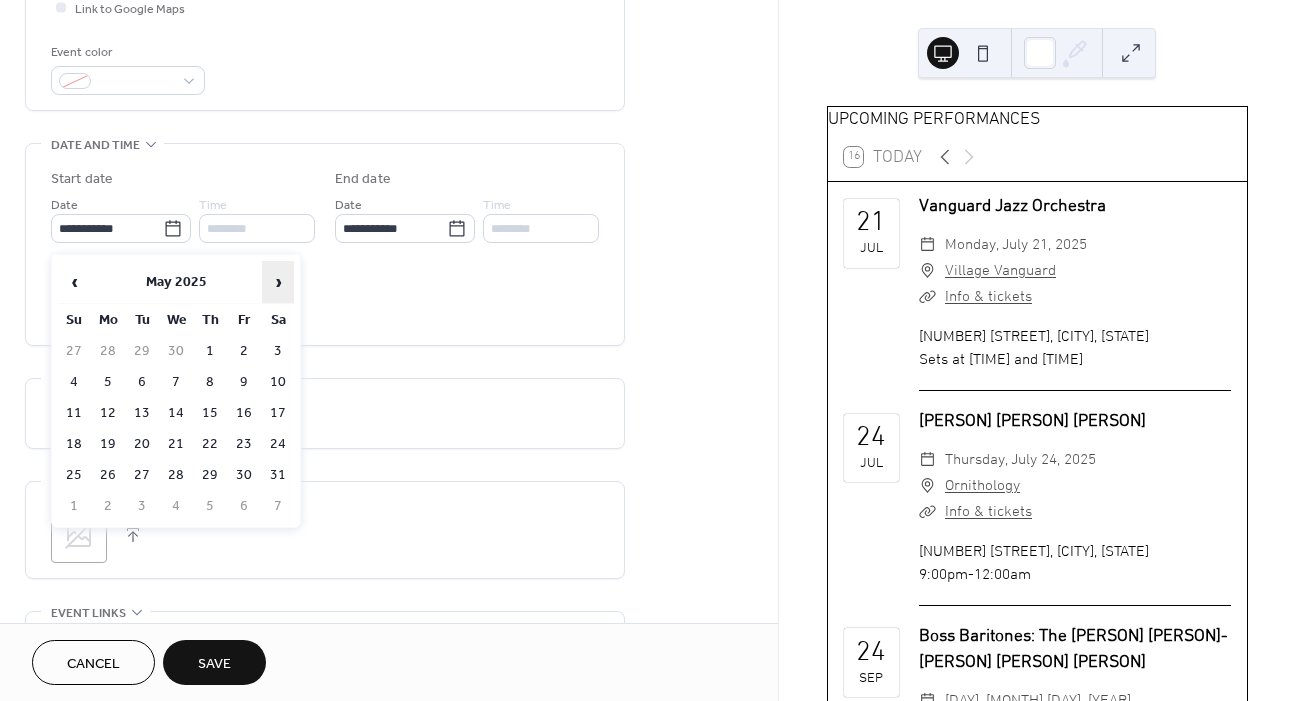 click on "›" at bounding box center (278, 282) 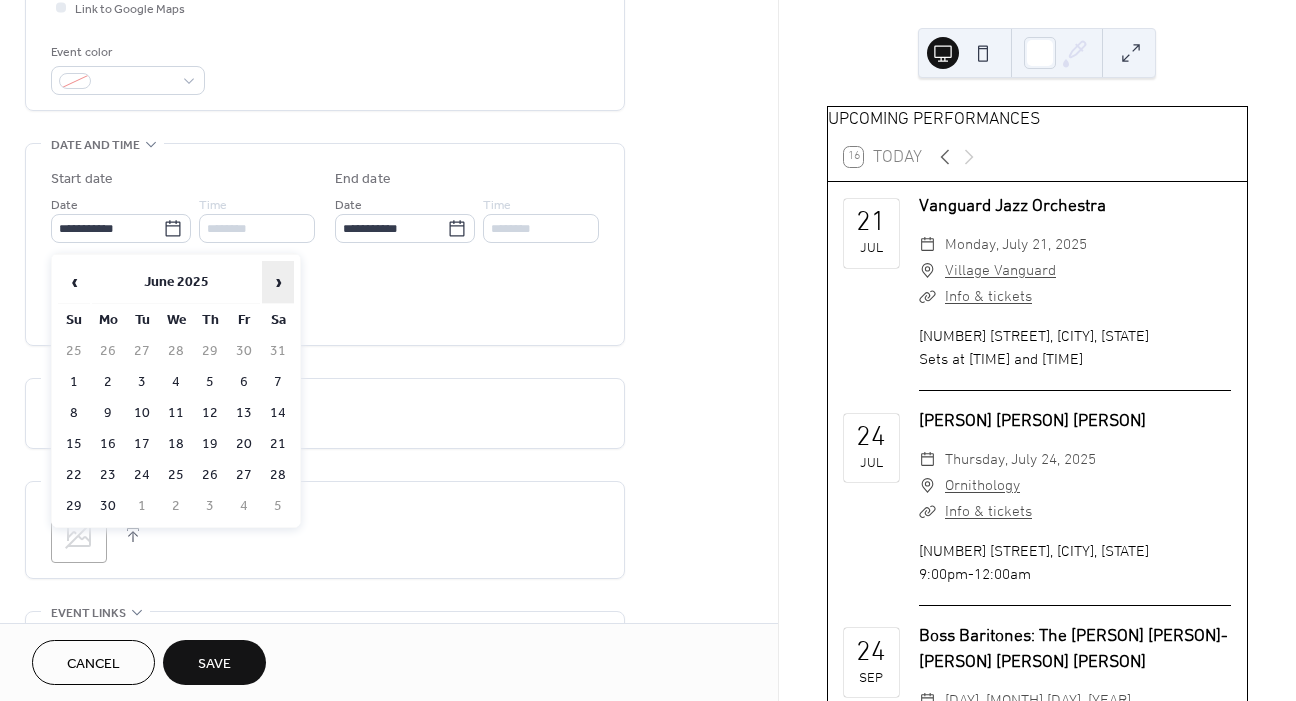 click on "›" at bounding box center [278, 282] 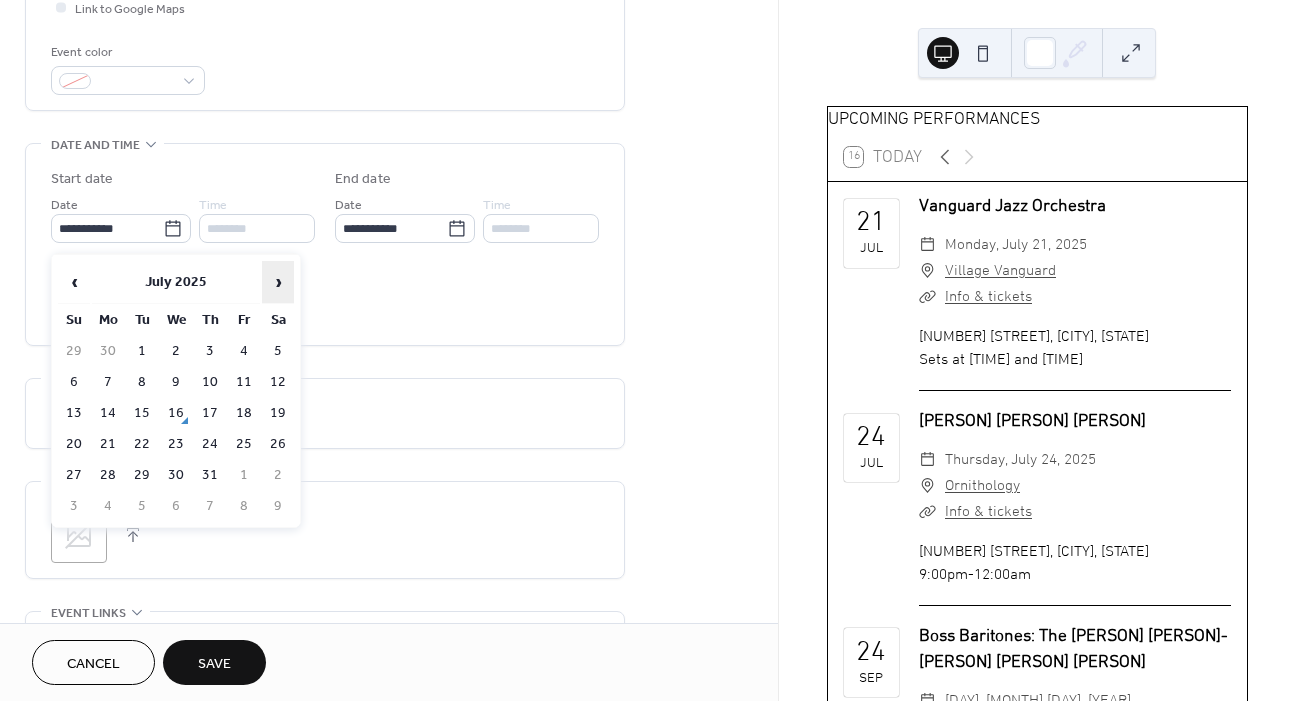 click on "›" at bounding box center [278, 282] 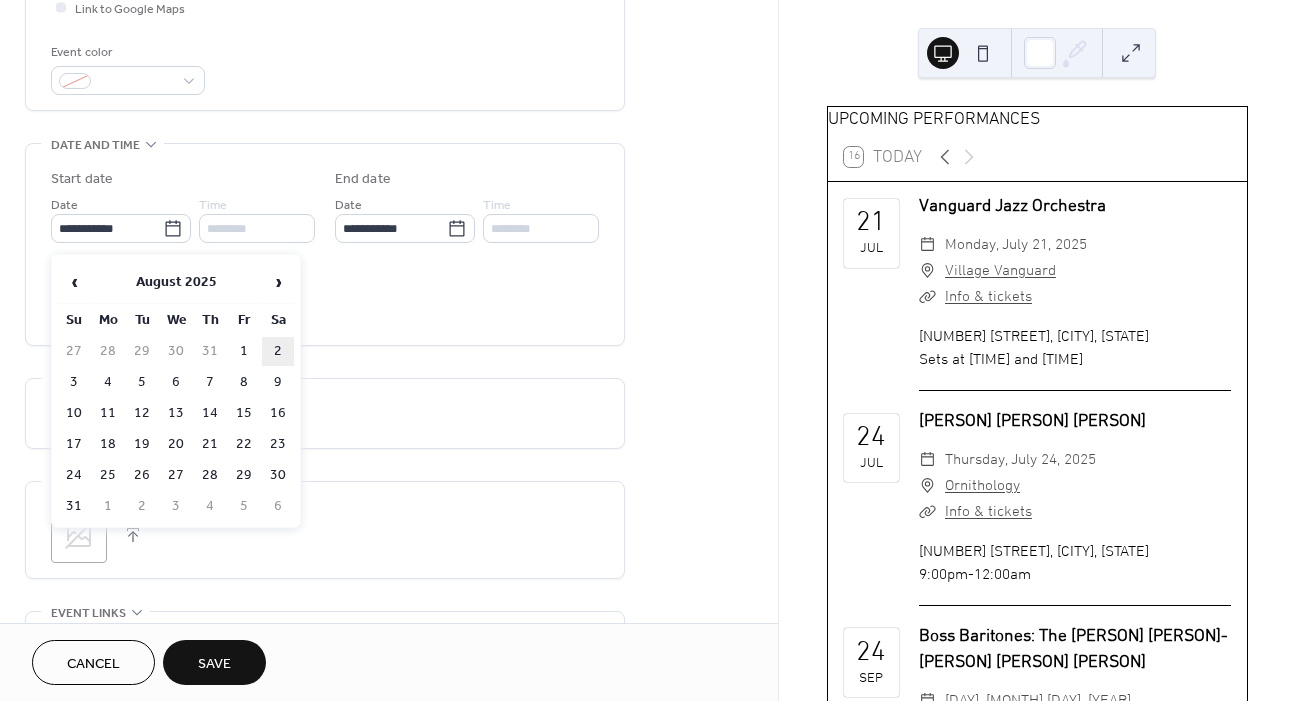 click on "2" at bounding box center [278, 351] 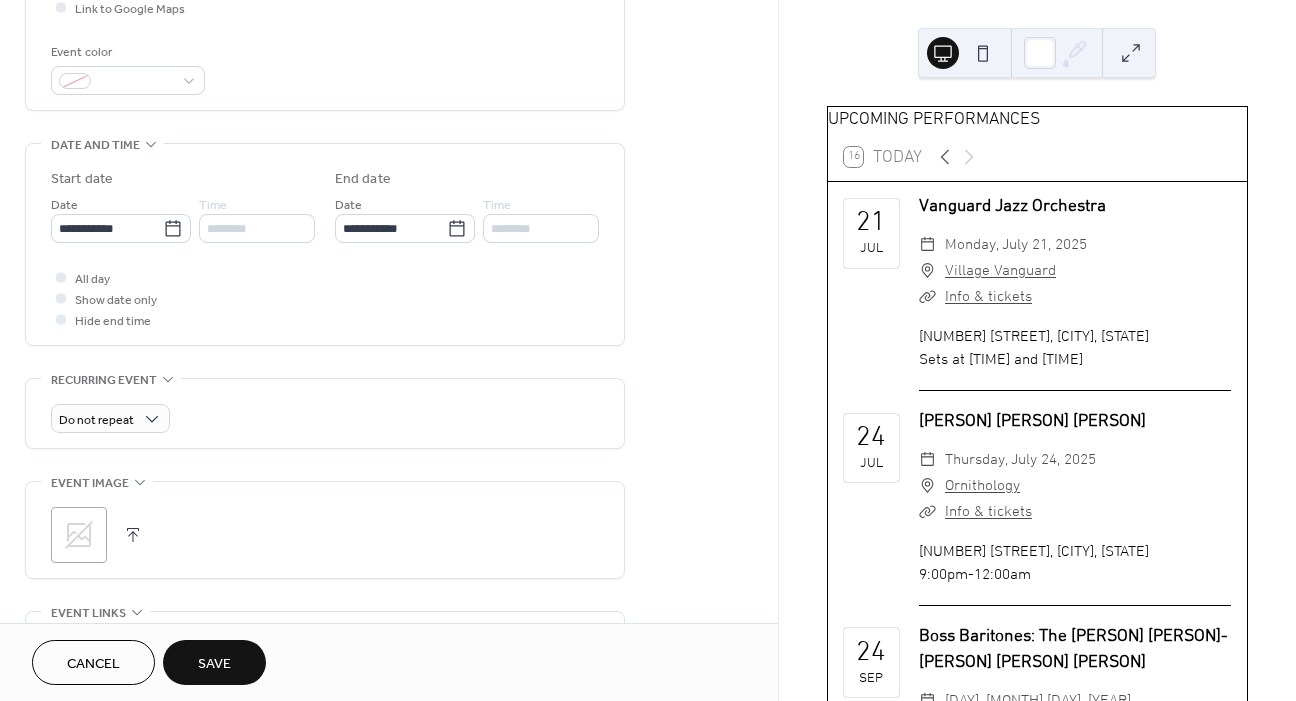 type on "**********" 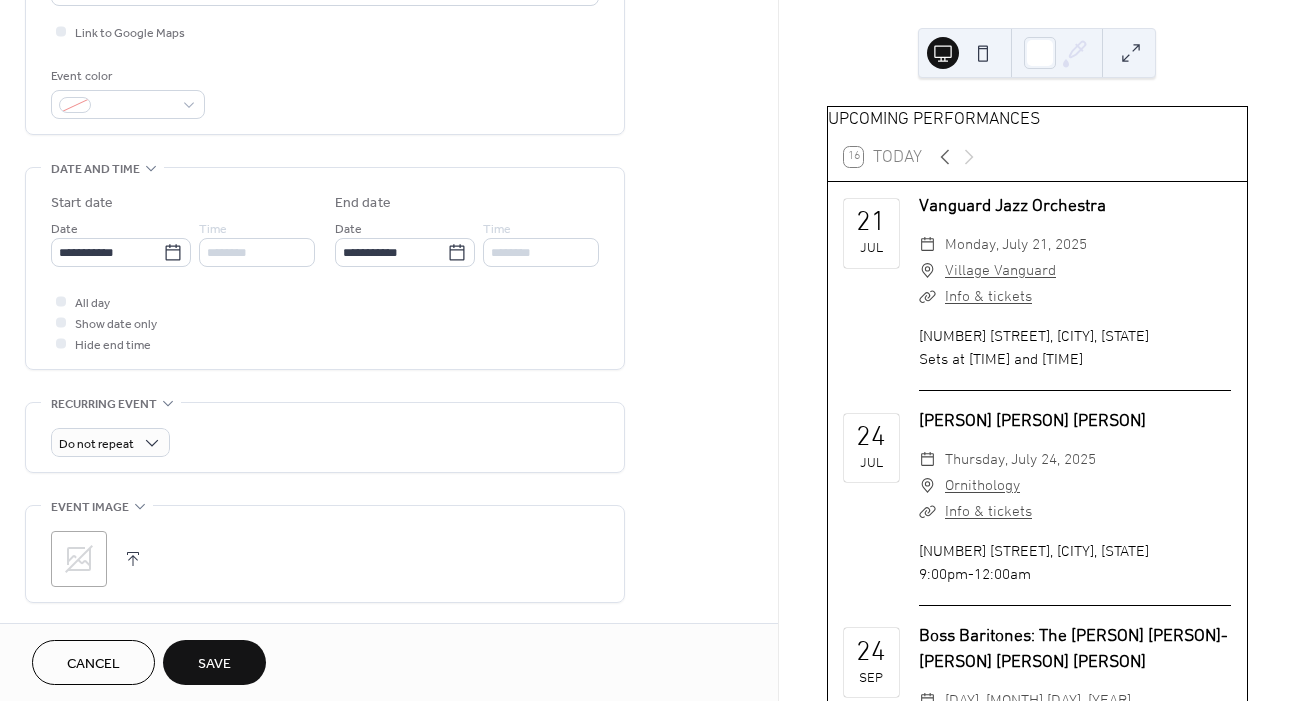 scroll, scrollTop: 501, scrollLeft: 0, axis: vertical 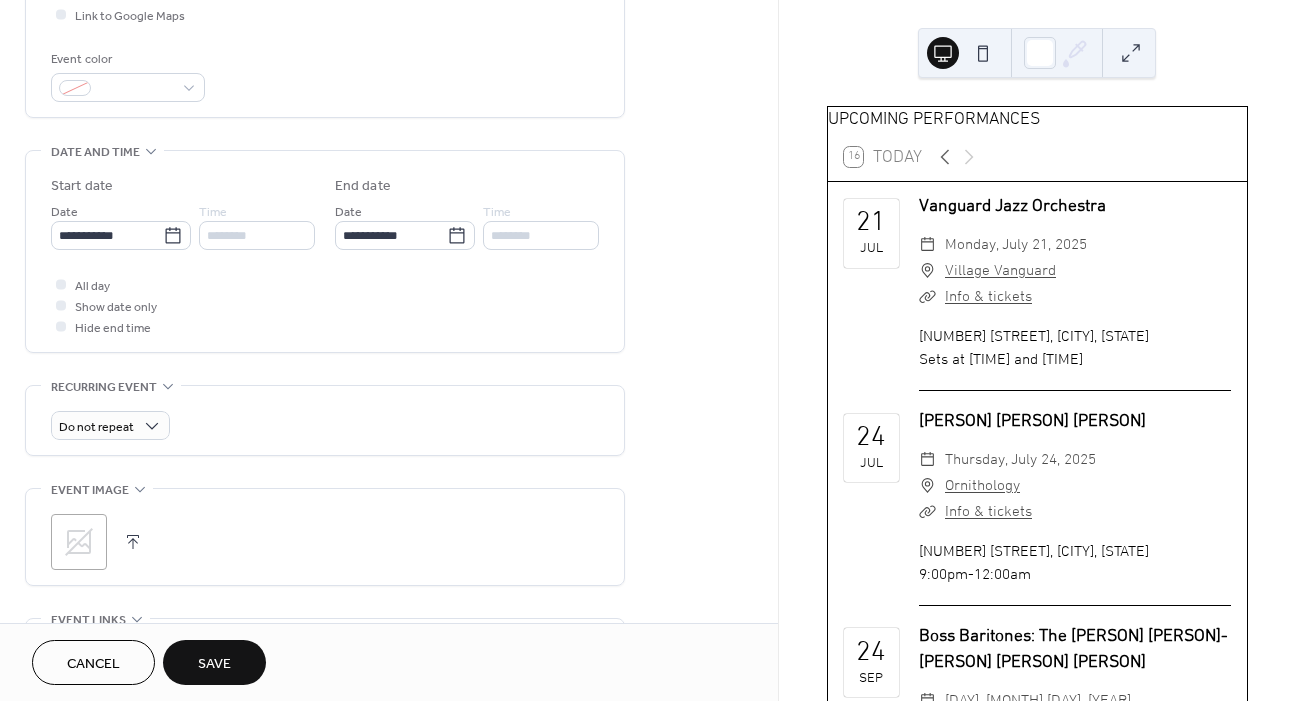 click on "Save" at bounding box center (214, 662) 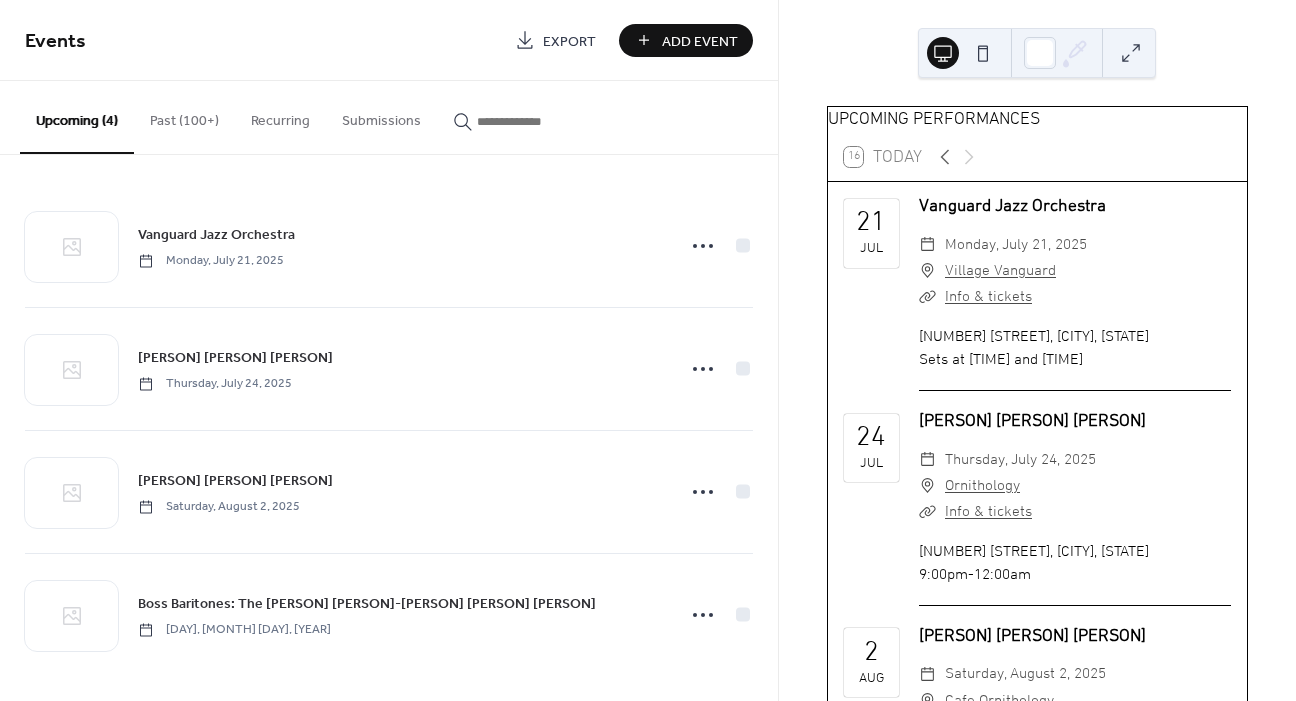 click on "Past (100+)" at bounding box center [184, 116] 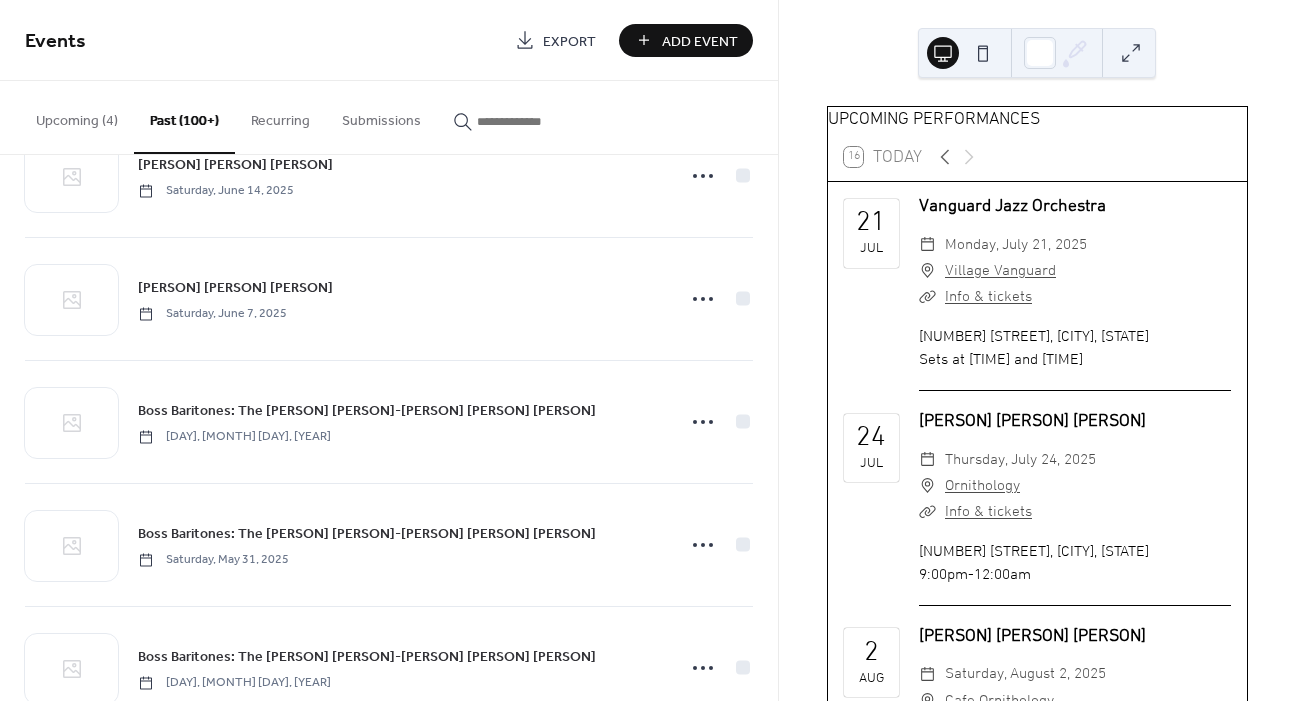 scroll, scrollTop: 199, scrollLeft: 0, axis: vertical 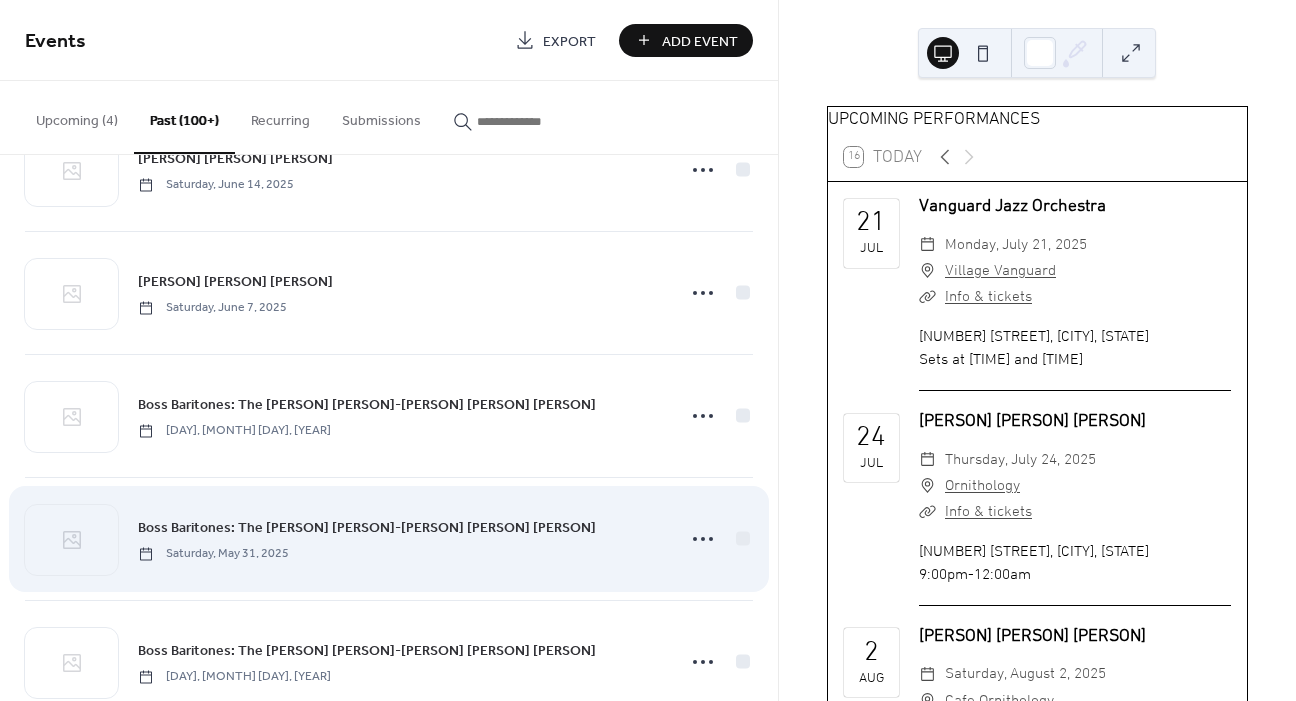click on "Boss Baritones: The [PERSON] [PERSON]-[PERSON] [PERSON] [PERSON] [DAY], [MONTH] [DAY], [YEAR]" at bounding box center (389, 539) 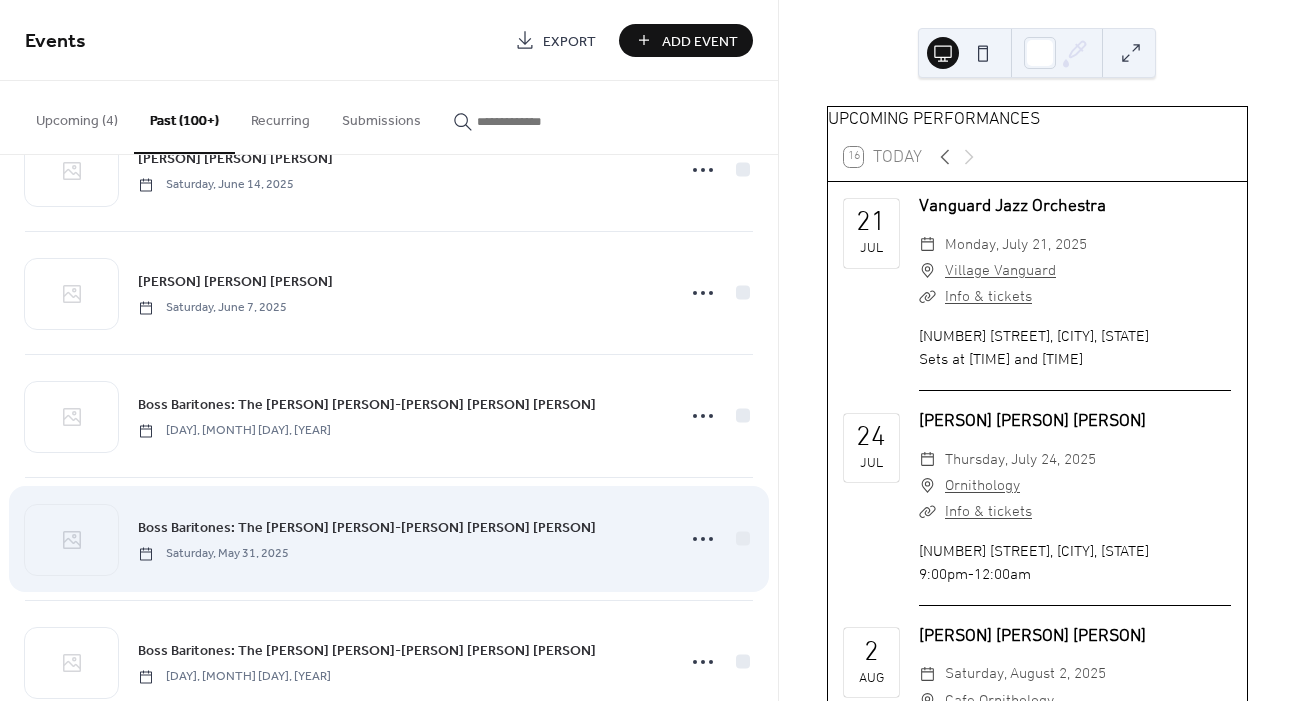 click on "Boss Baritones: The [PERSON] [PERSON]-[PERSON] [PERSON] [PERSON] [DAY], [MONTH] [DAY], [YEAR]" at bounding box center [389, 539] 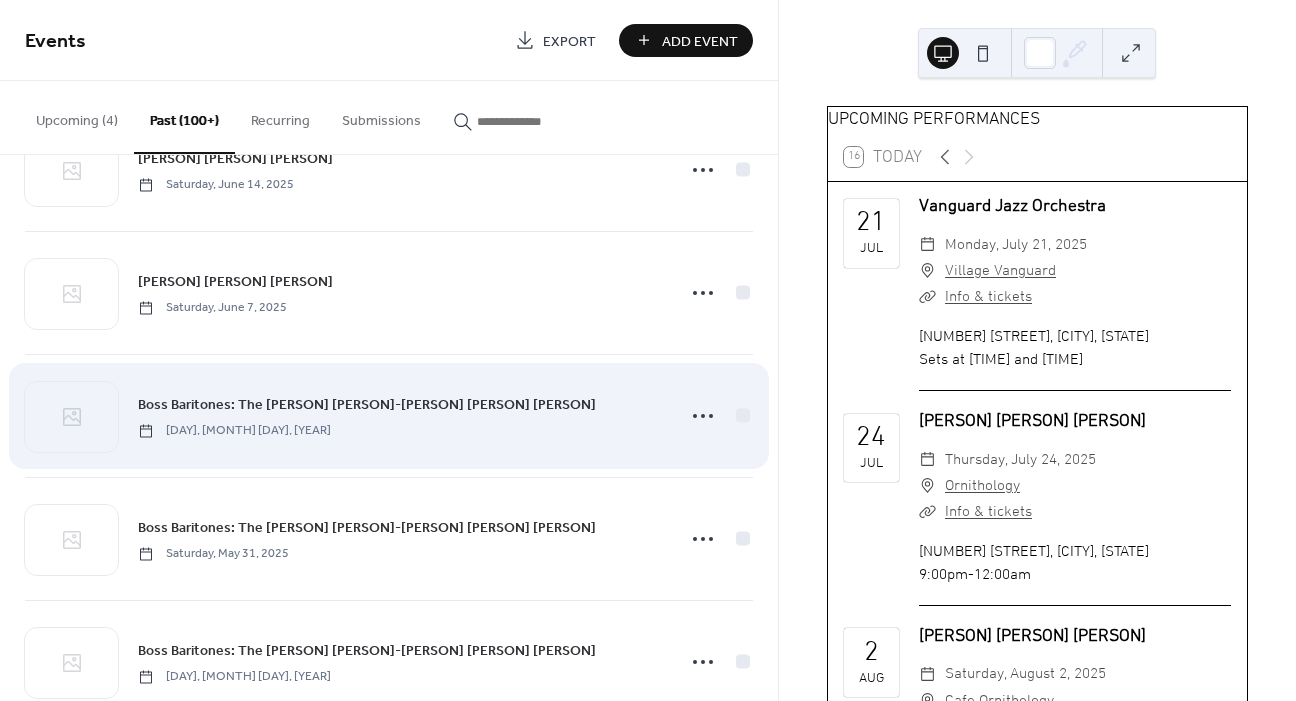 click on "Boss Baritones: The [PERSON] [PERSON]-[PERSON] [PERSON] [PERSON] [DAY], [MONTH] [DAY], [YEAR]" at bounding box center [389, 416] 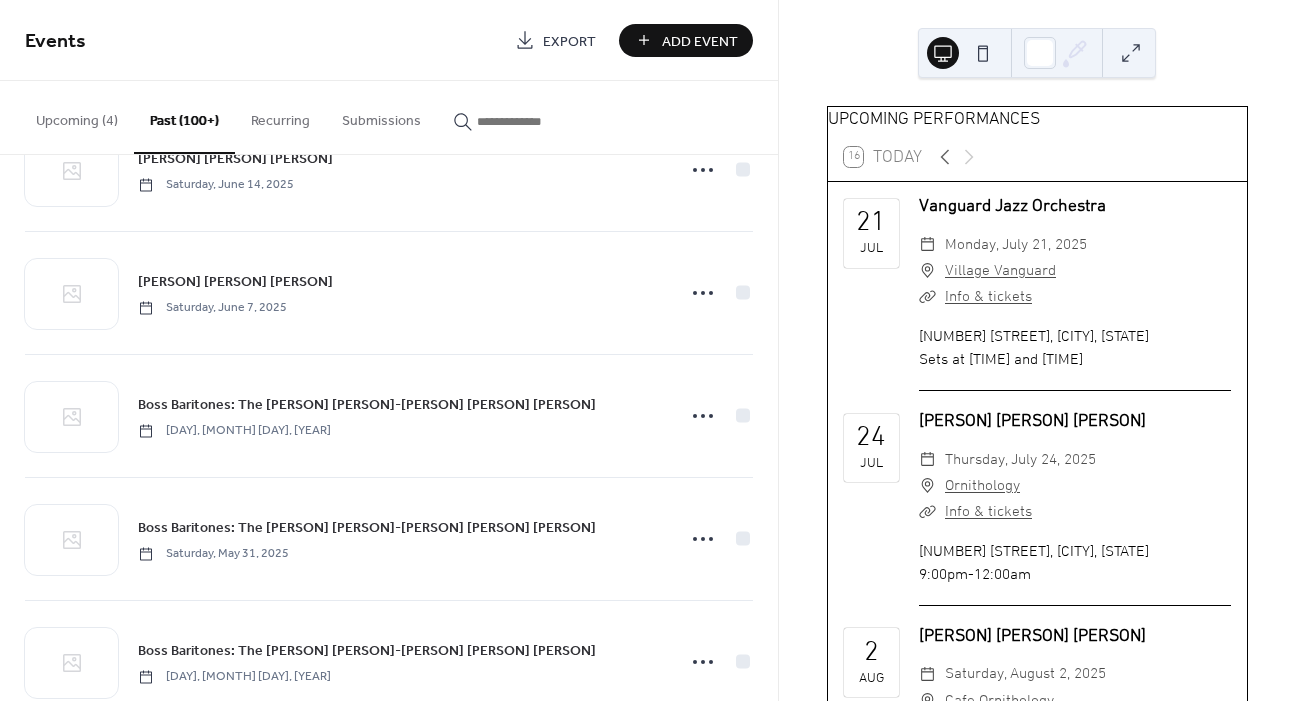 click on "Upcoming (4)" at bounding box center [77, 116] 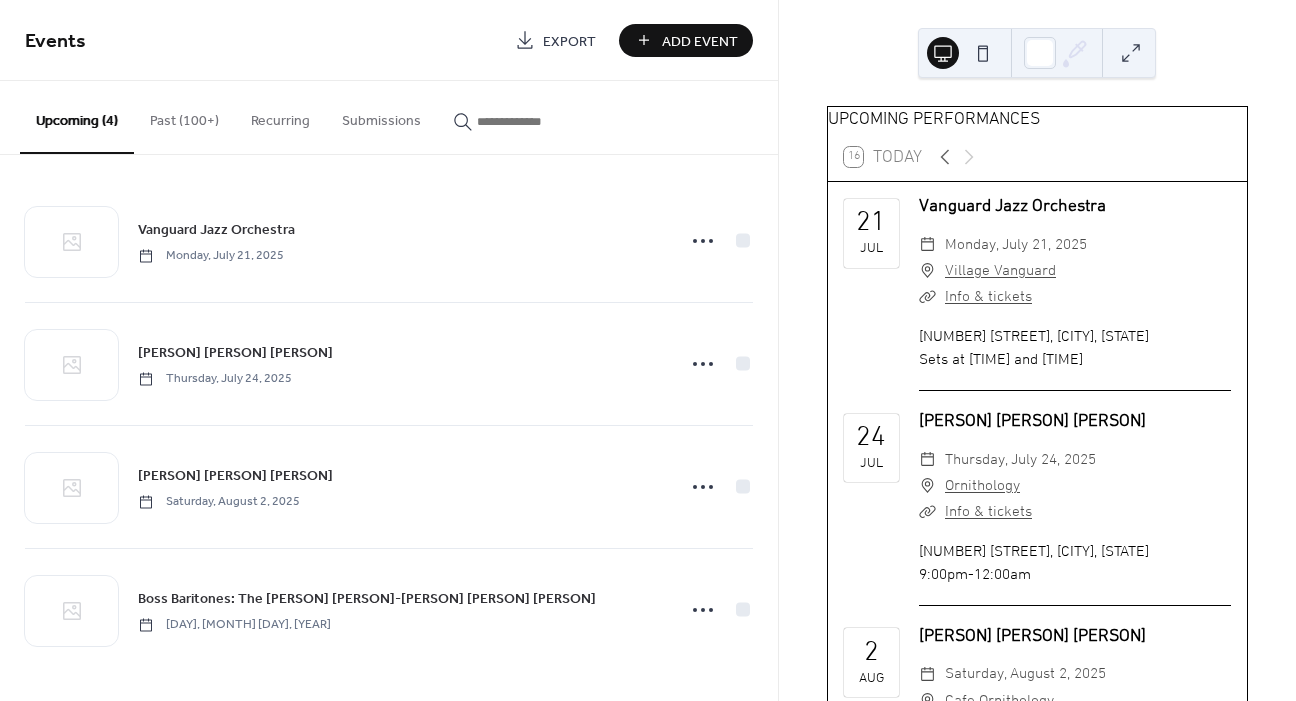 scroll, scrollTop: 5, scrollLeft: 0, axis: vertical 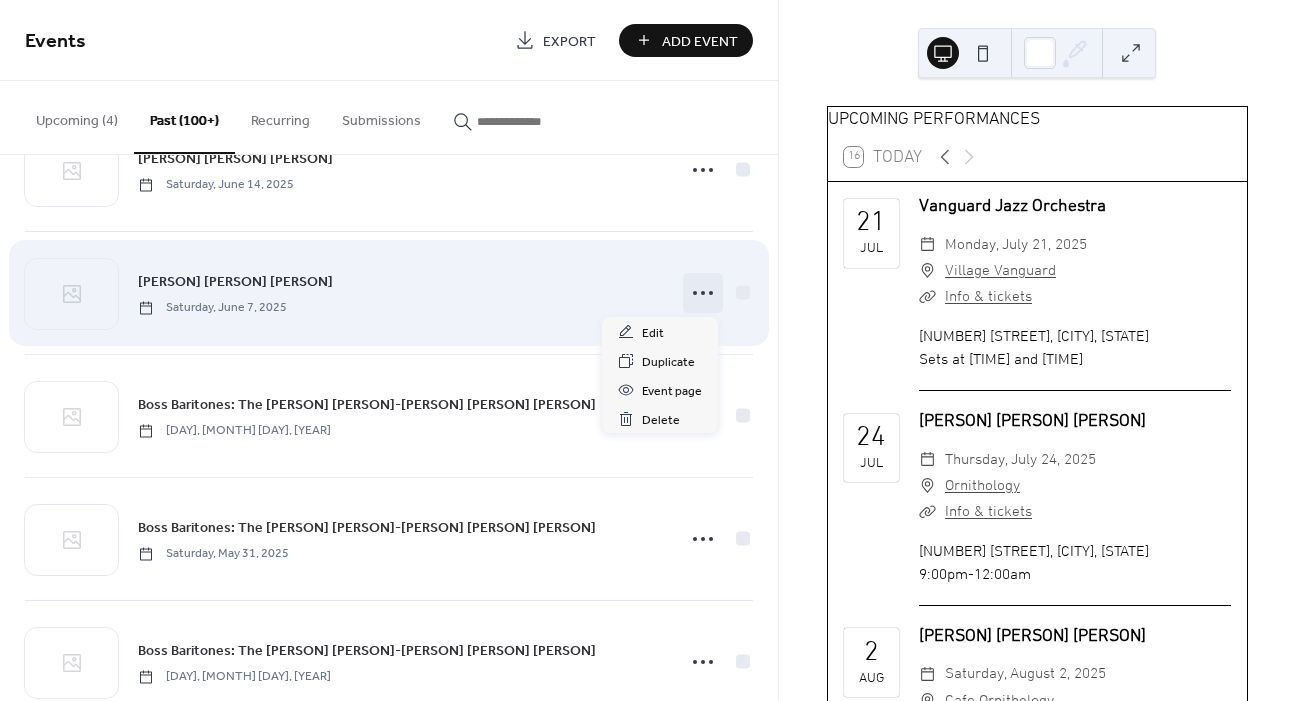 click 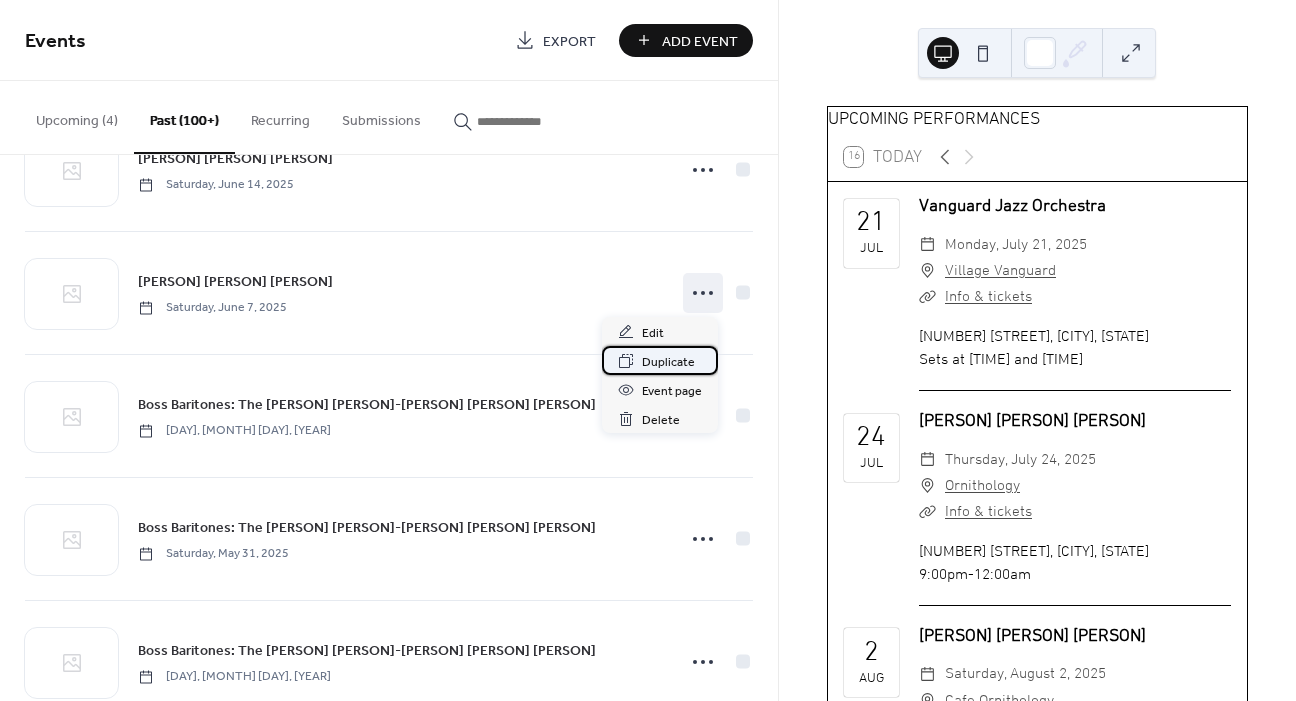 click on "Duplicate" at bounding box center (668, 362) 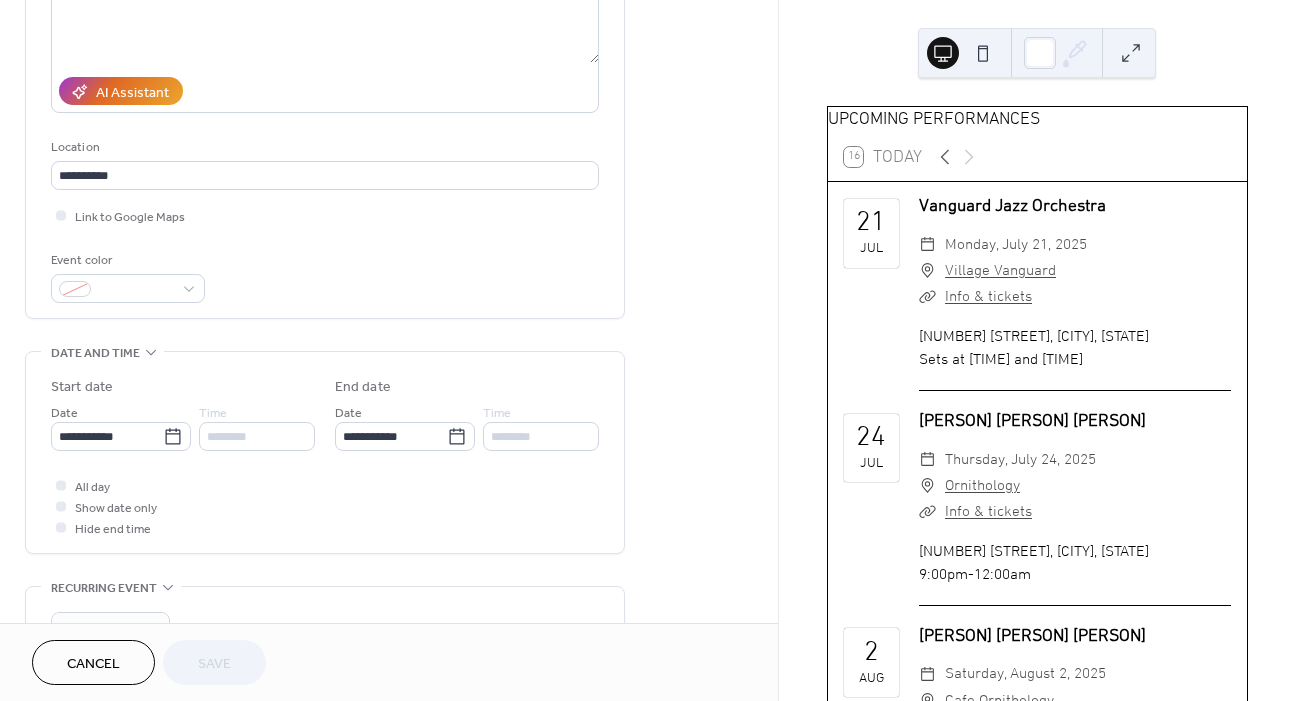 scroll, scrollTop: 301, scrollLeft: 0, axis: vertical 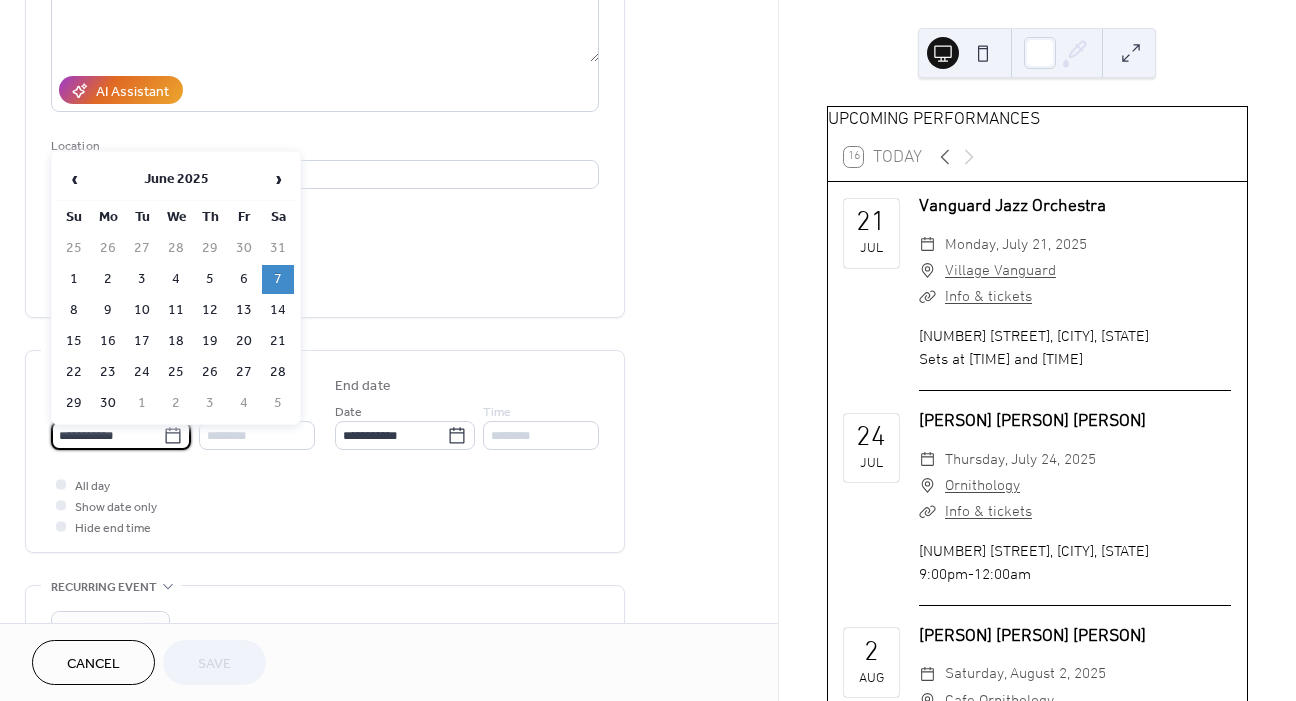 click on "**********" at bounding box center (107, 435) 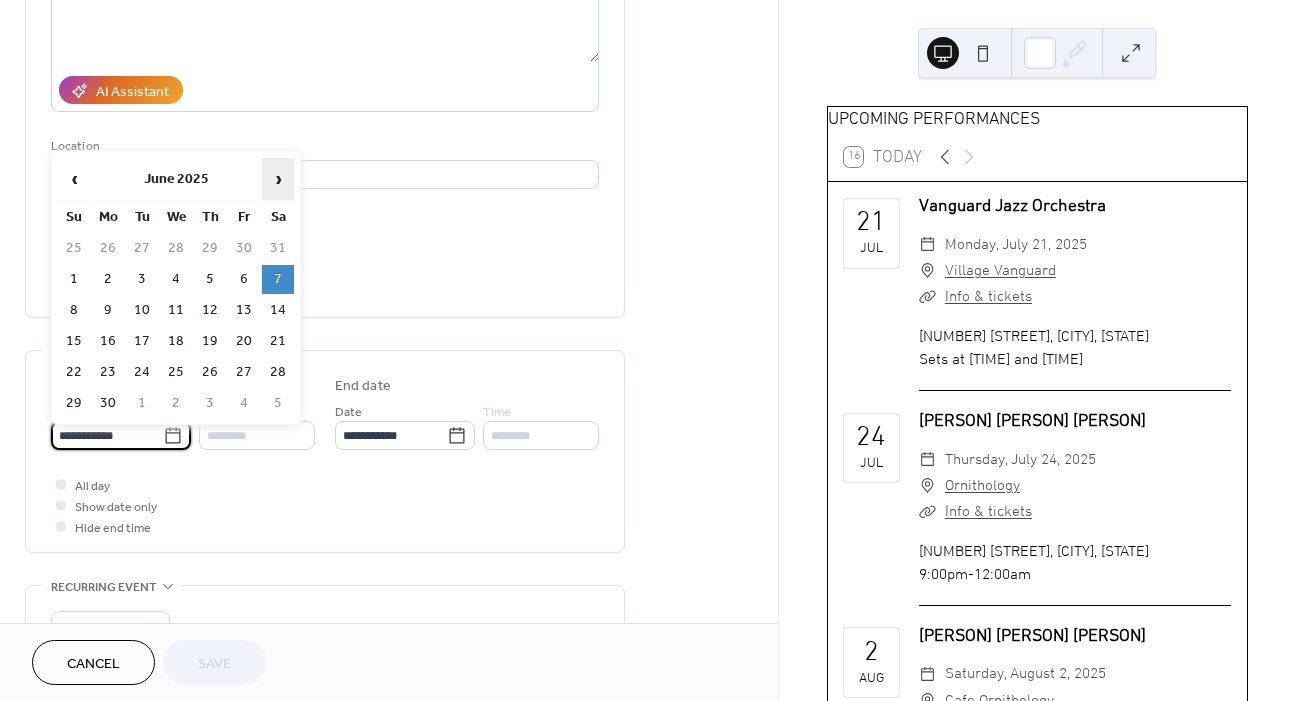 click on "›" at bounding box center (278, 179) 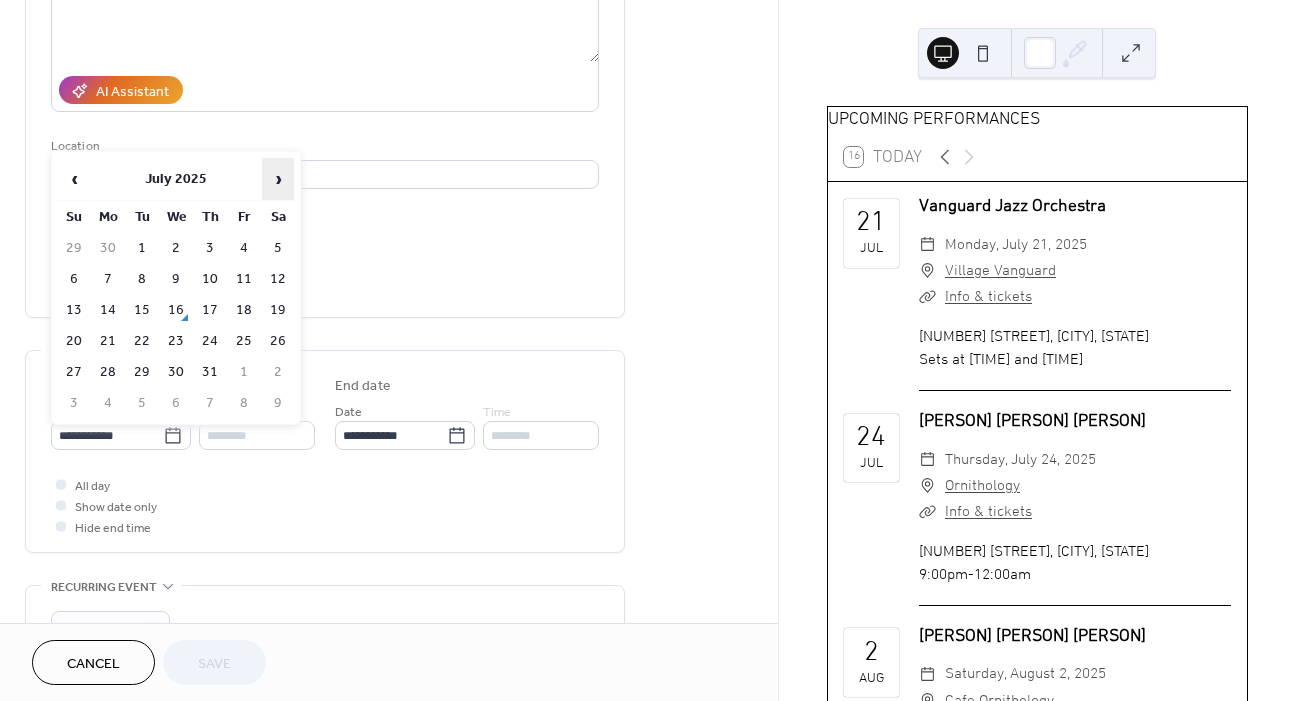 click on "›" at bounding box center (278, 179) 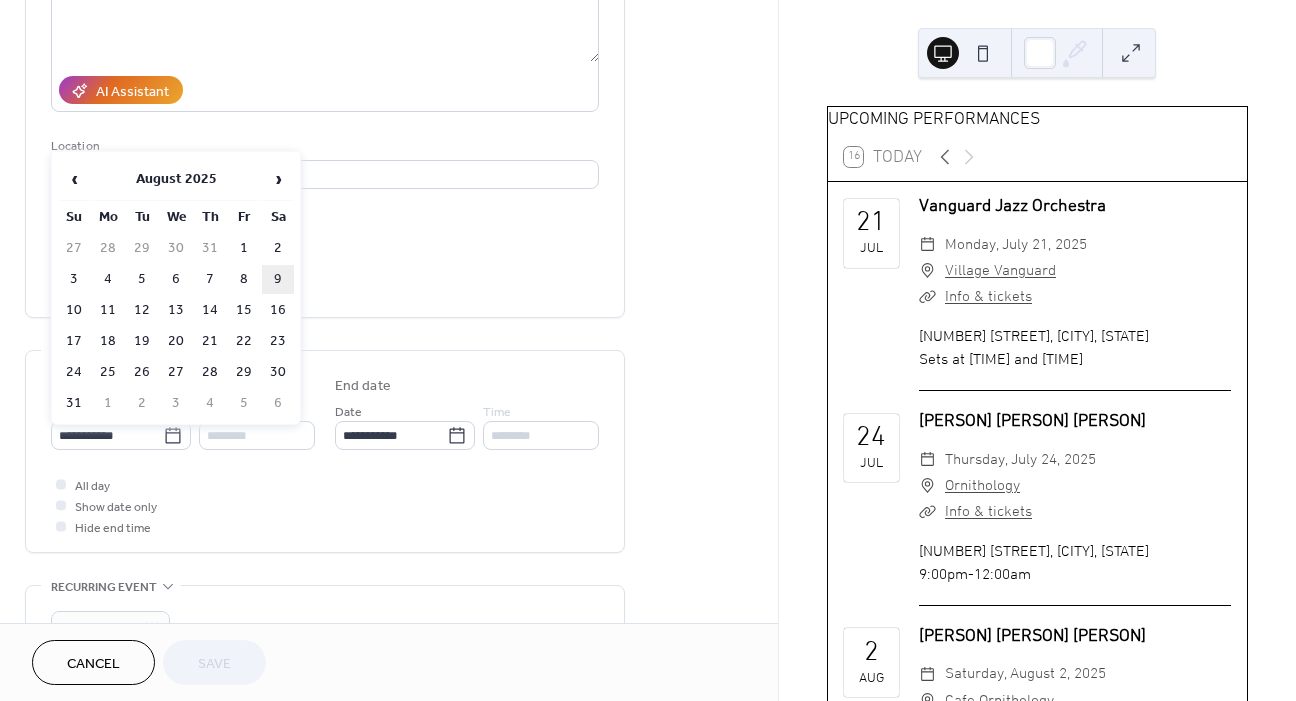 click on "9" at bounding box center (278, 279) 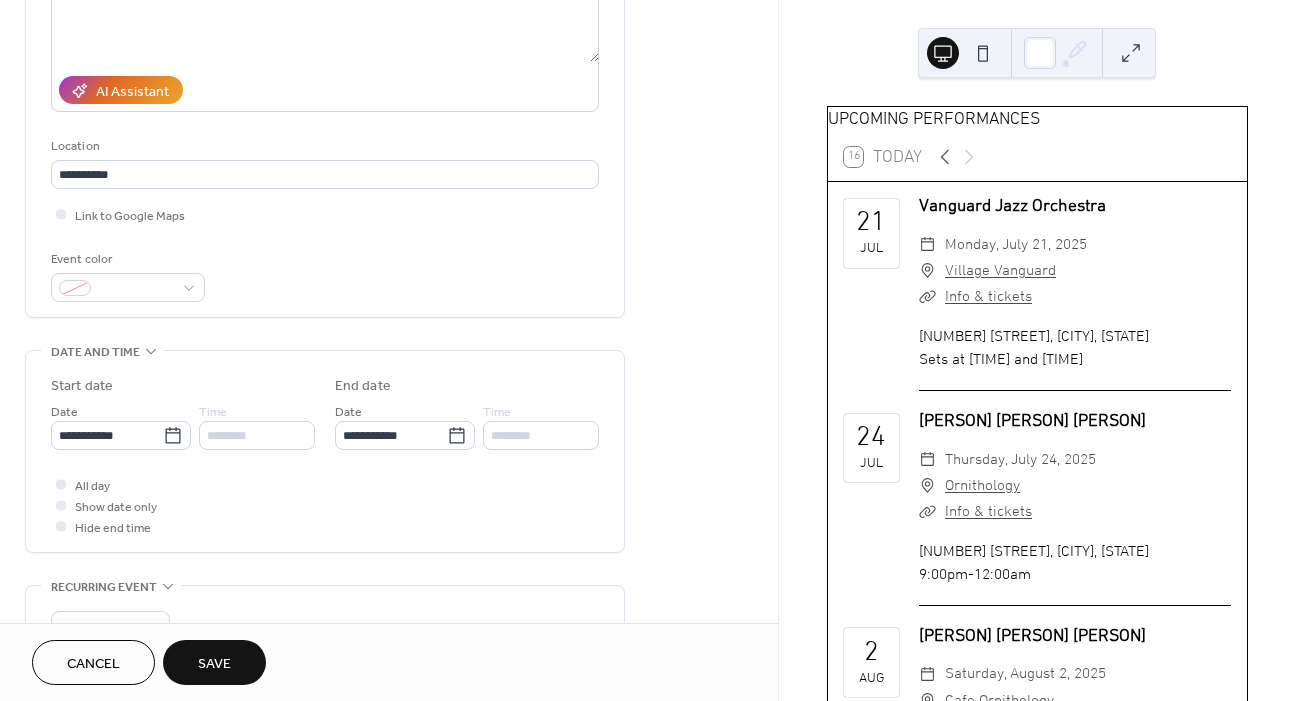 type on "**********" 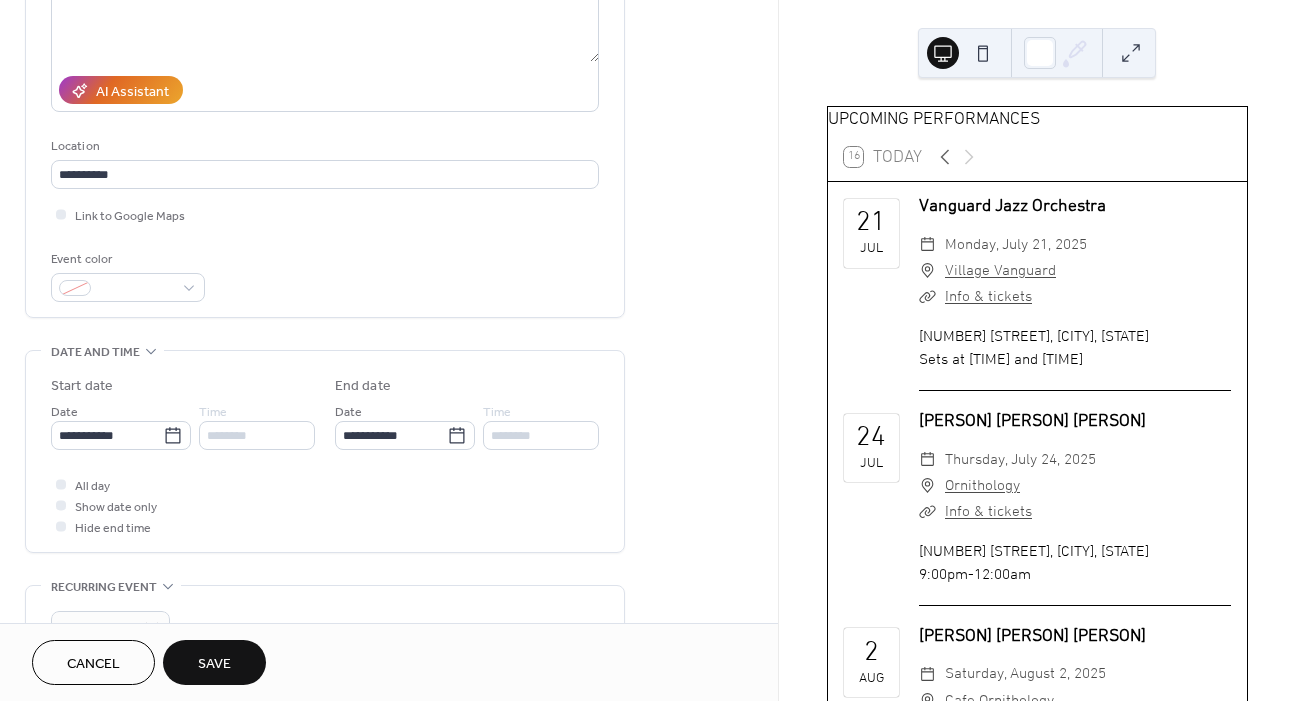 type on "**********" 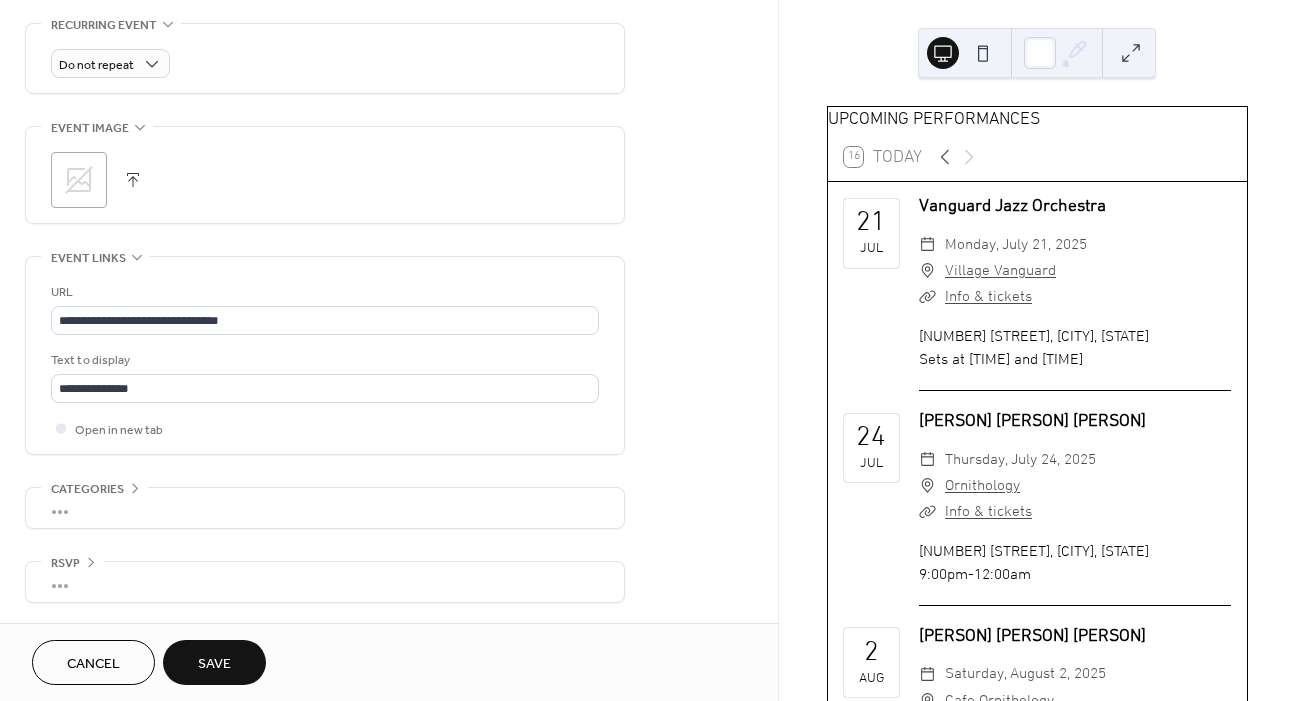 scroll, scrollTop: 873, scrollLeft: 0, axis: vertical 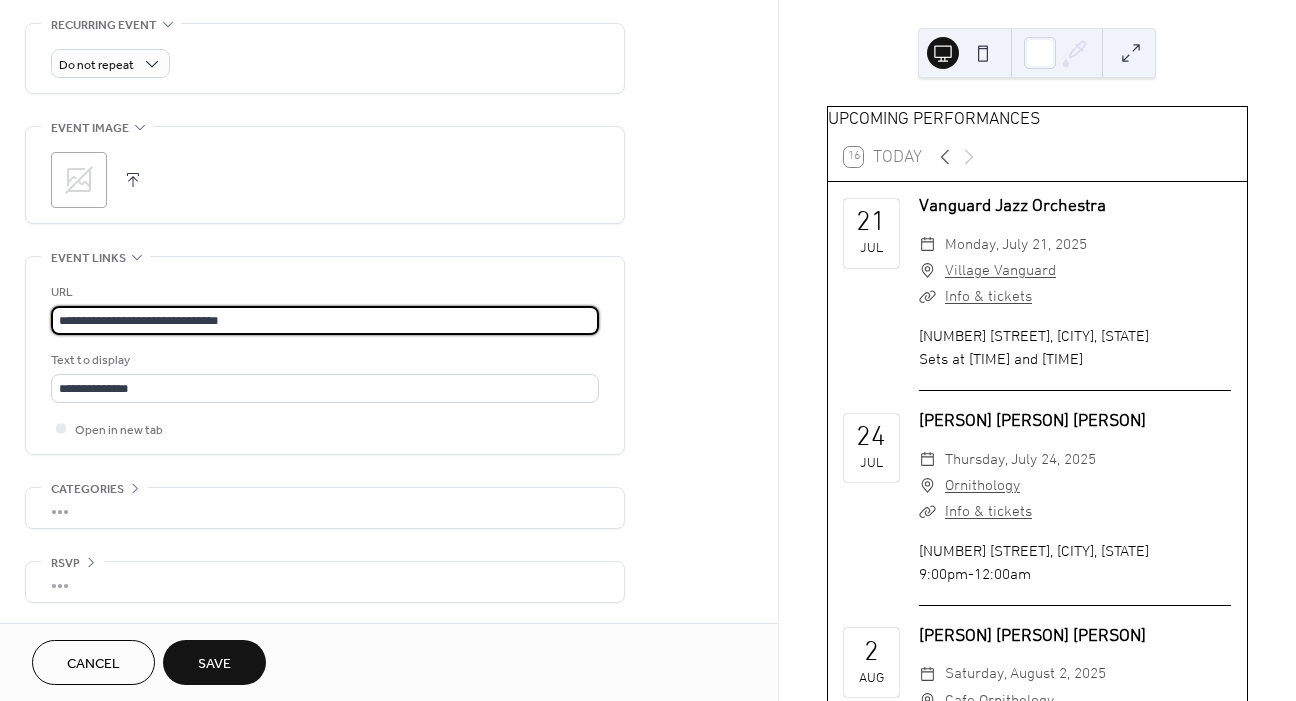 click on "**********" at bounding box center [325, 320] 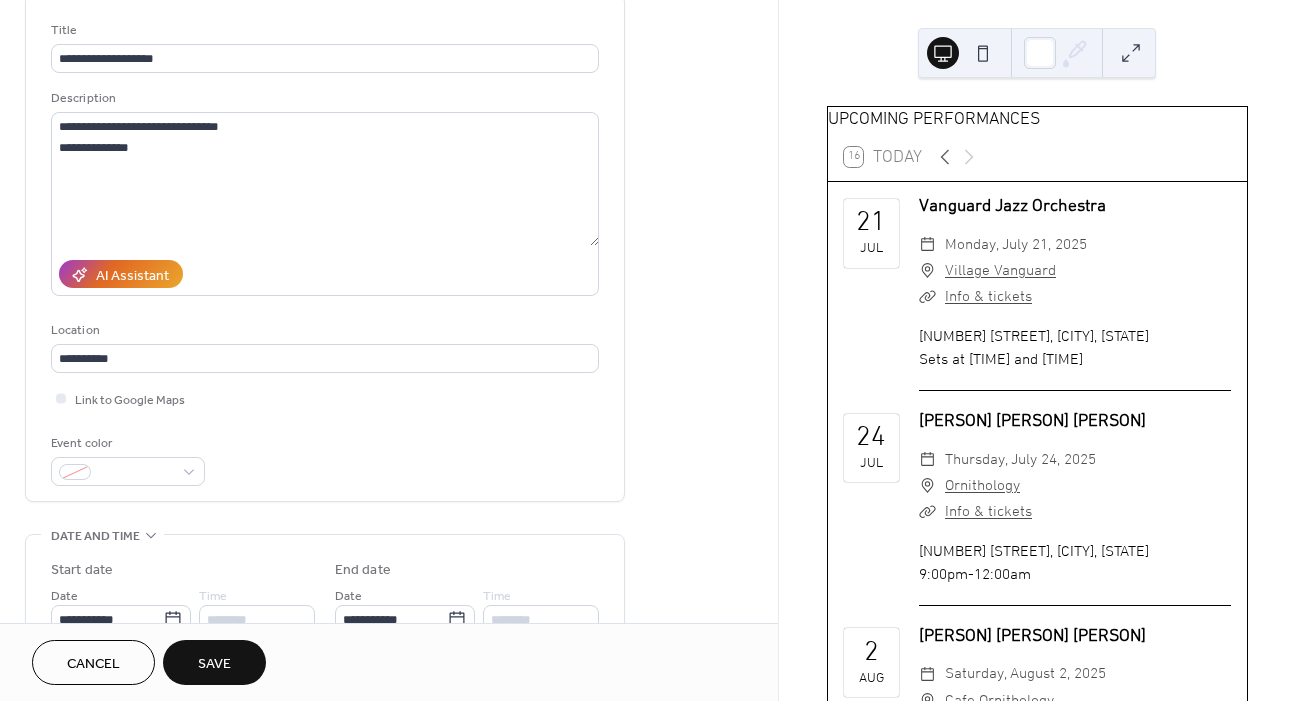 scroll, scrollTop: 191, scrollLeft: 0, axis: vertical 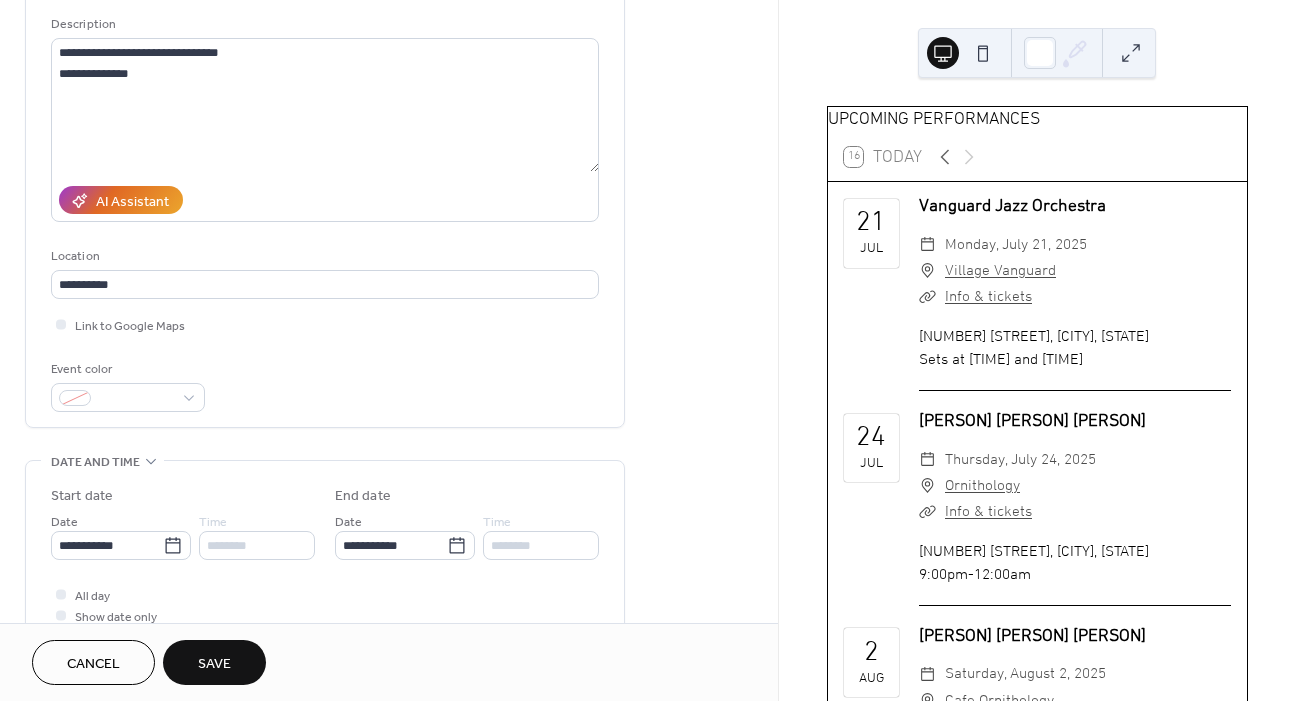 type on "**********" 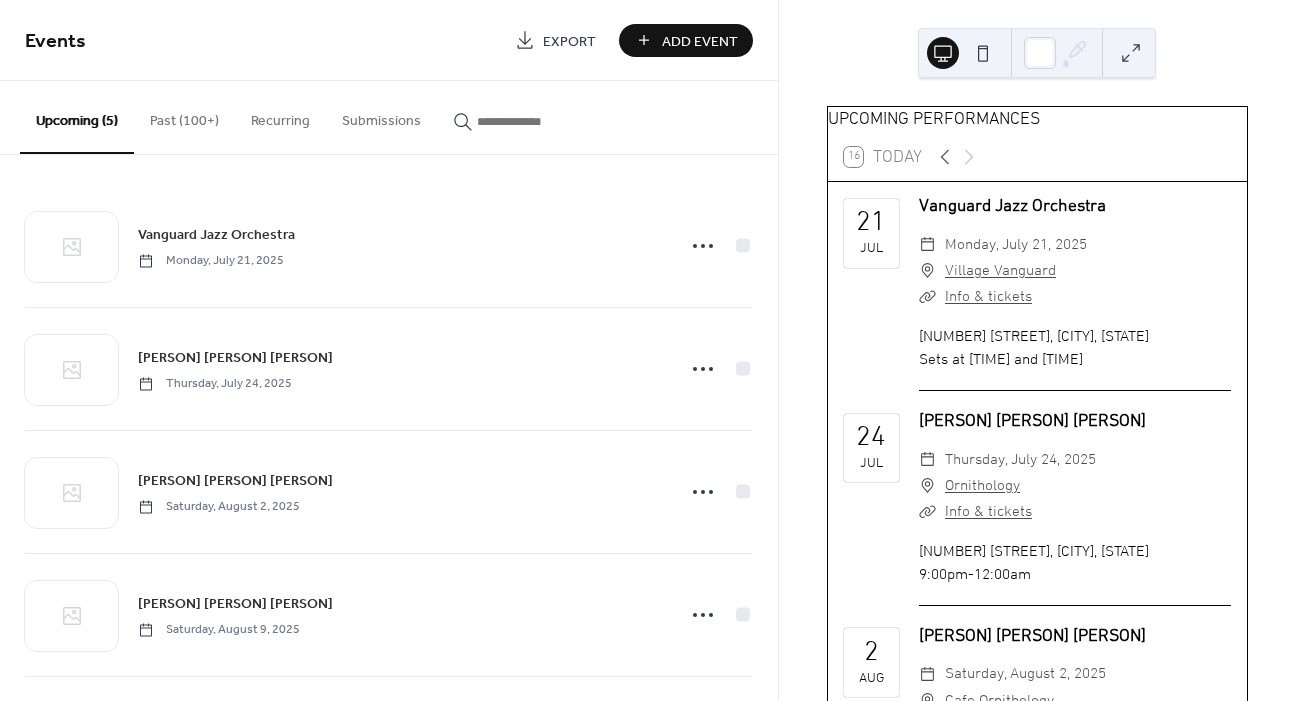 click on "Past (100+)" at bounding box center (184, 116) 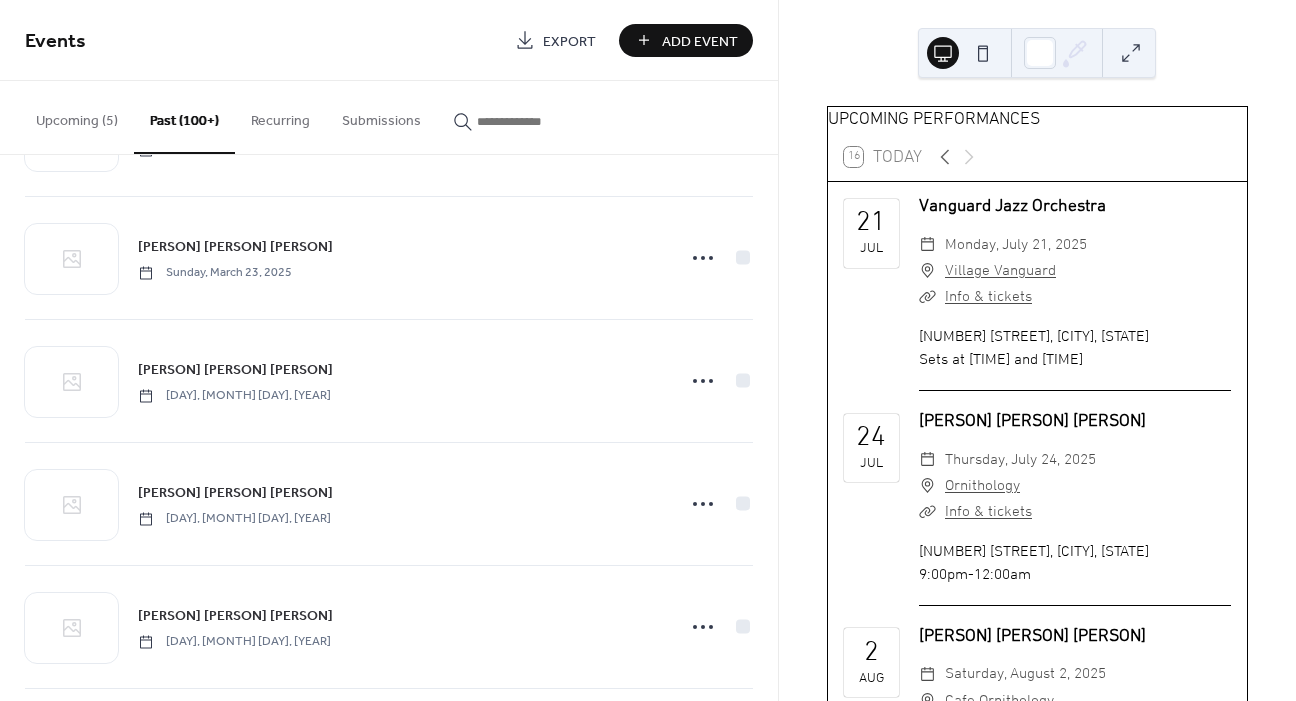 scroll, scrollTop: 2455, scrollLeft: 0, axis: vertical 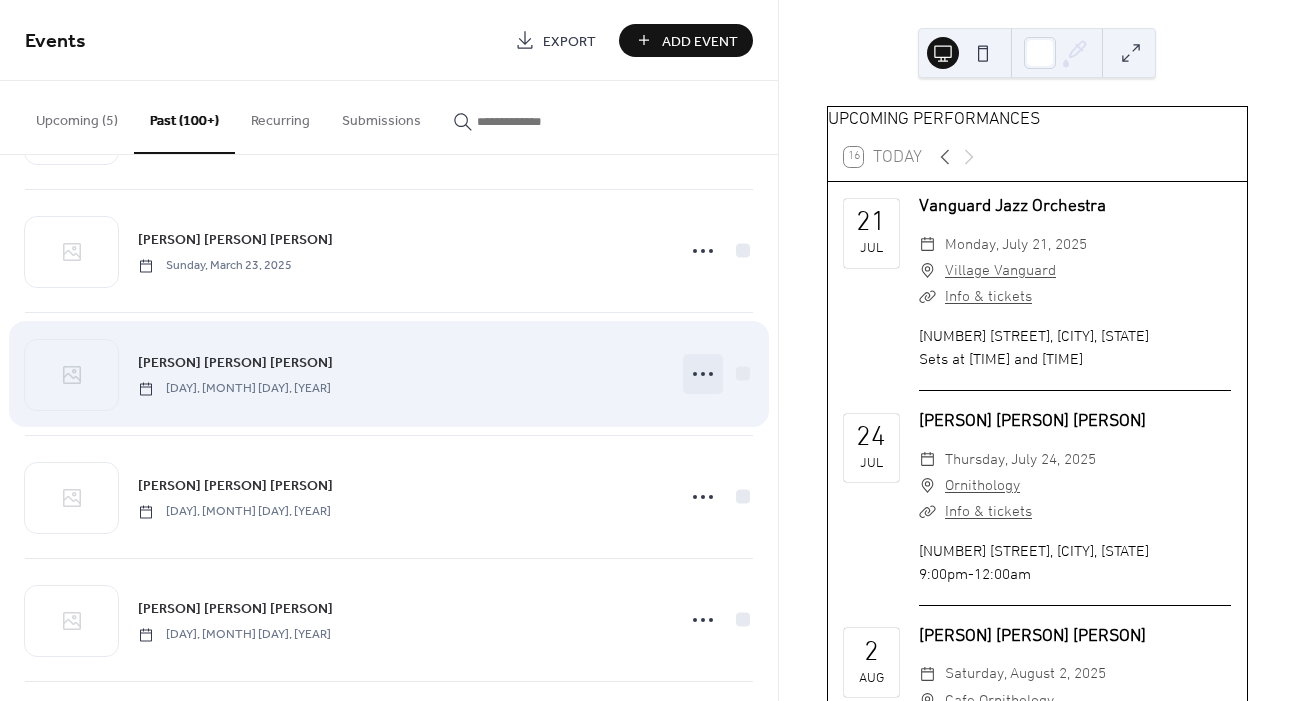 click 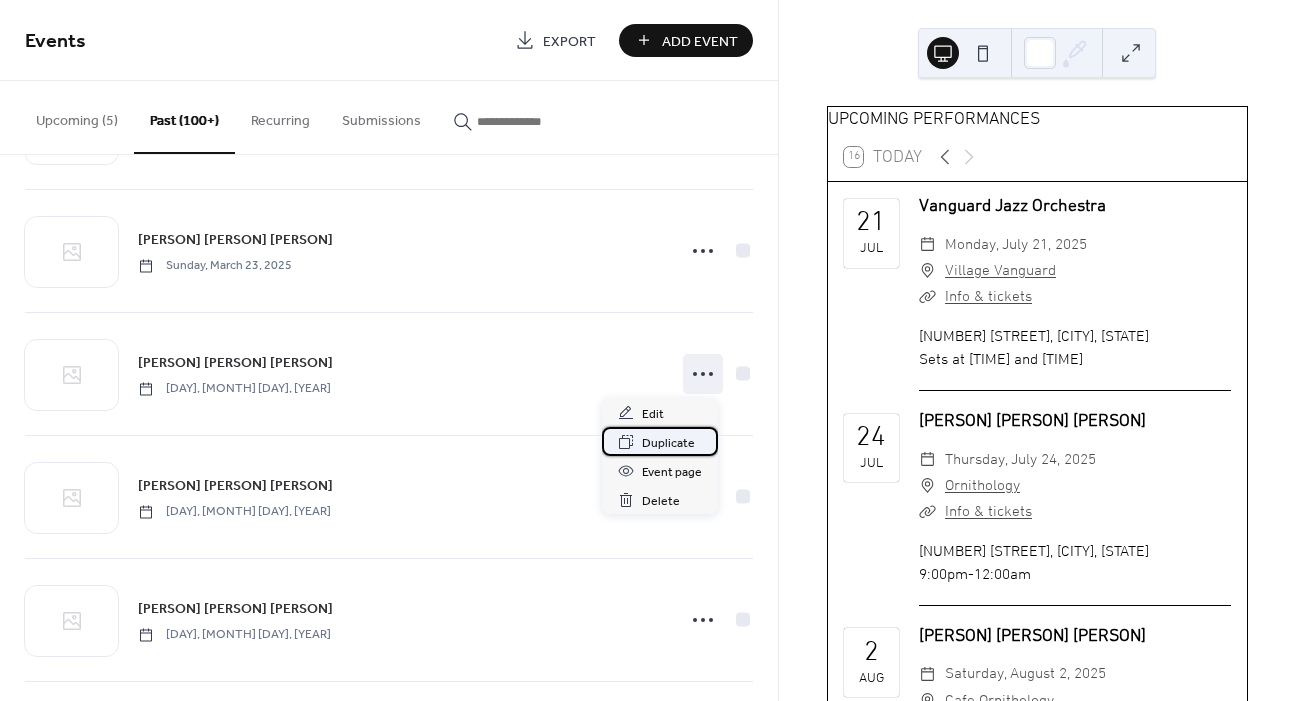 click on "Duplicate" at bounding box center [668, 443] 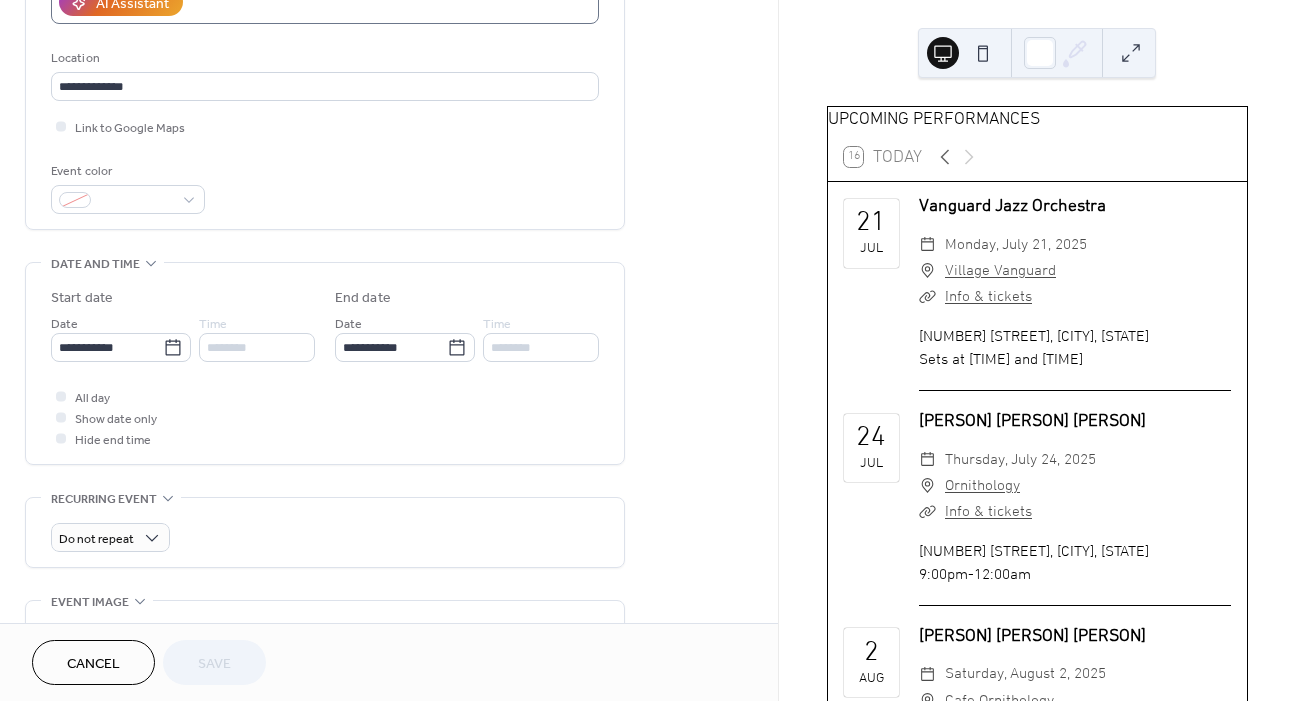 scroll, scrollTop: 397, scrollLeft: 0, axis: vertical 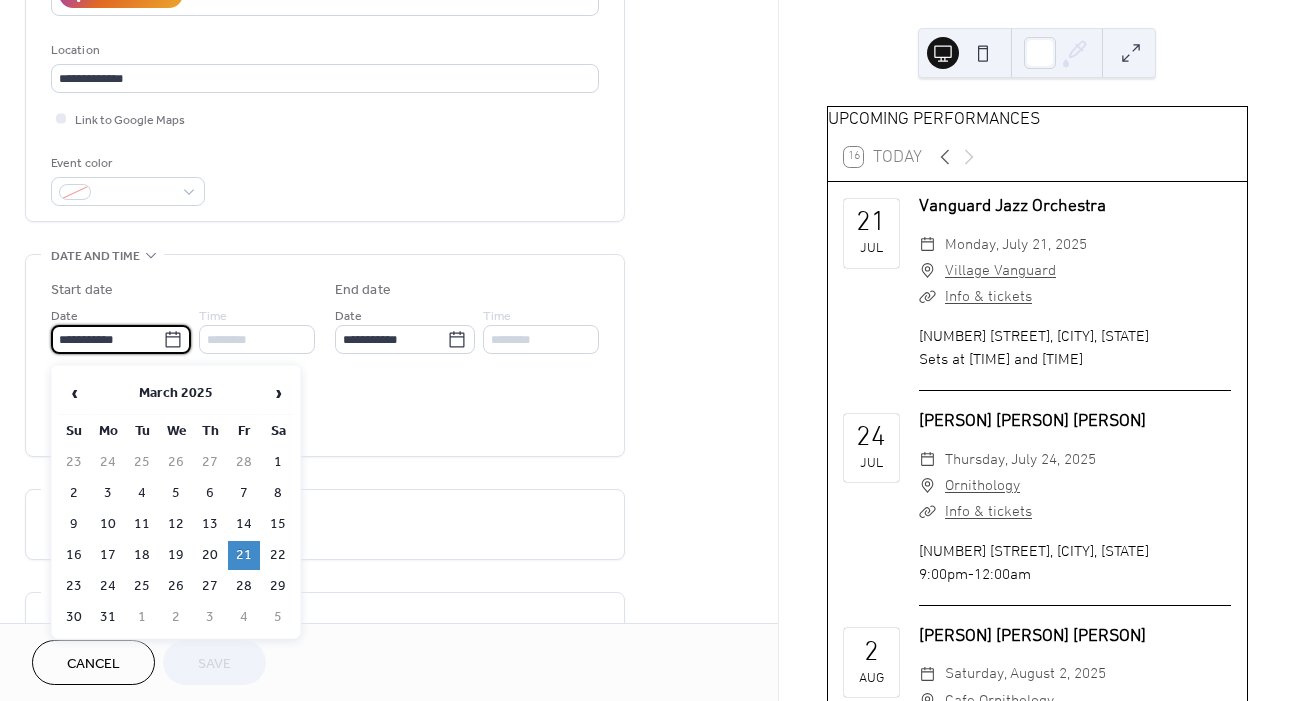 click on "**********" at bounding box center (107, 339) 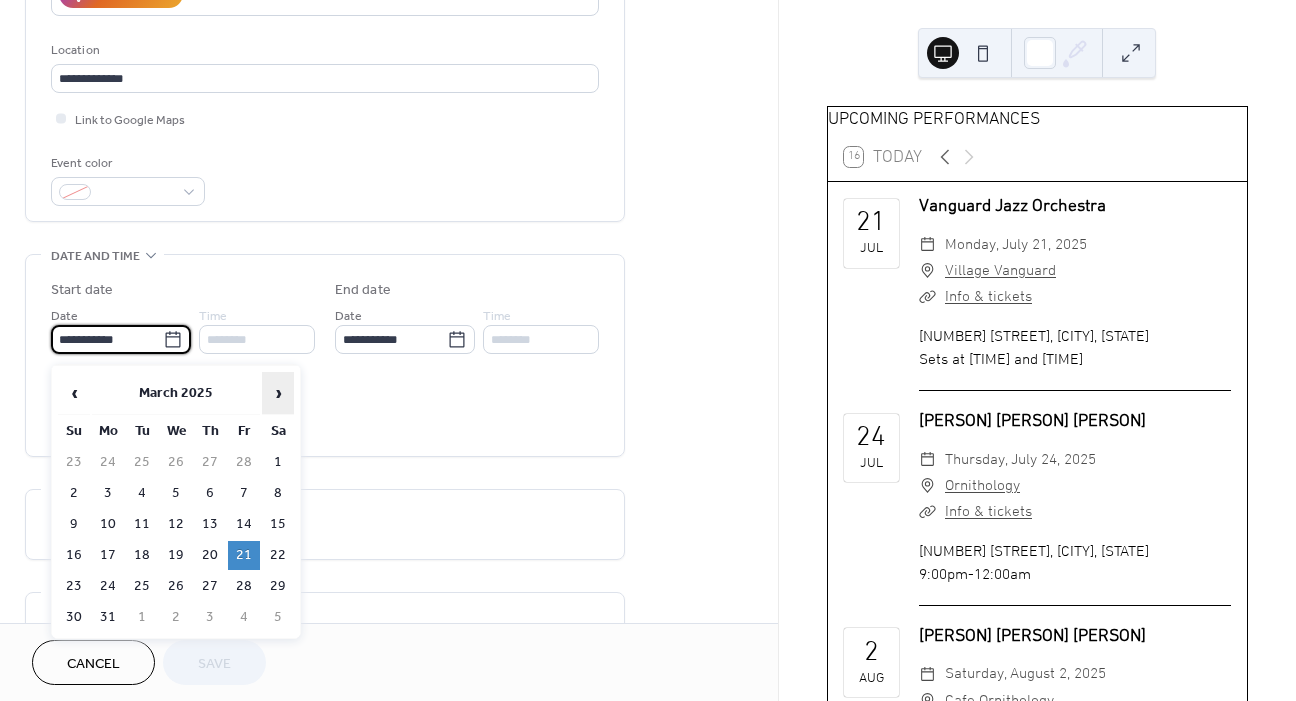 click on "›" at bounding box center [278, 393] 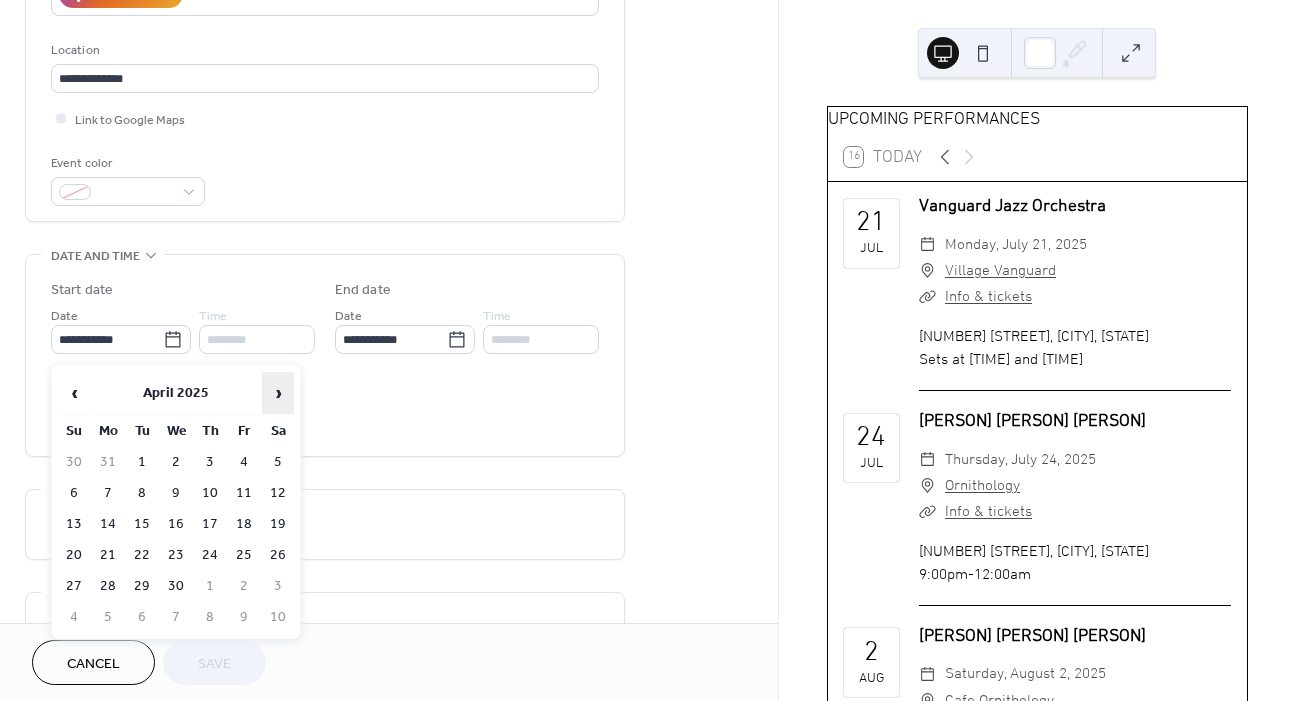 click on "›" at bounding box center [278, 393] 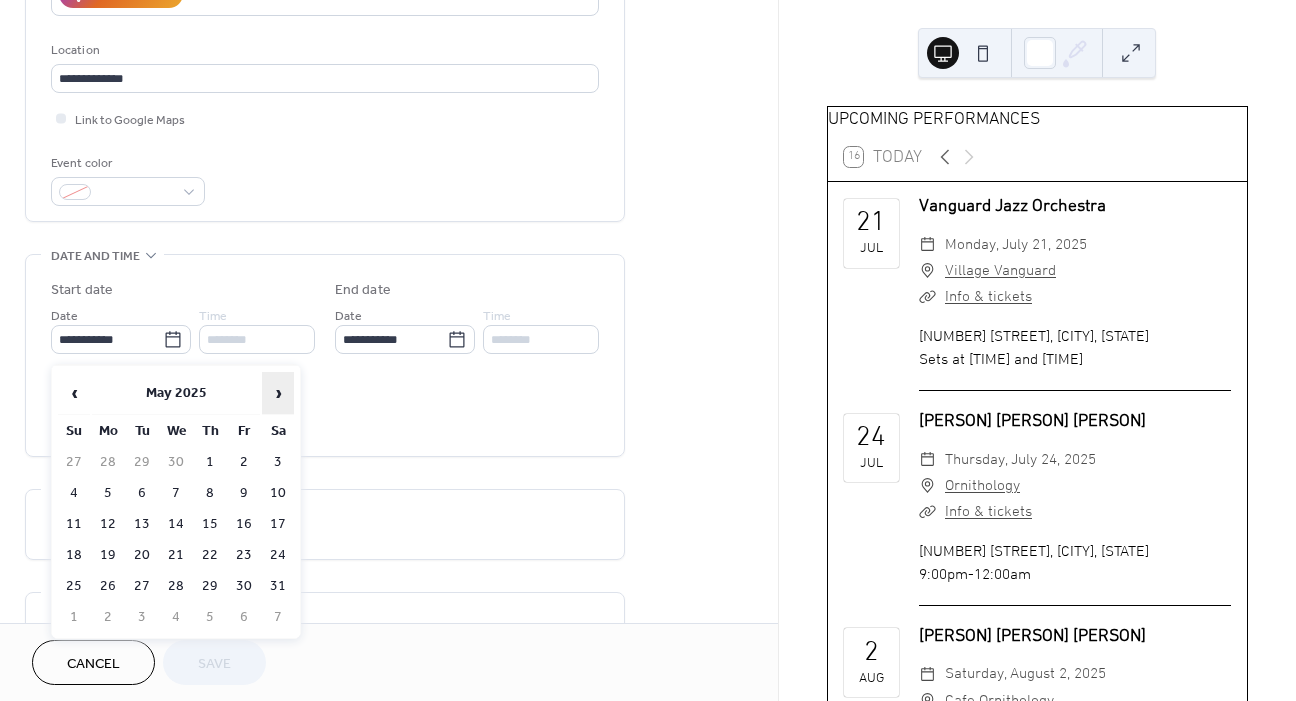 click on "›" at bounding box center [278, 393] 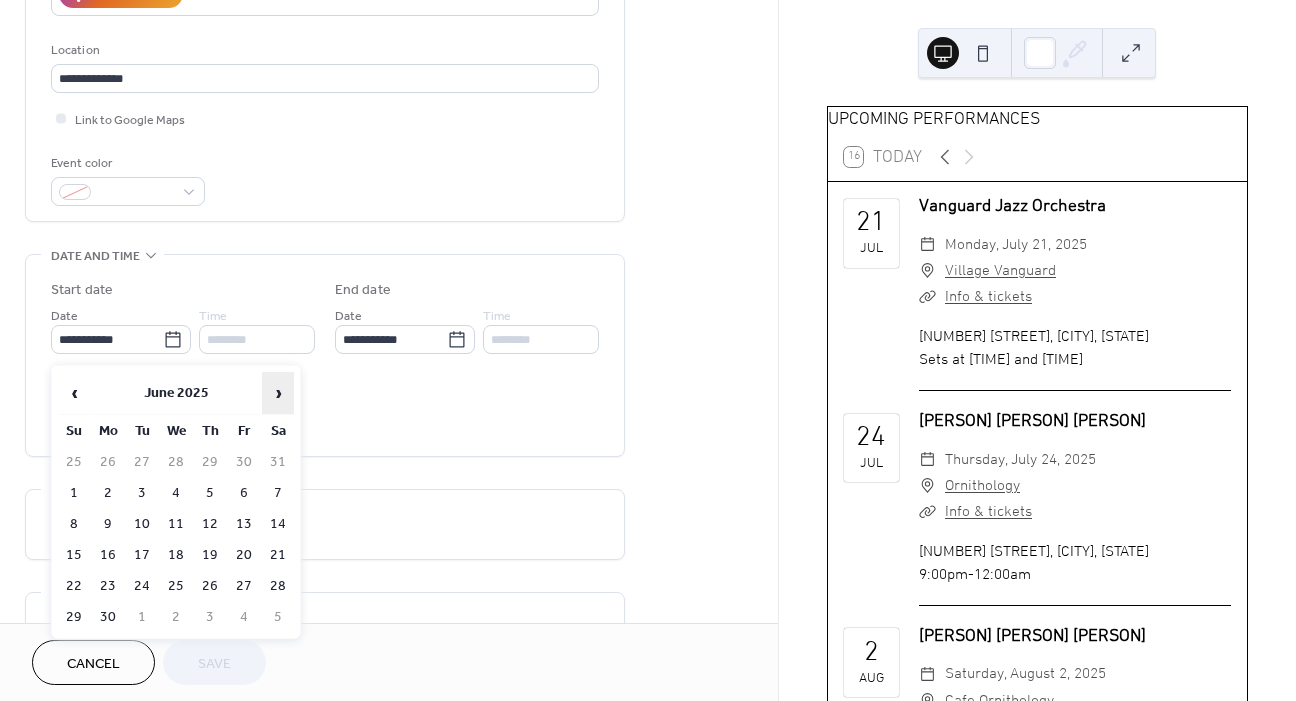click on "›" at bounding box center (278, 393) 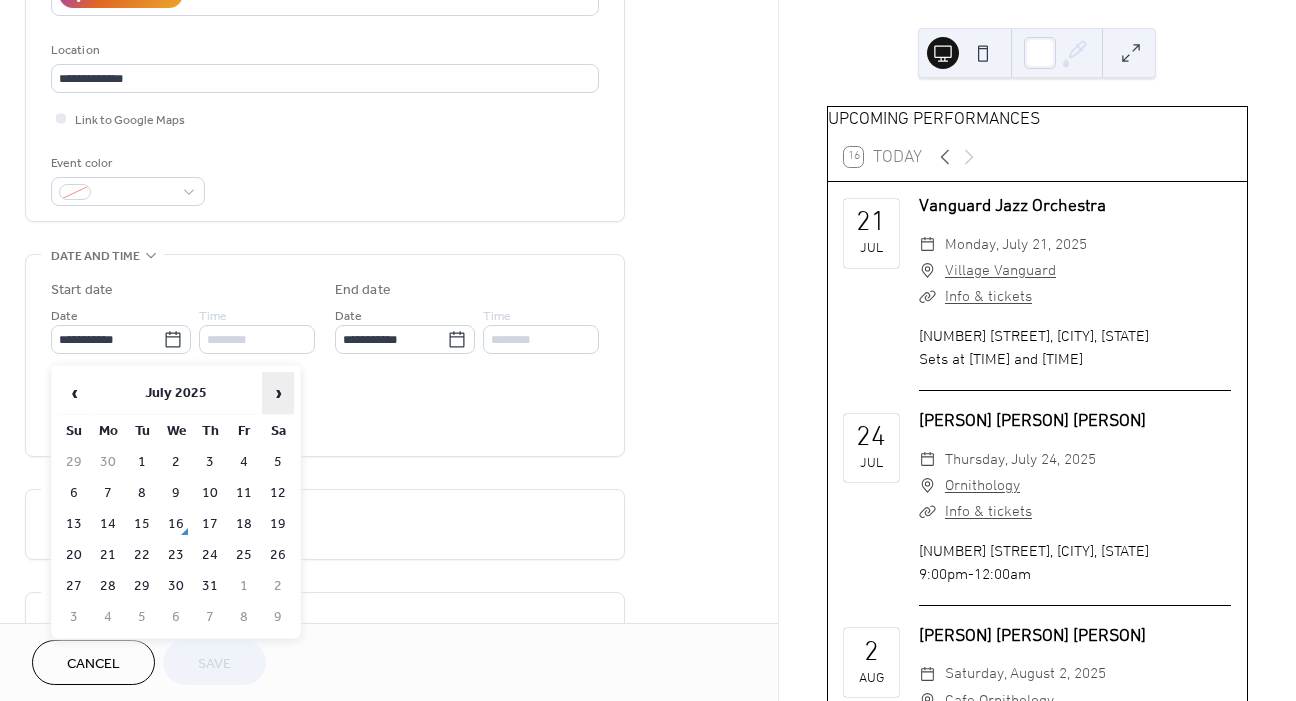 click on "›" at bounding box center [278, 393] 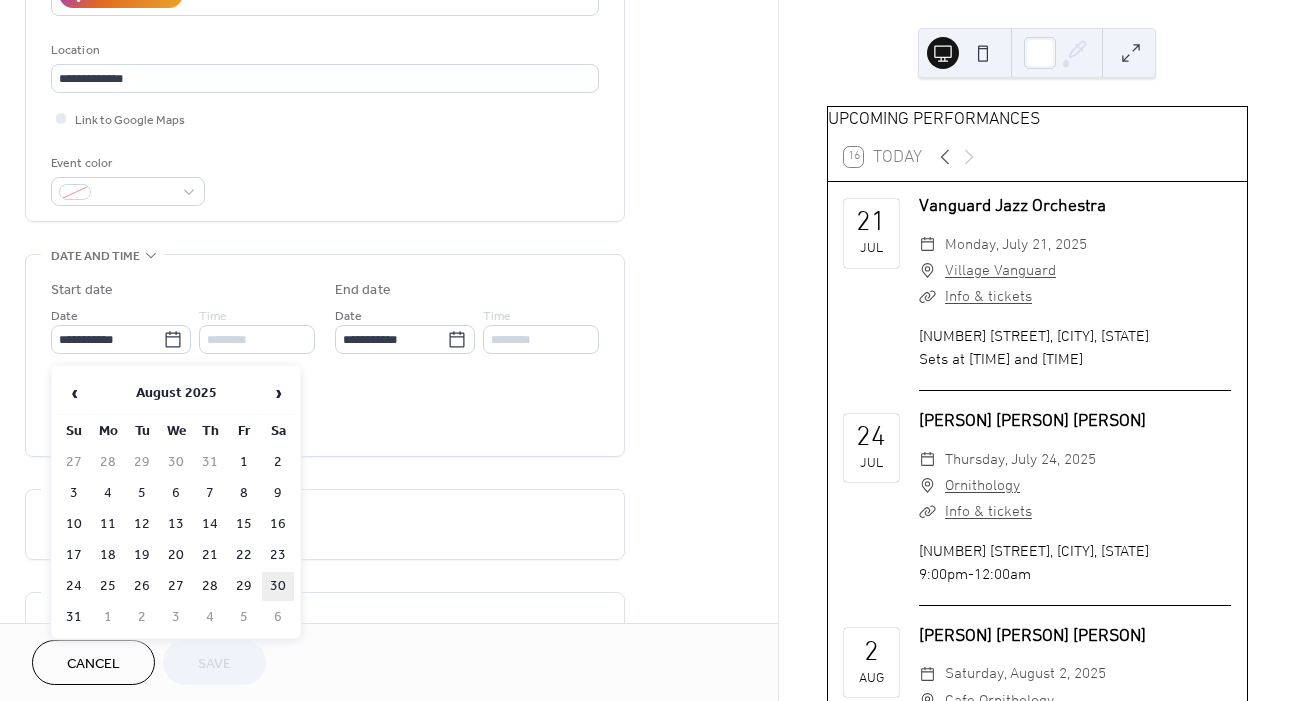 click on "30" at bounding box center [278, 586] 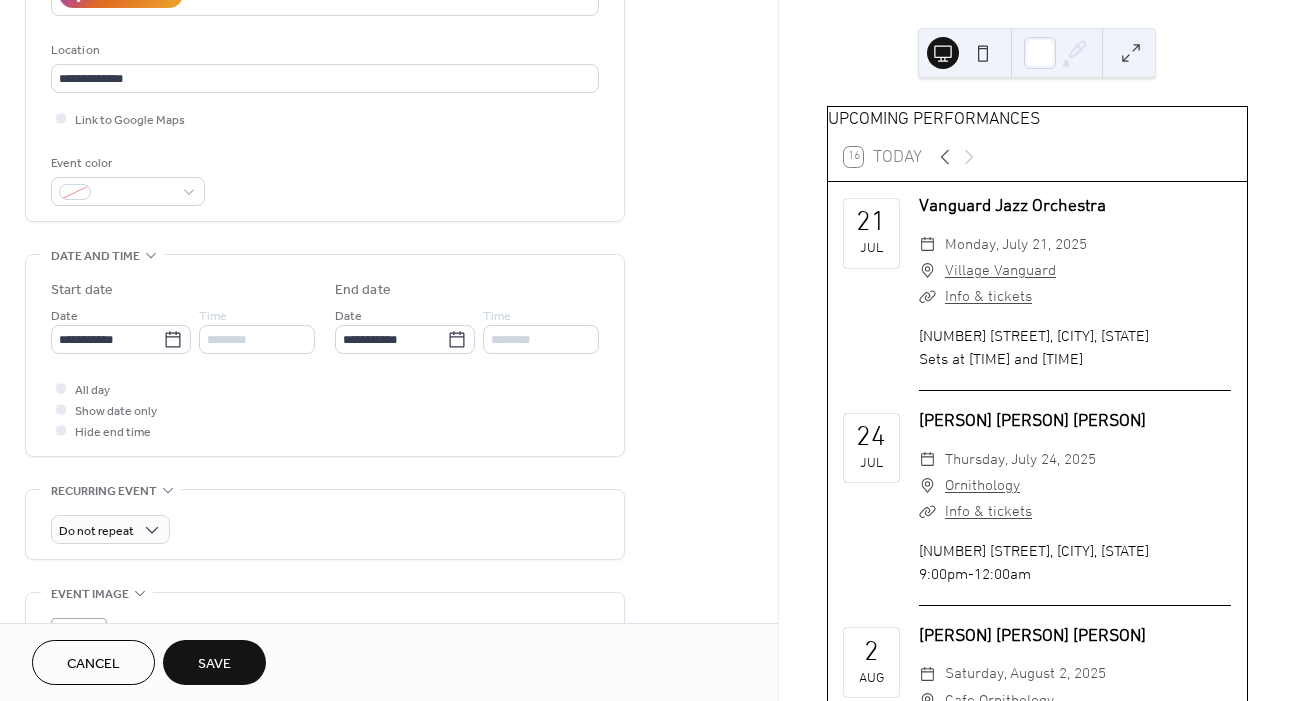 type on "**********" 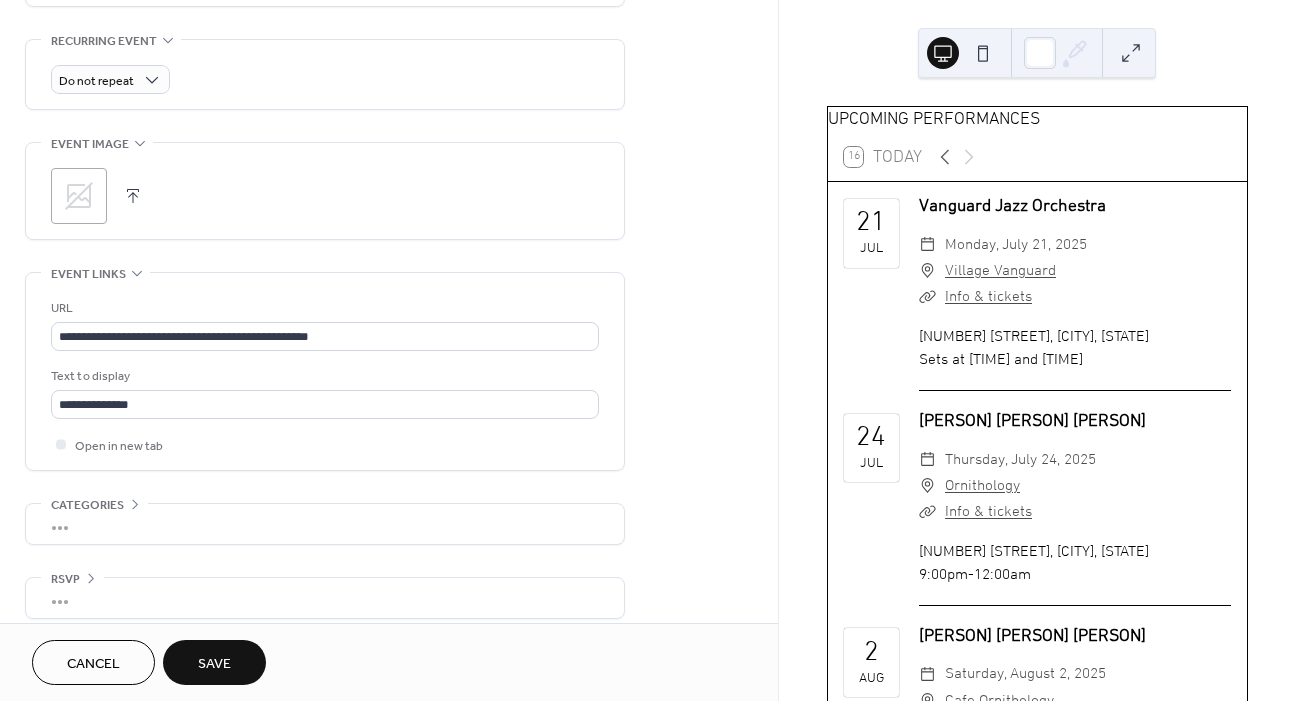 scroll, scrollTop: 848, scrollLeft: 0, axis: vertical 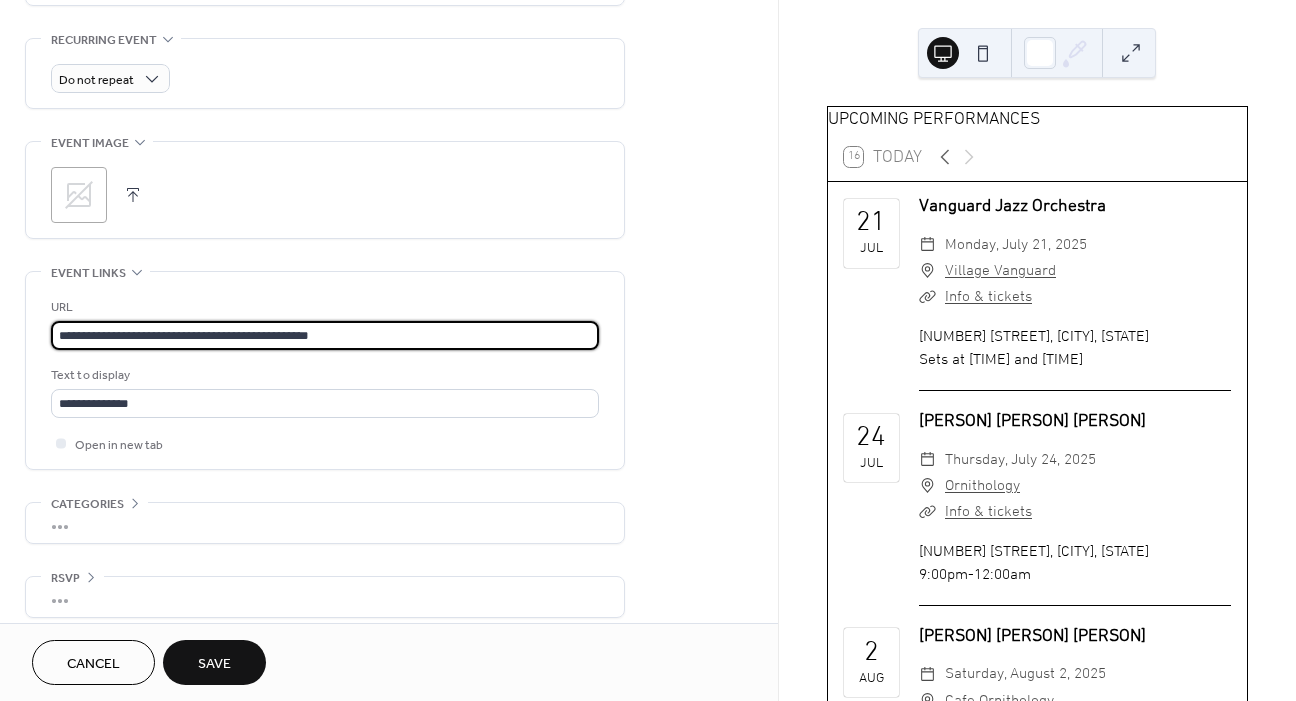 click on "**********" at bounding box center [325, 335] 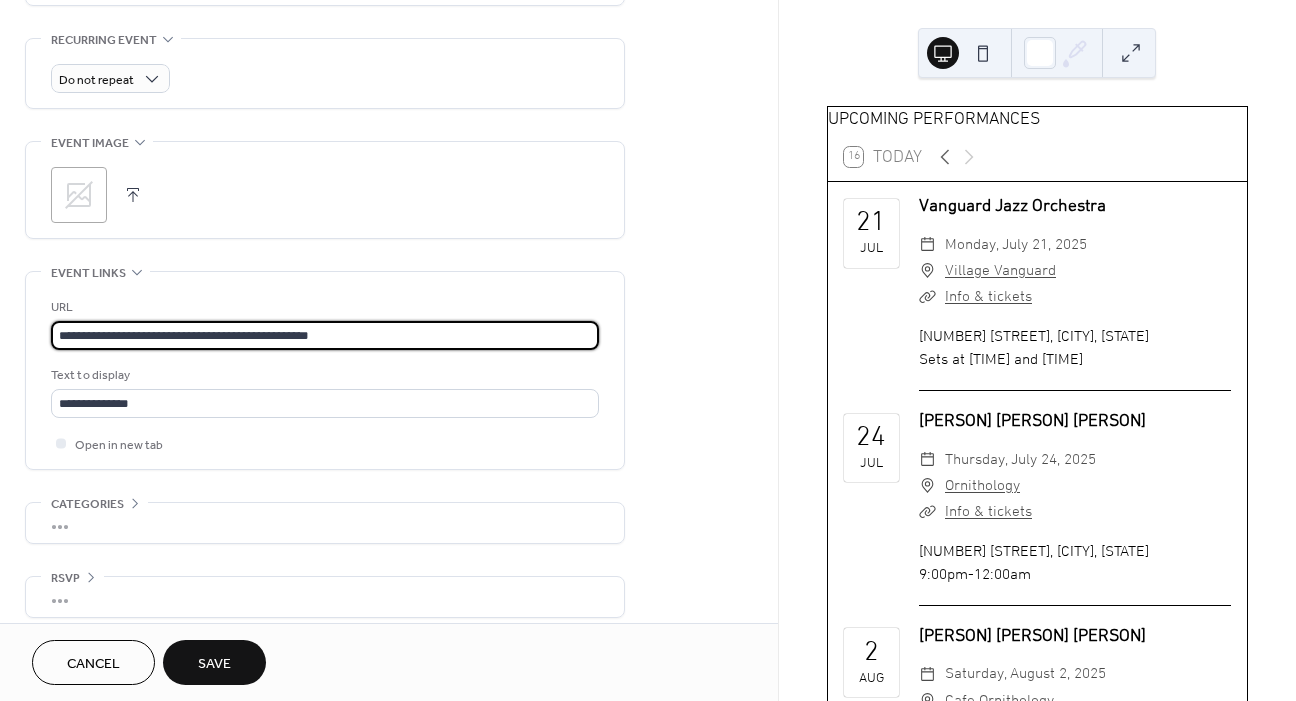 paste 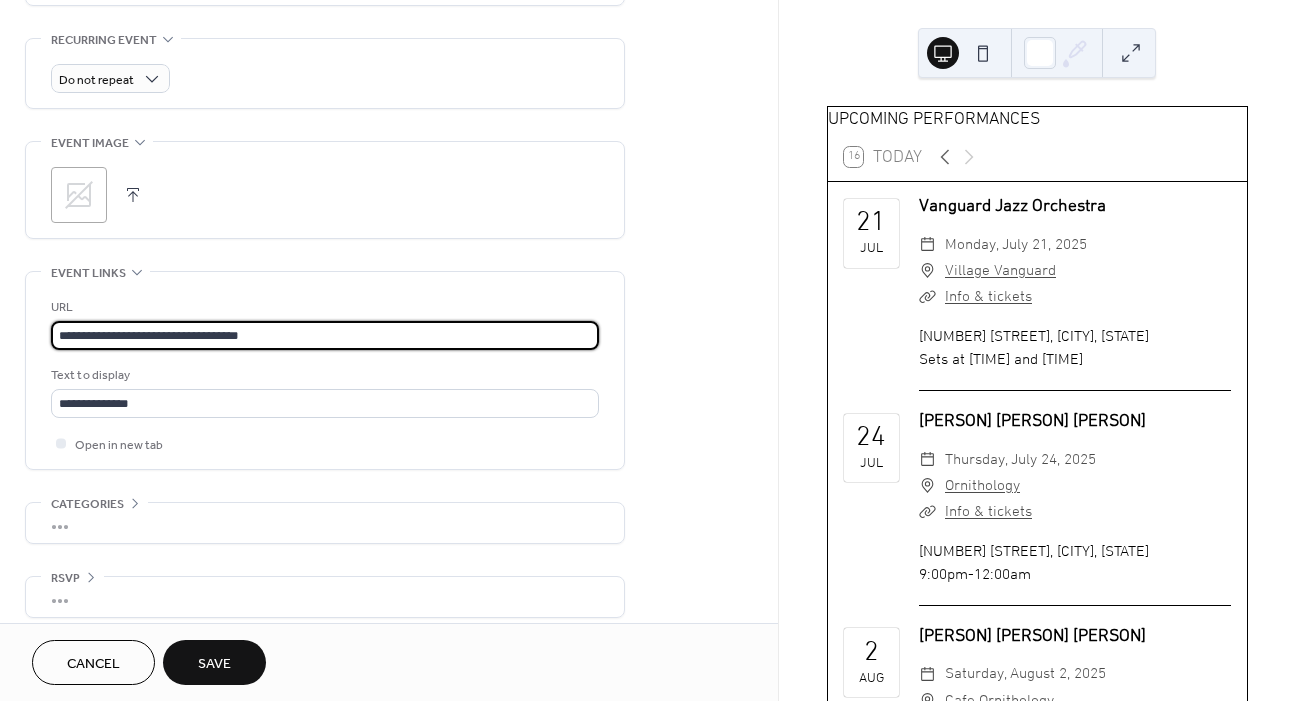 click on "**********" at bounding box center [325, 335] 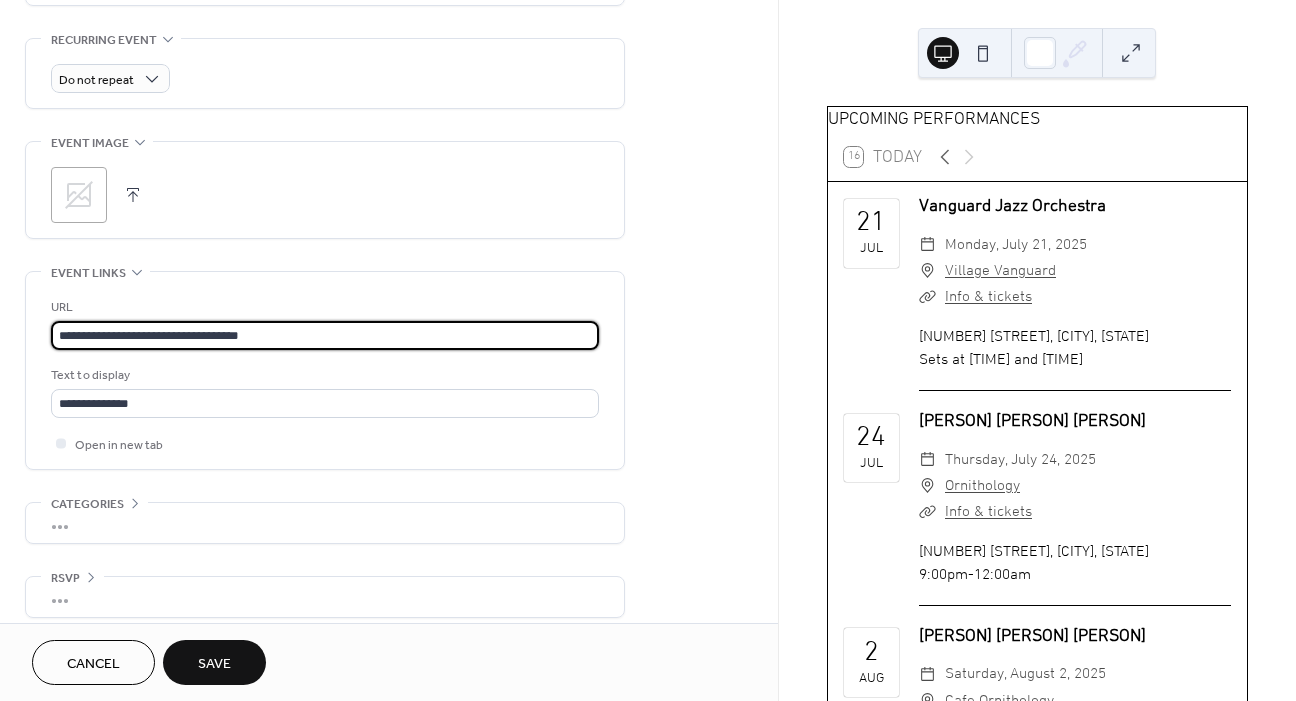 click on "**********" at bounding box center [325, 335] 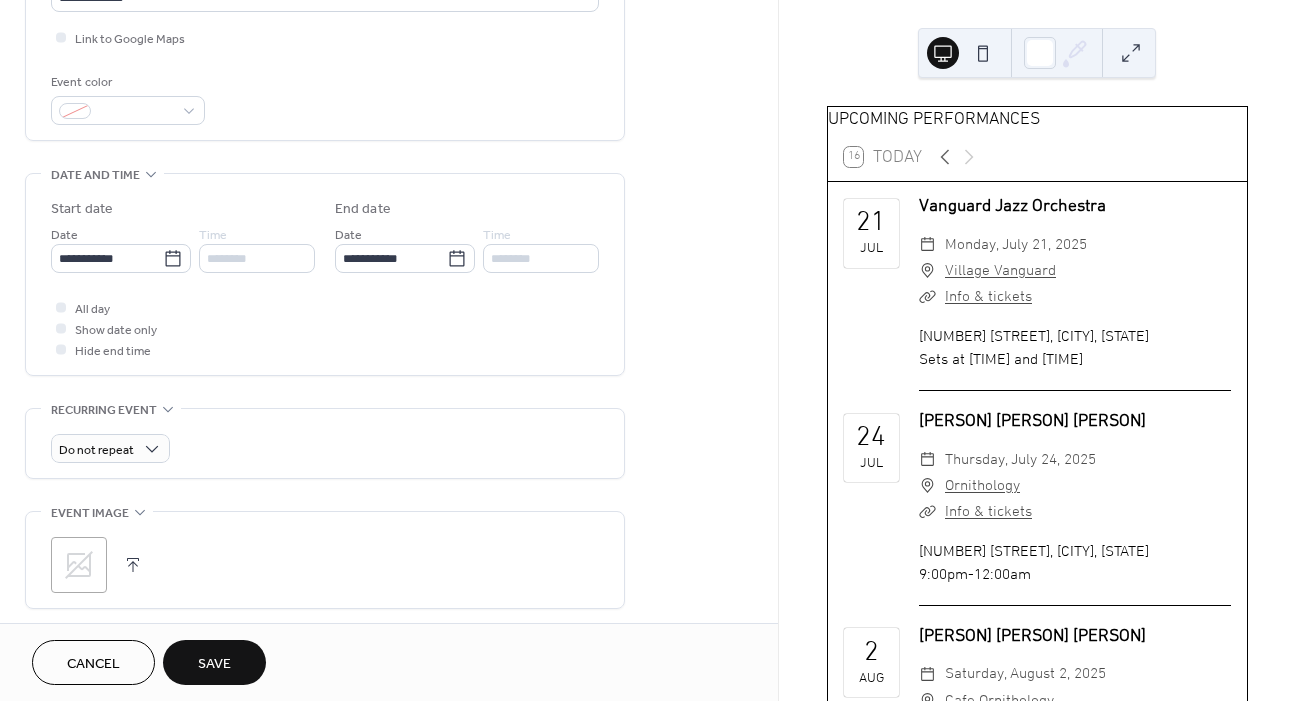scroll, scrollTop: 111, scrollLeft: 0, axis: vertical 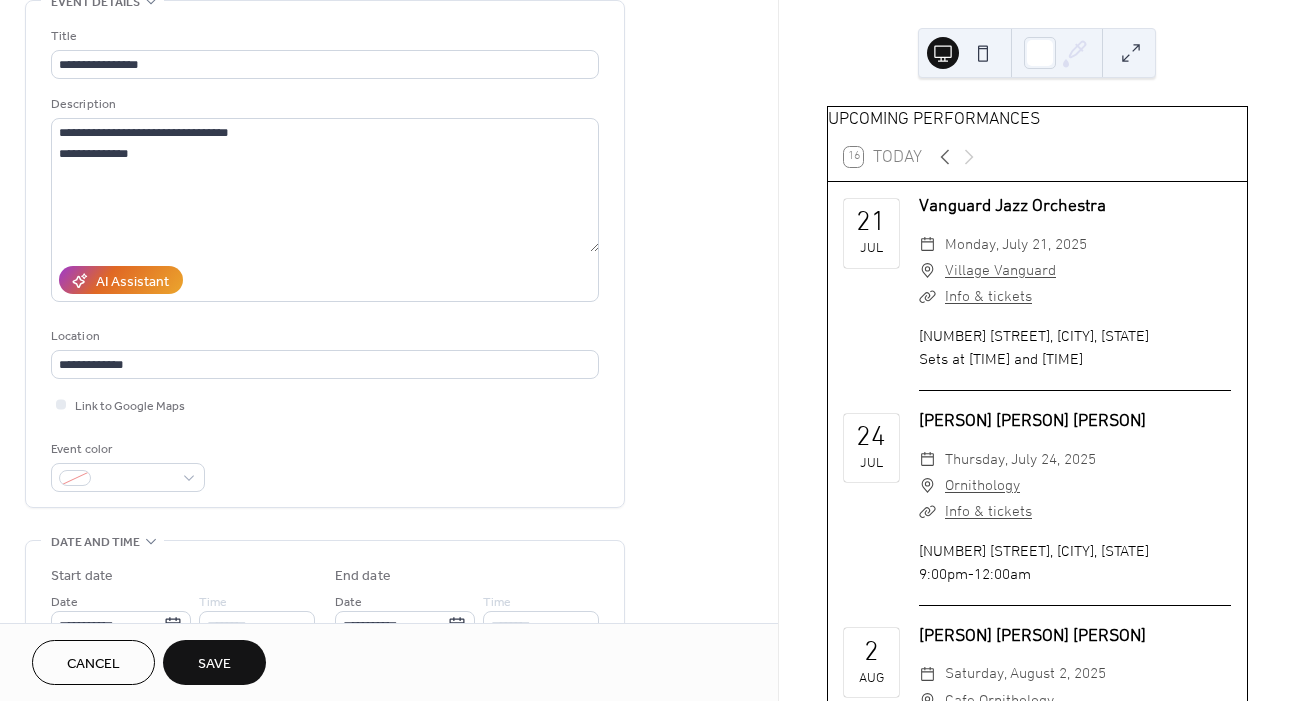 type on "**********" 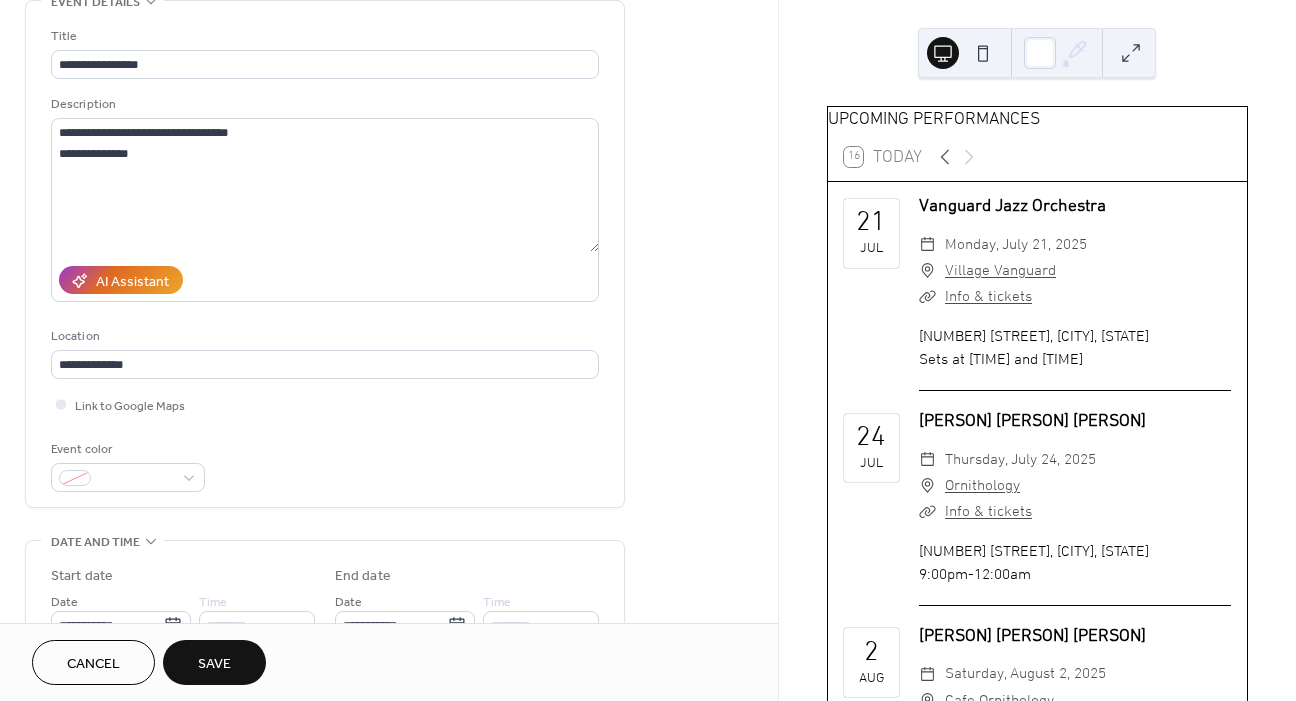 click on "Save" at bounding box center [214, 664] 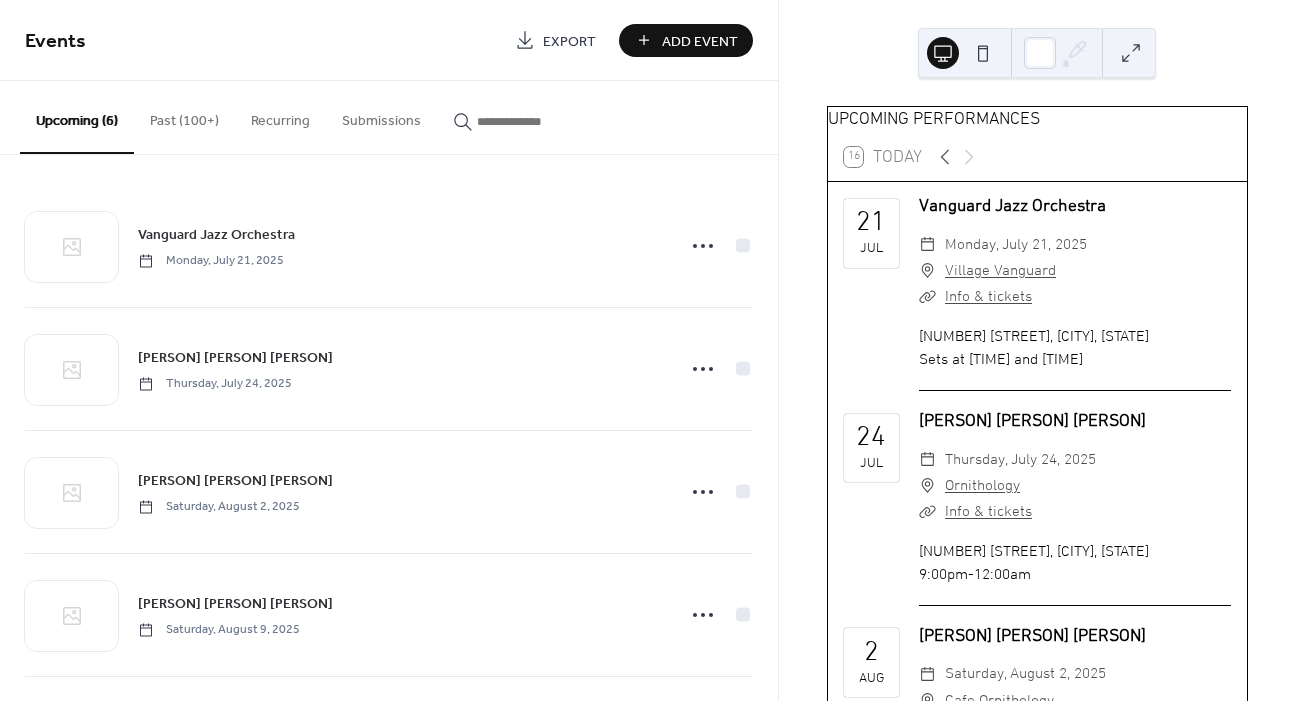 click on "Past (100+)" at bounding box center (184, 116) 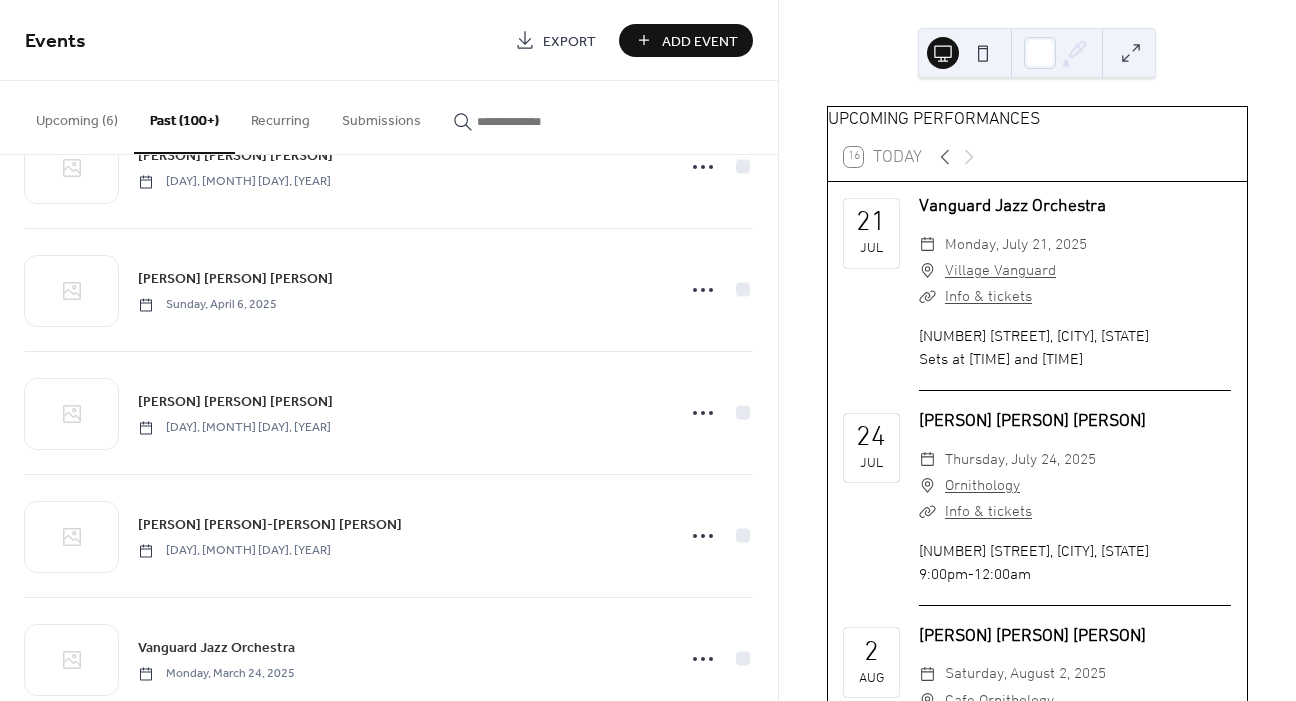 scroll, scrollTop: 1926, scrollLeft: 0, axis: vertical 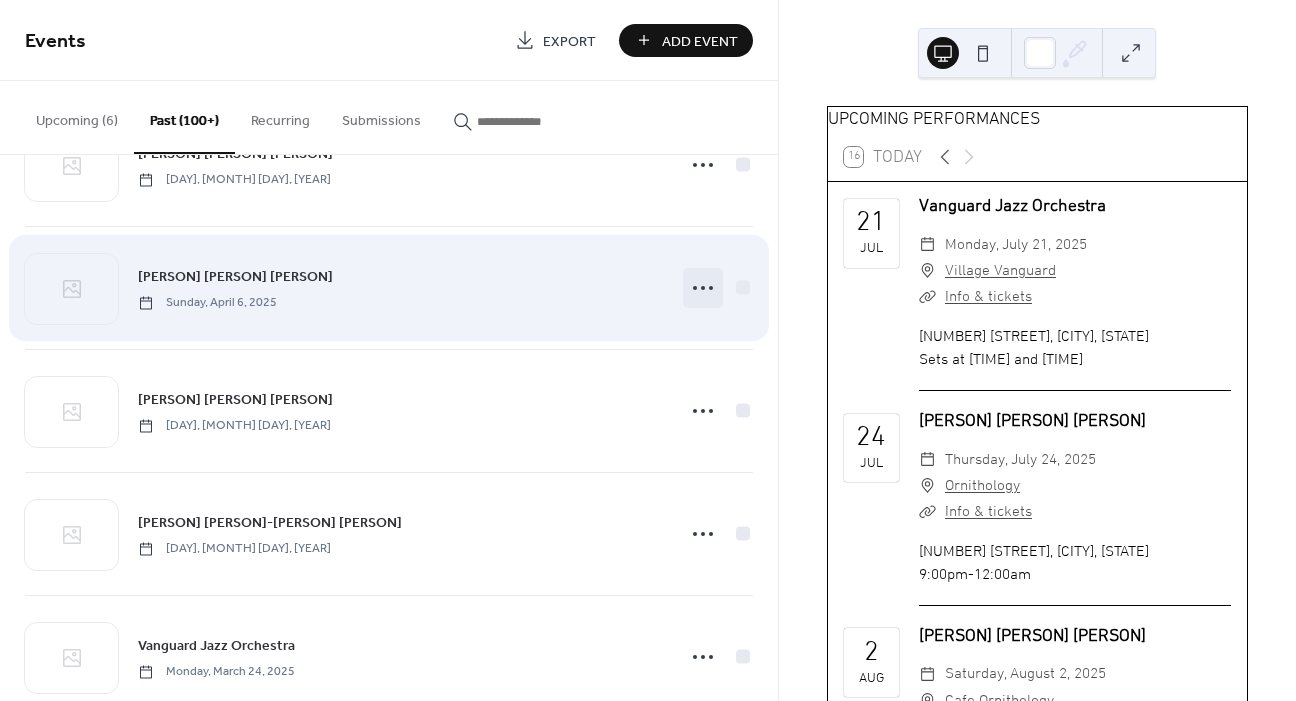 click 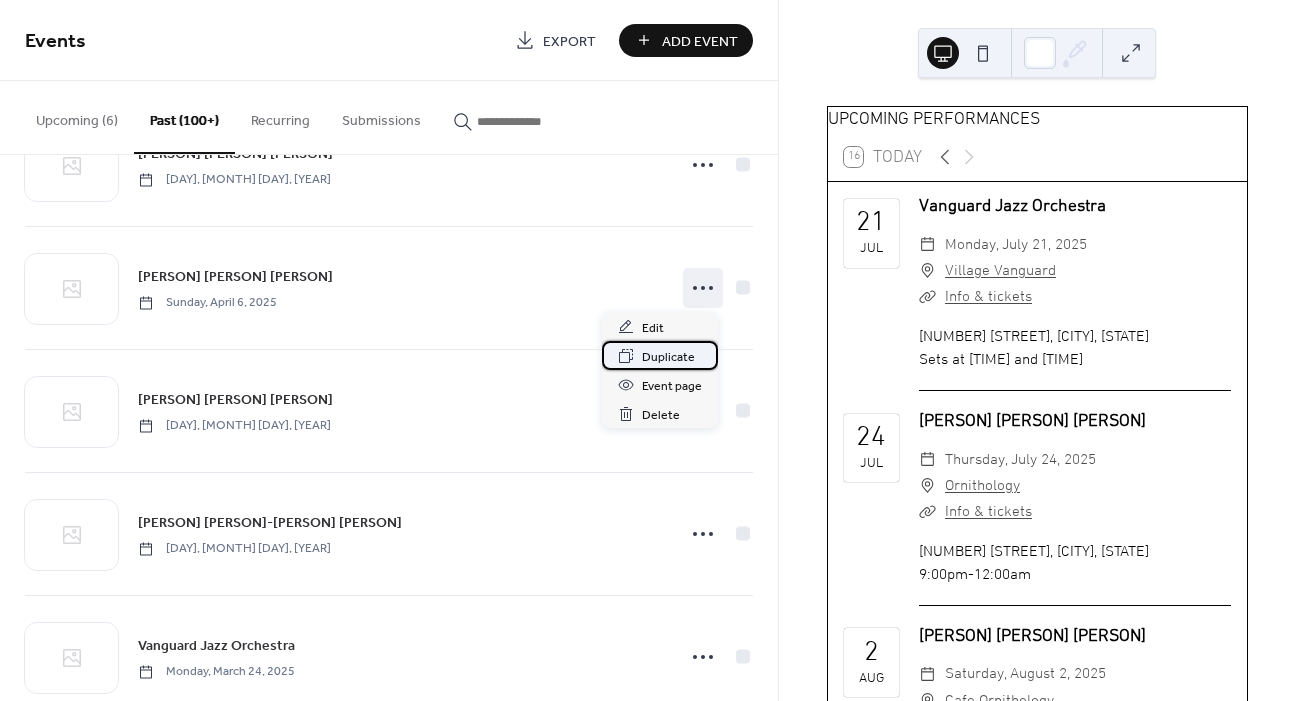 click on "Duplicate" at bounding box center (668, 357) 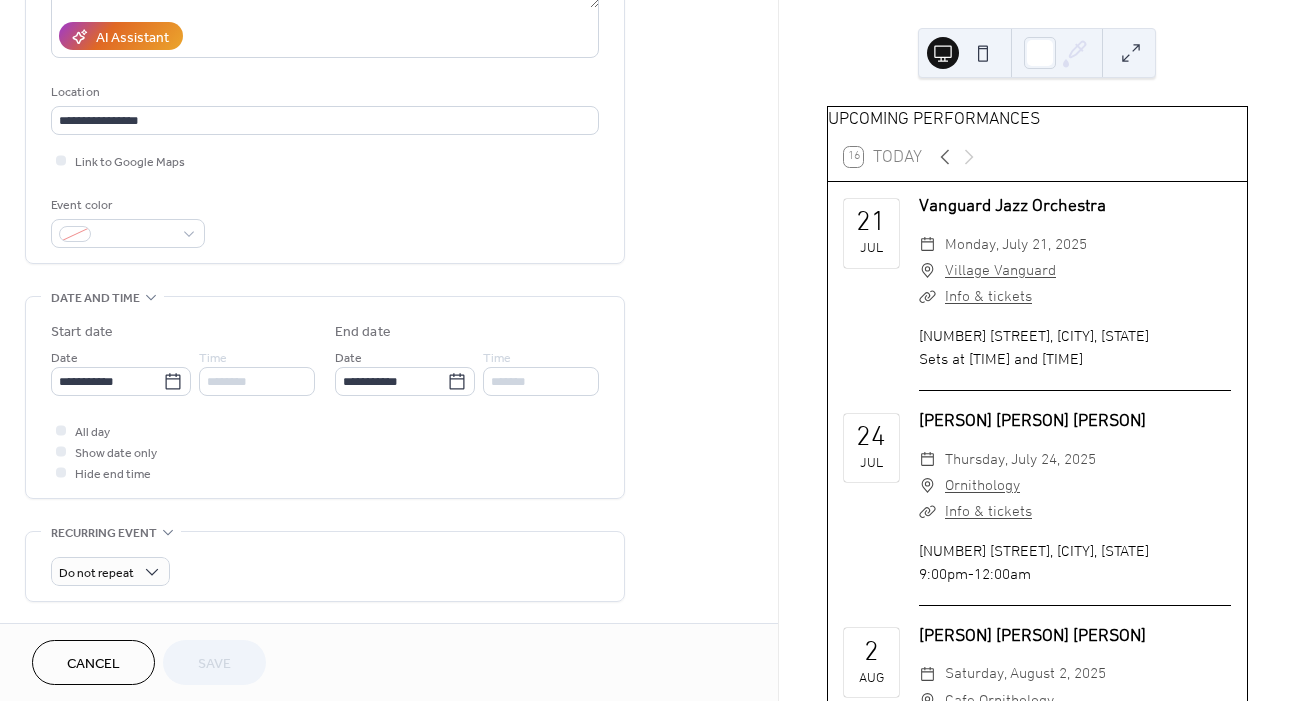 scroll, scrollTop: 363, scrollLeft: 0, axis: vertical 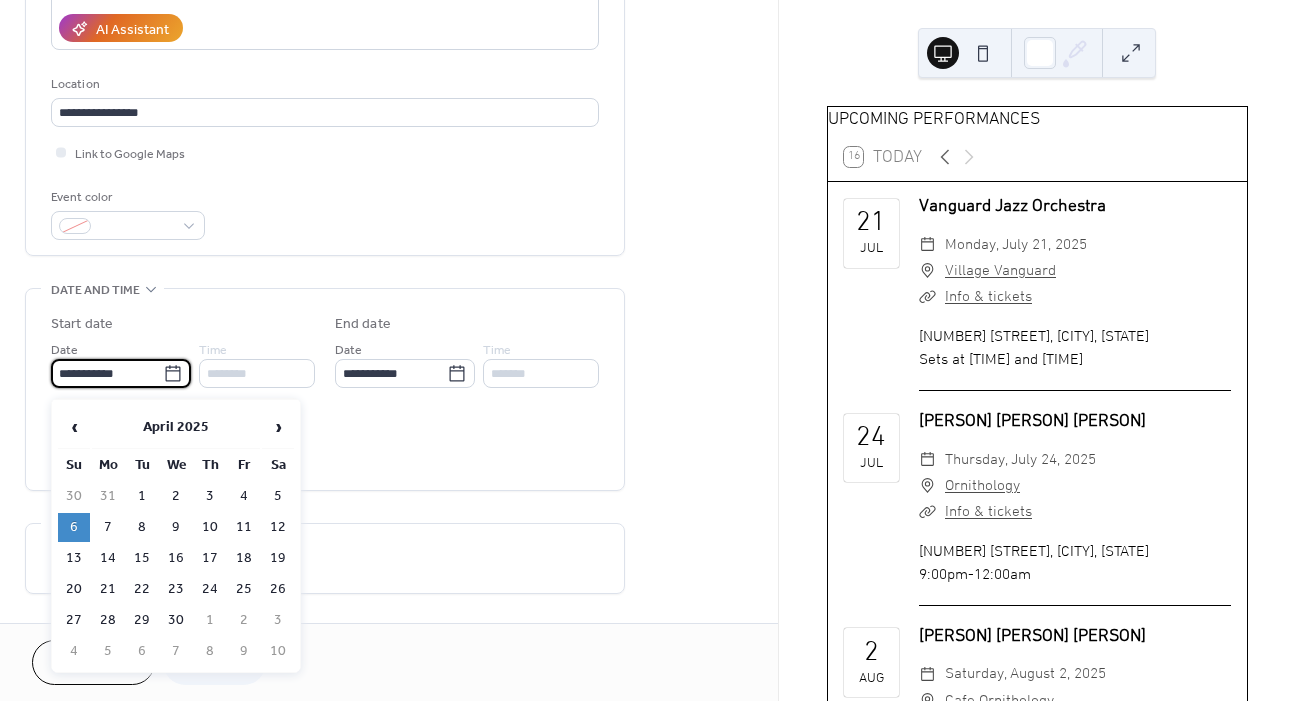 click on "**********" at bounding box center (107, 373) 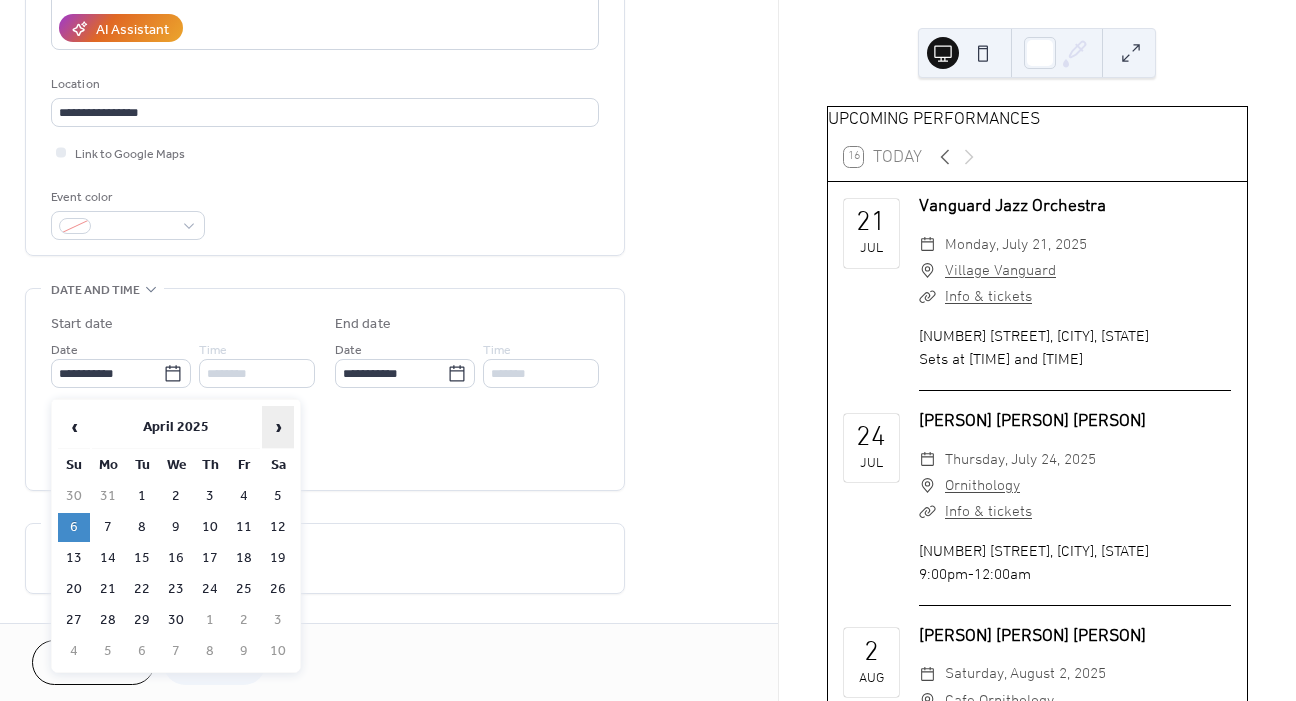 click on "›" at bounding box center [278, 427] 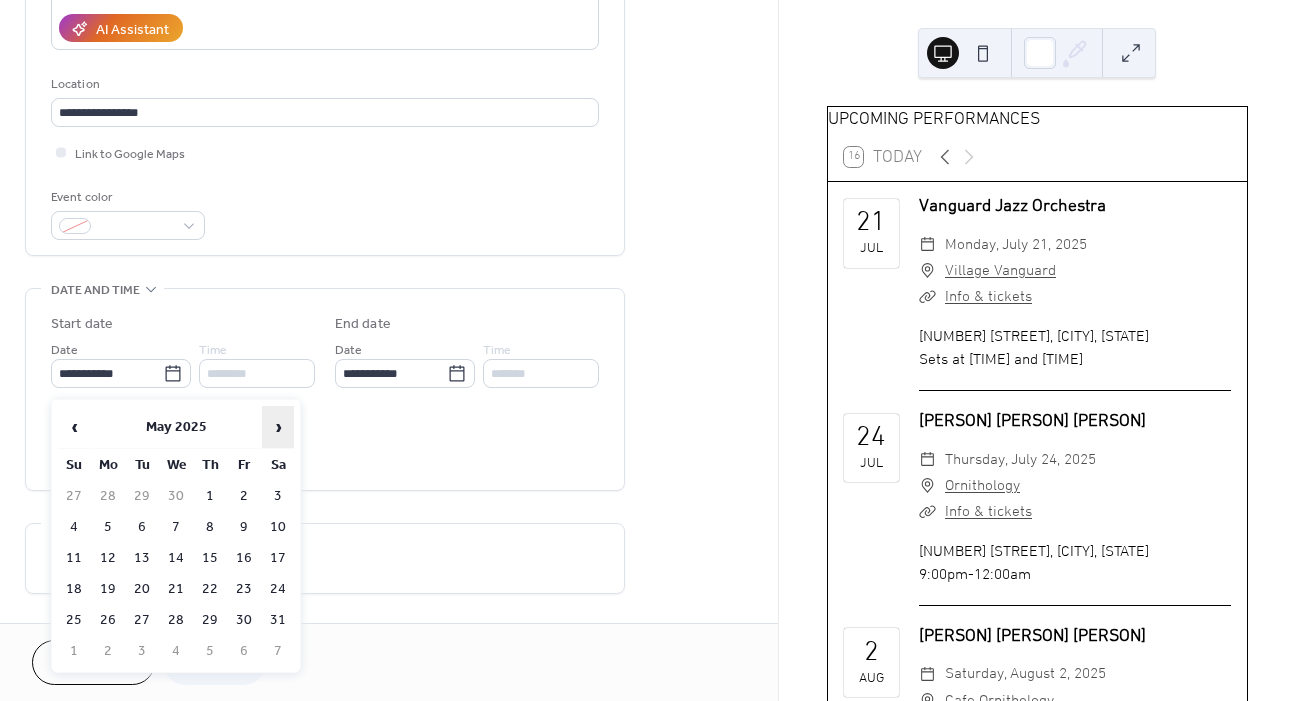 click on "›" at bounding box center (278, 427) 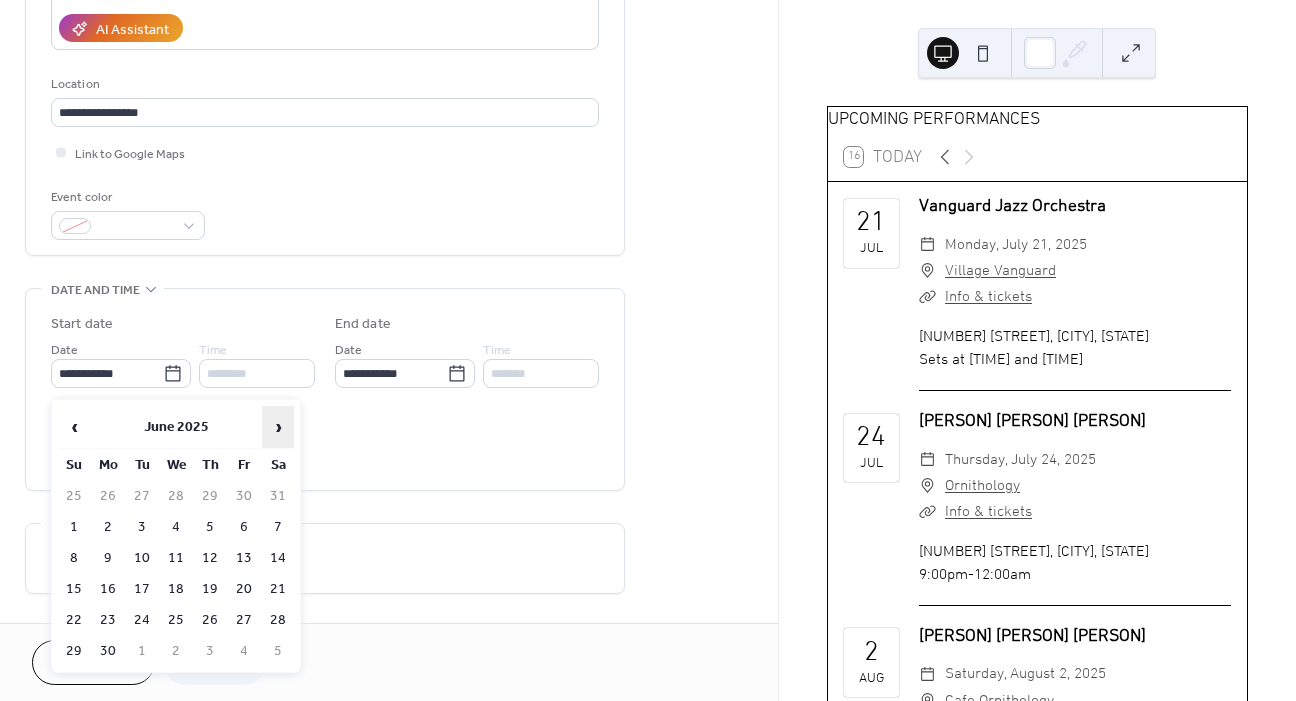 click on "›" at bounding box center [278, 427] 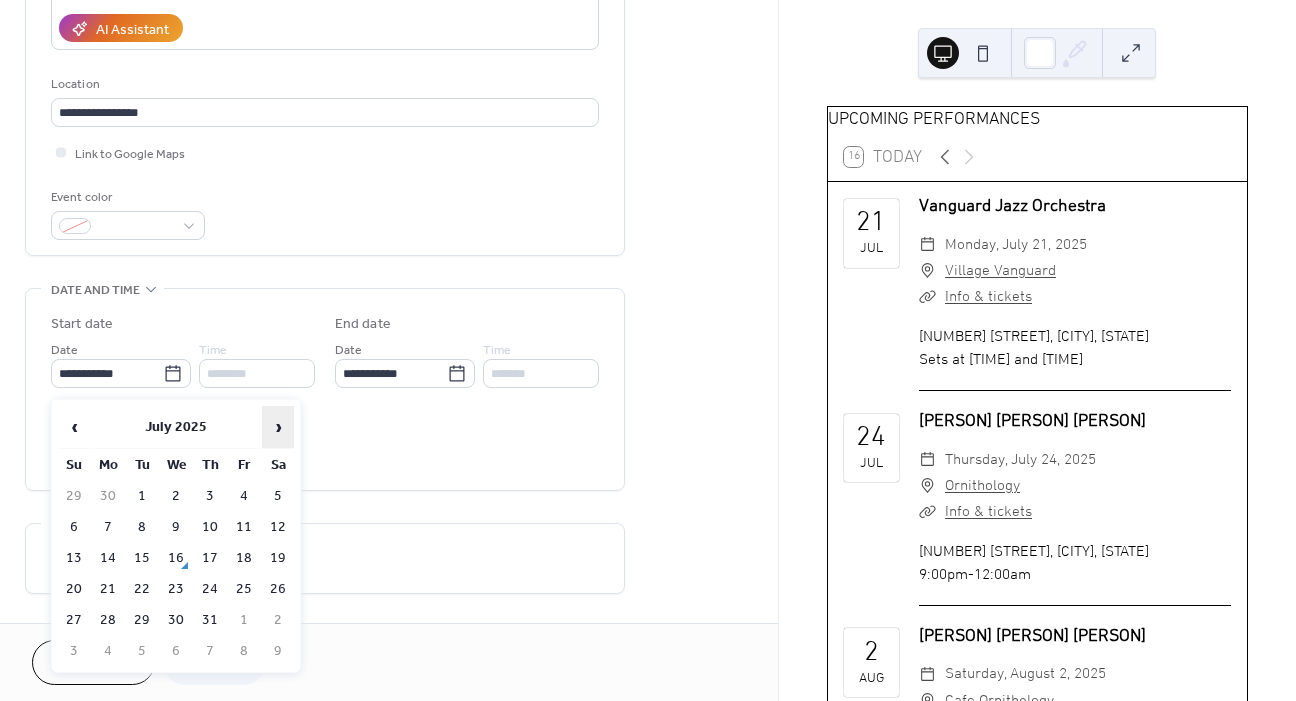 click on "›" at bounding box center (278, 427) 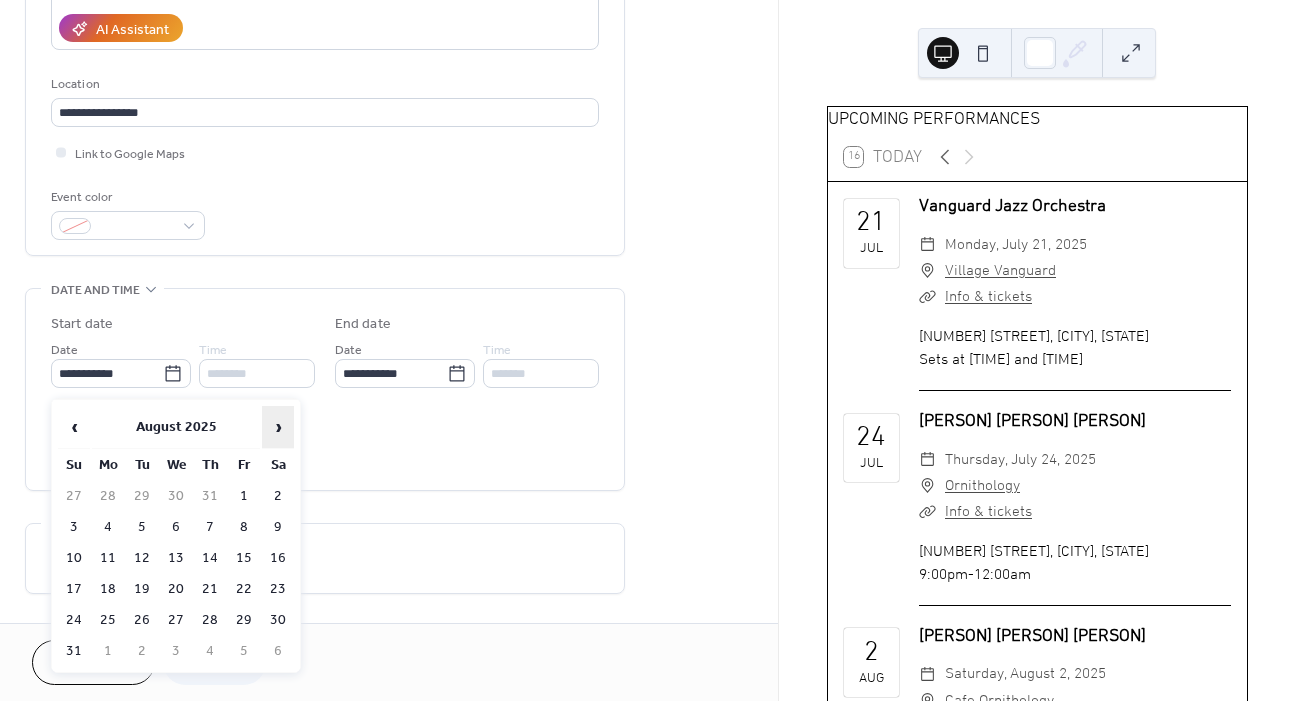 click on "›" at bounding box center [278, 427] 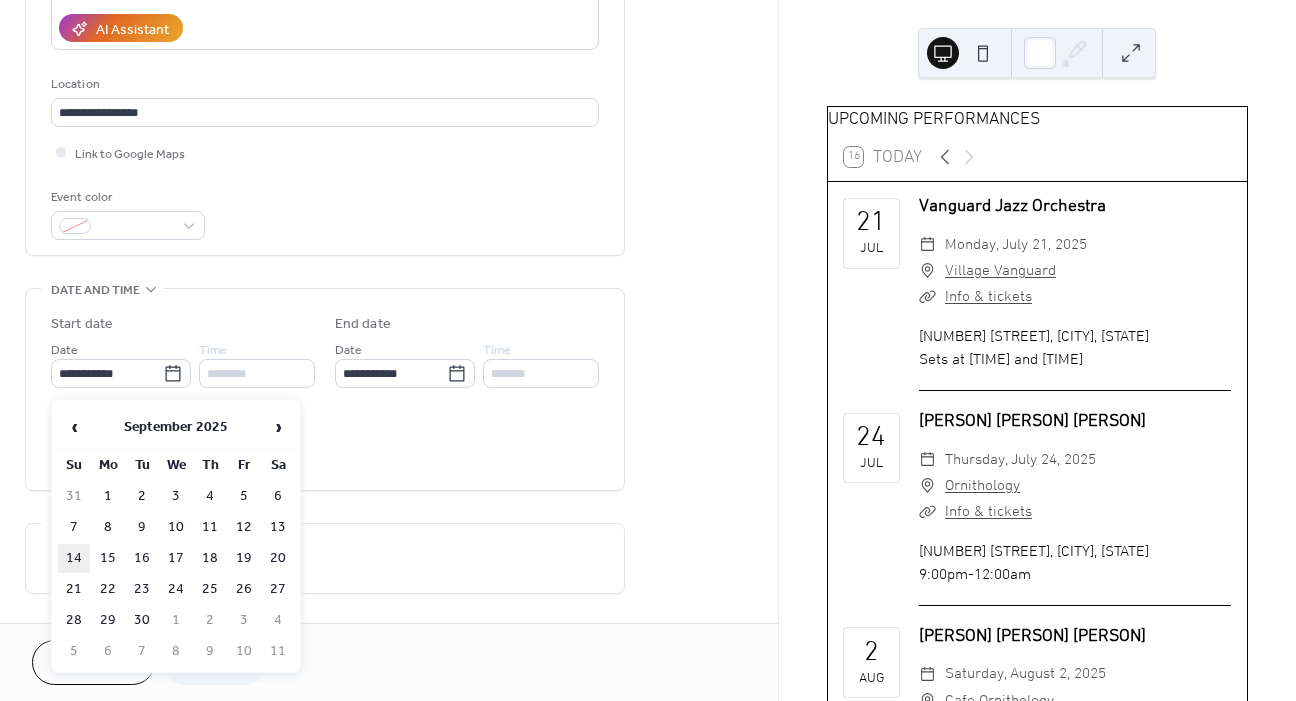 click on "14" at bounding box center (74, 558) 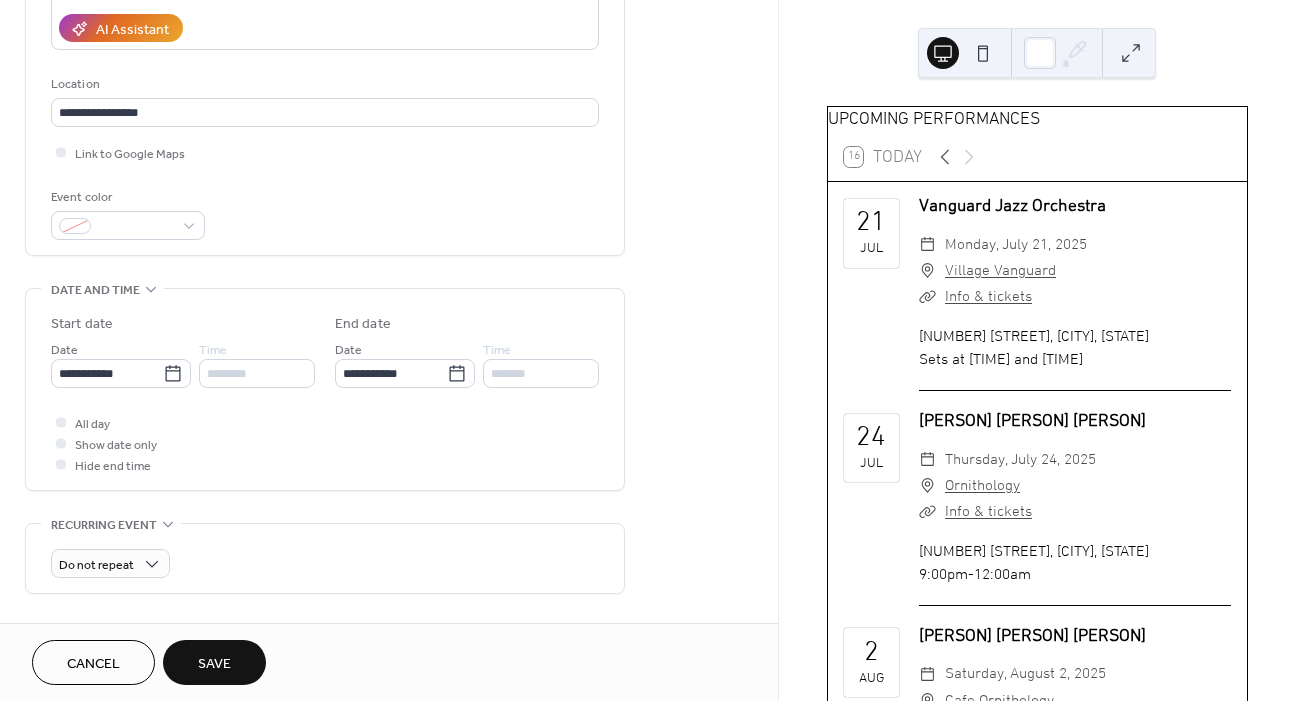 type on "**********" 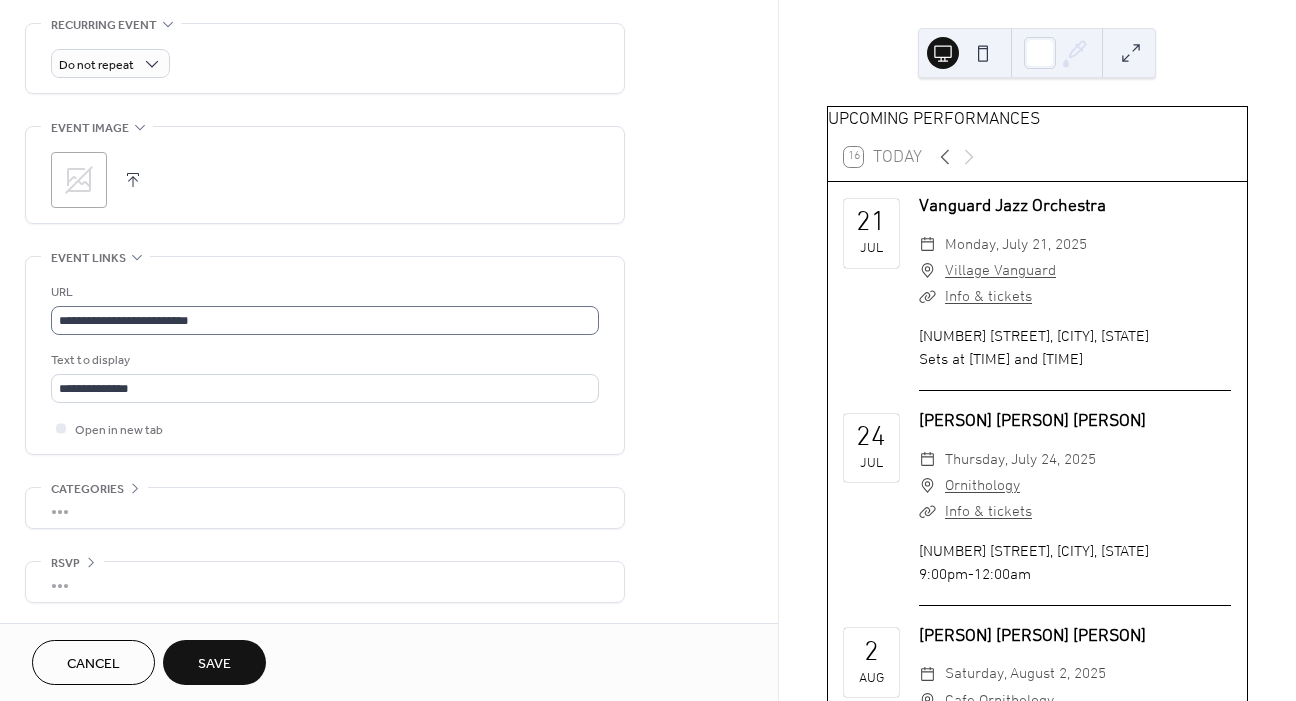 scroll, scrollTop: 873, scrollLeft: 0, axis: vertical 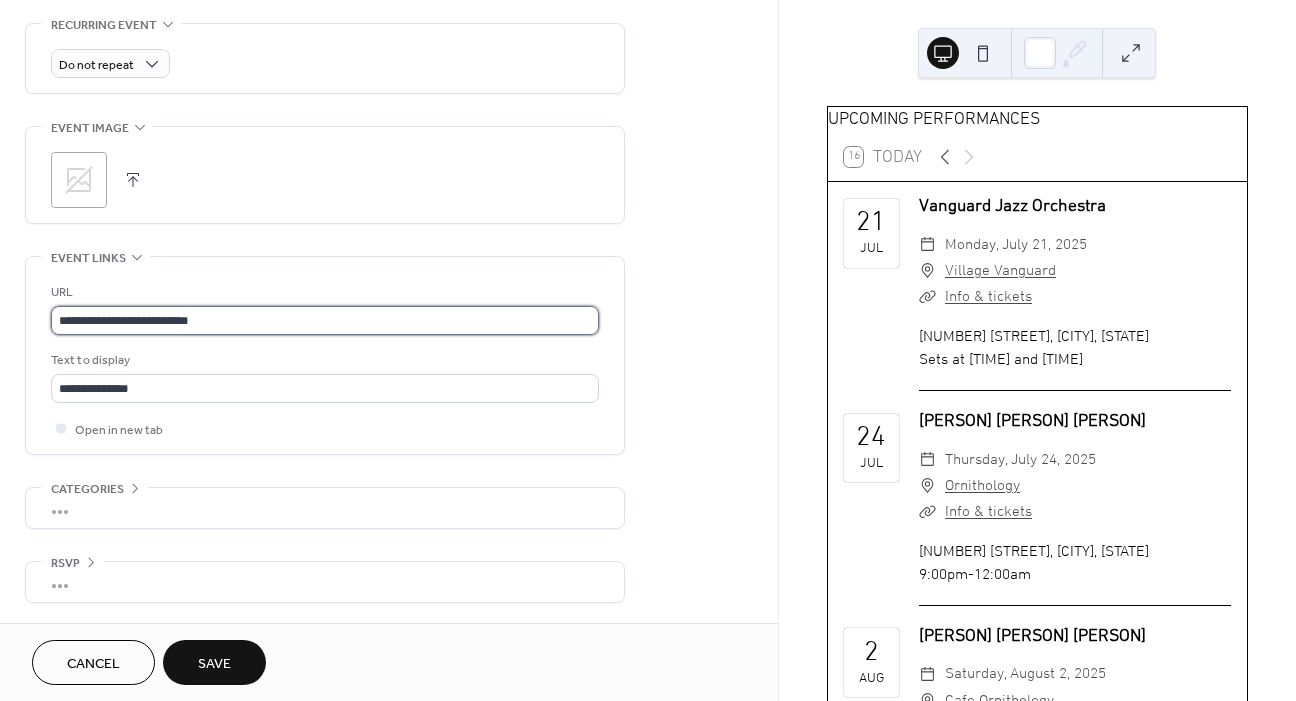 click on "**********" at bounding box center [325, 320] 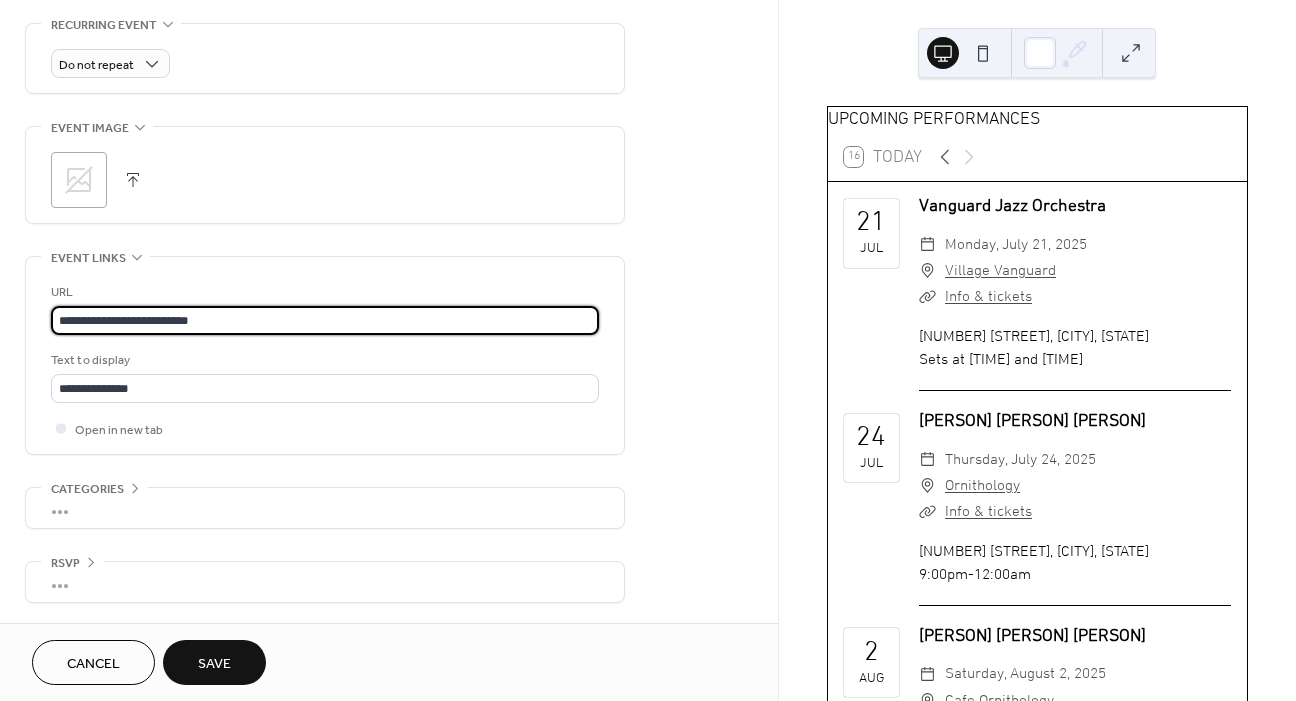 click on "**********" at bounding box center [325, 320] 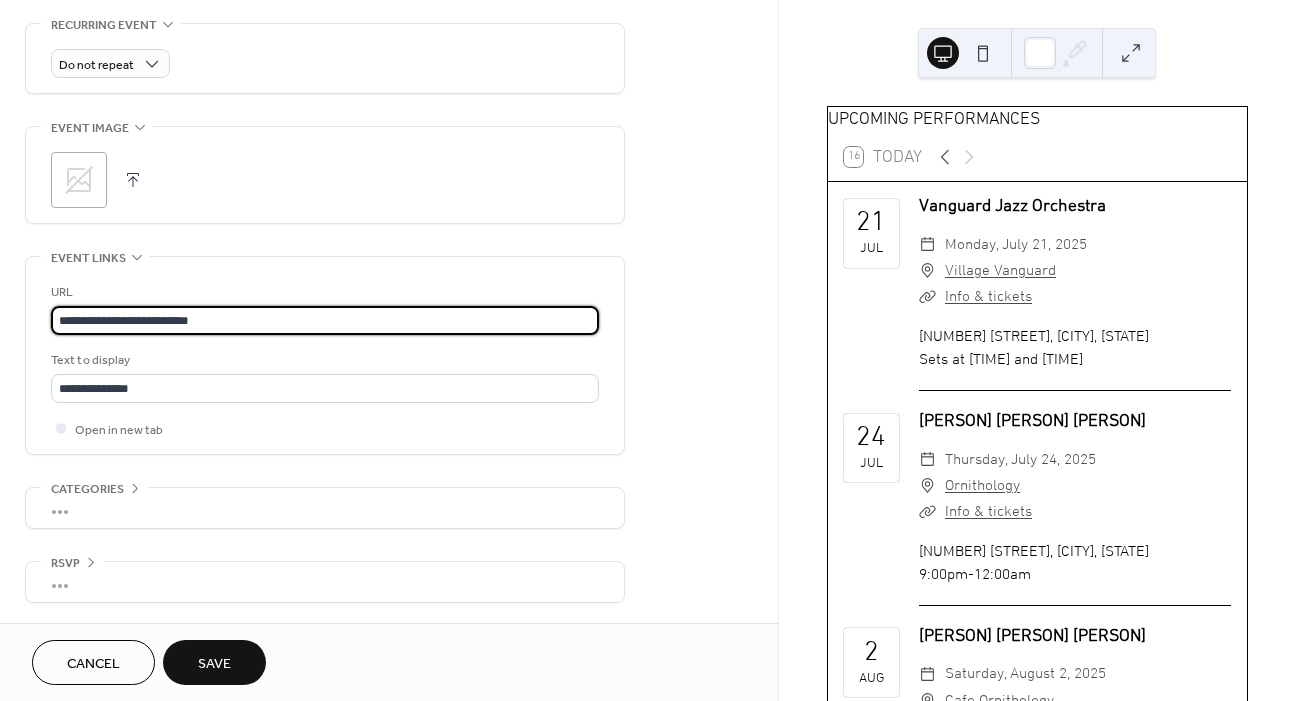 scroll, scrollTop: 873, scrollLeft: 0, axis: vertical 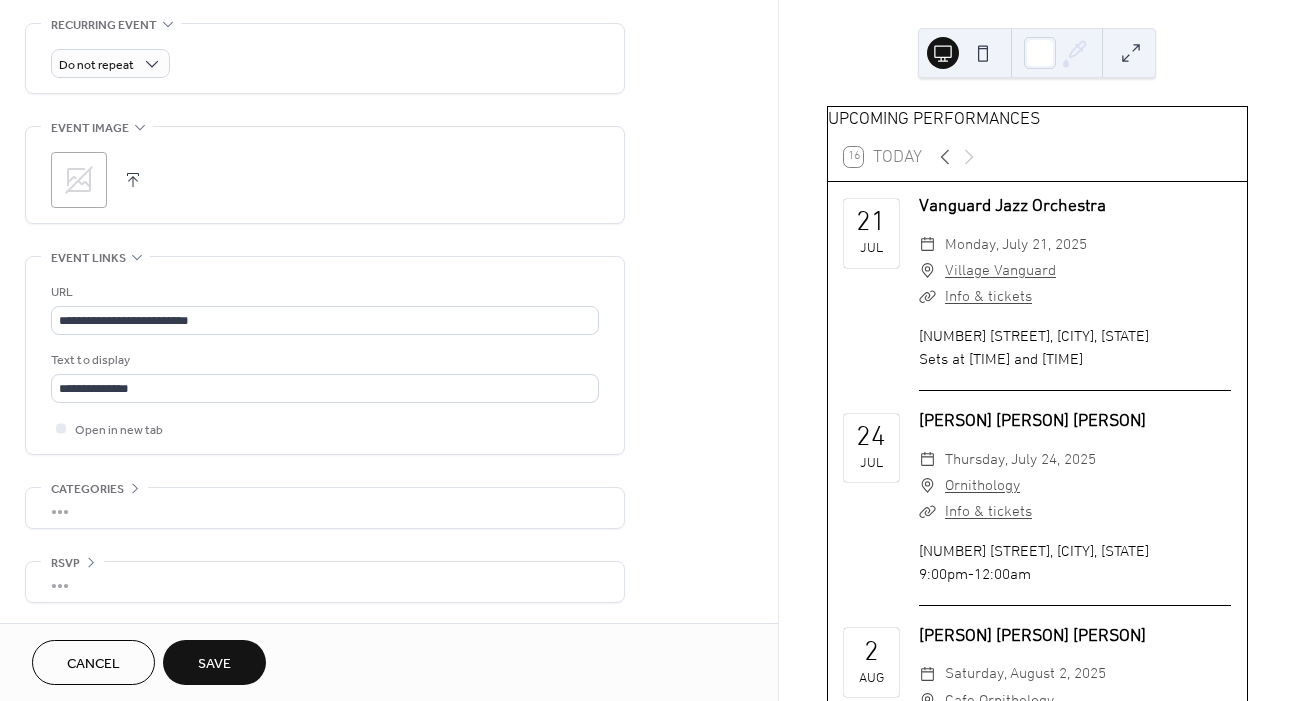 click on "Save" at bounding box center (214, 664) 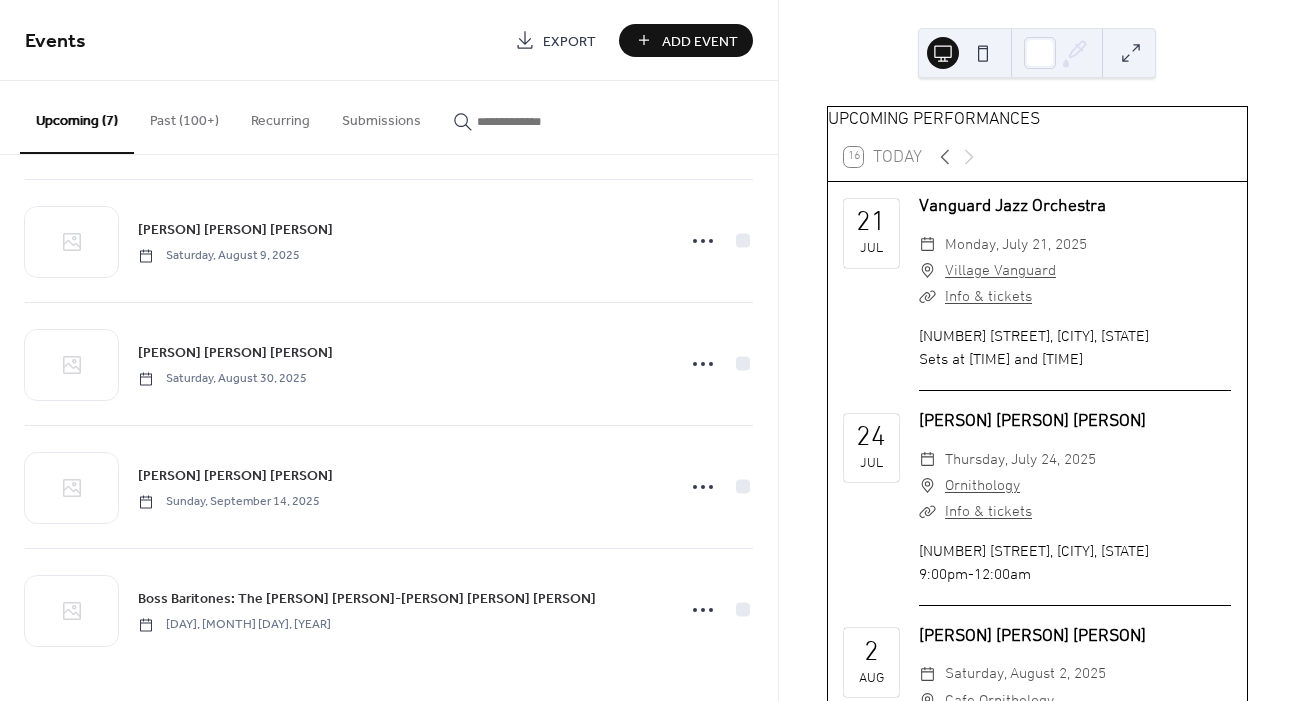 scroll, scrollTop: 374, scrollLeft: 0, axis: vertical 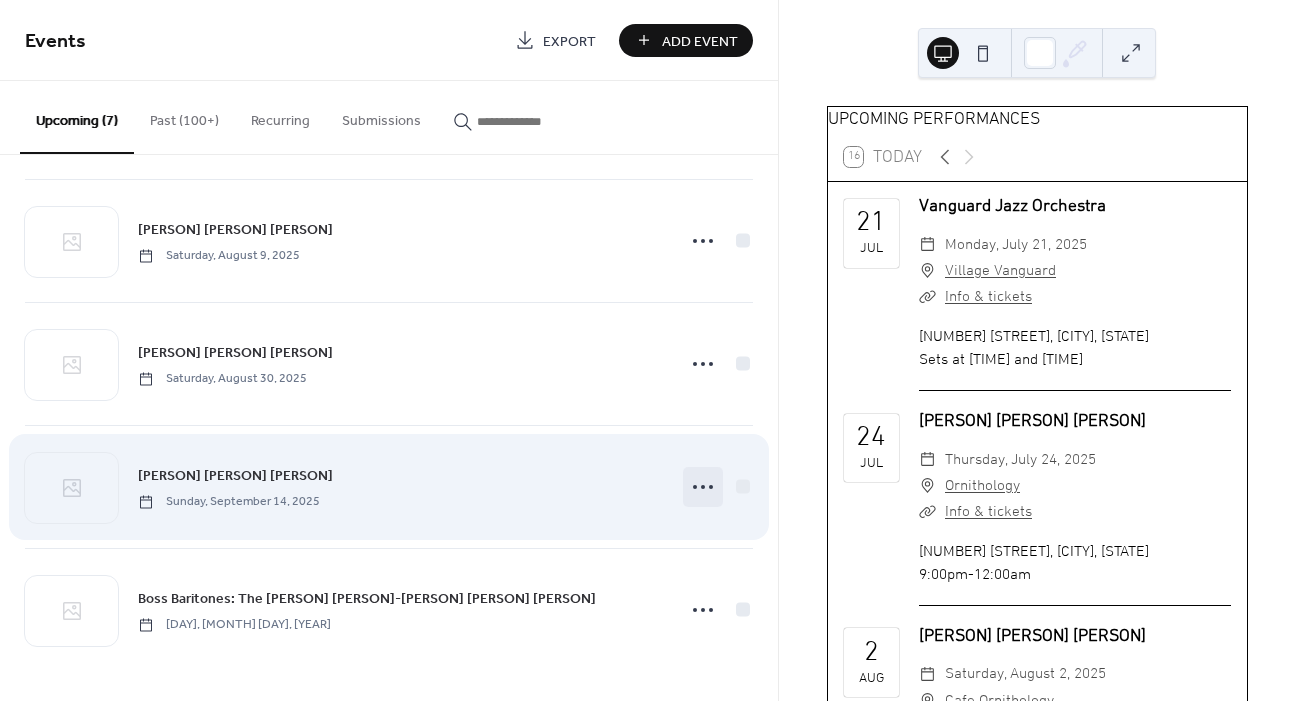 click 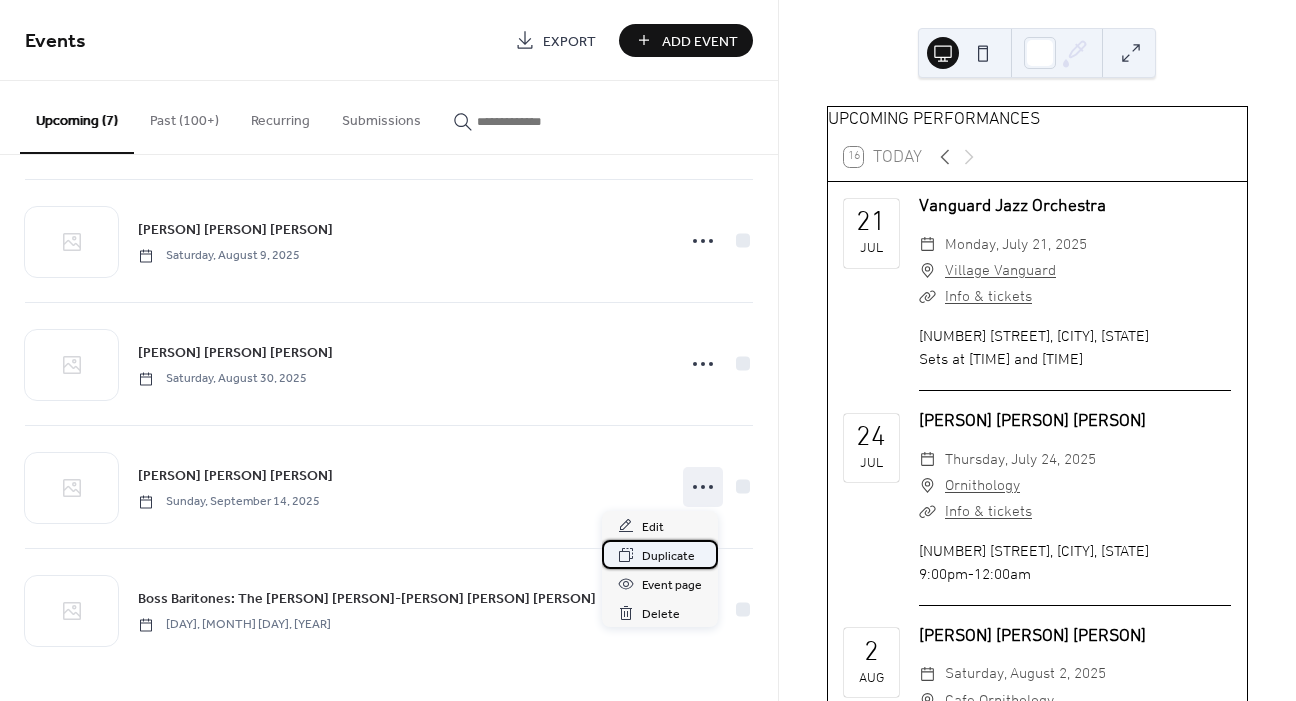 click on "Duplicate" at bounding box center (668, 556) 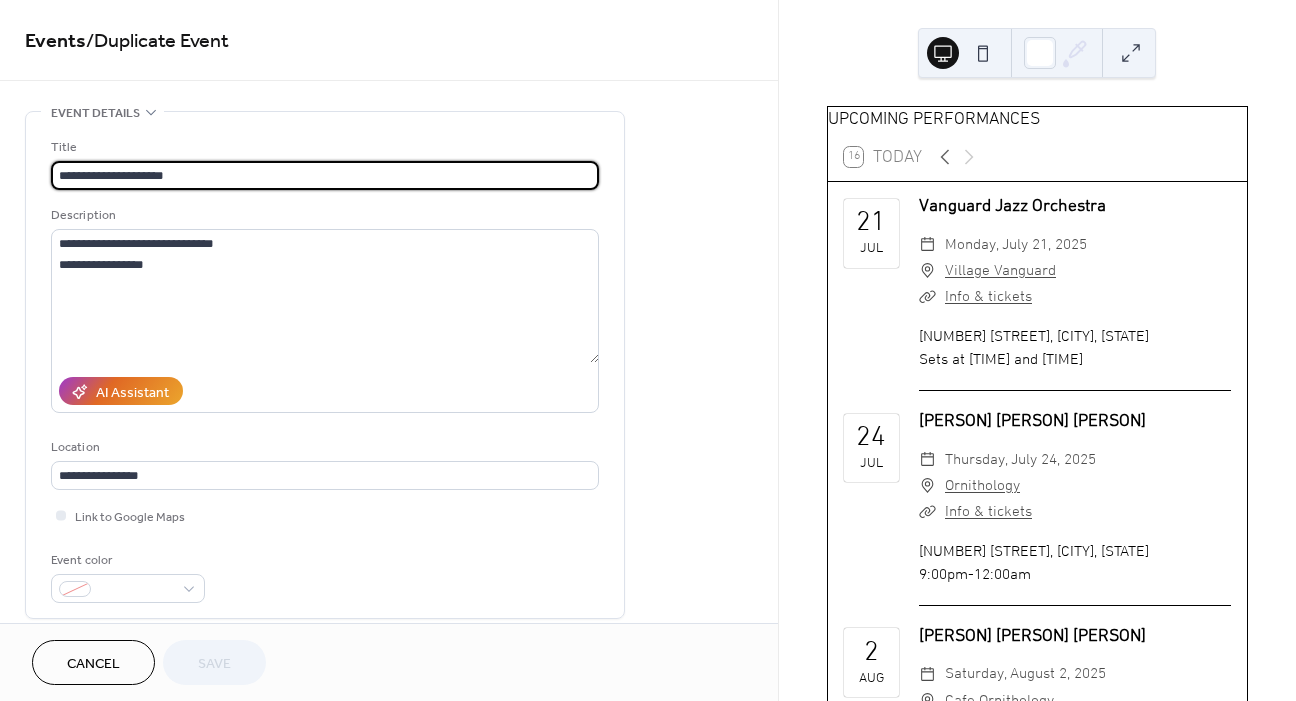 click on "**********" at bounding box center [325, 175] 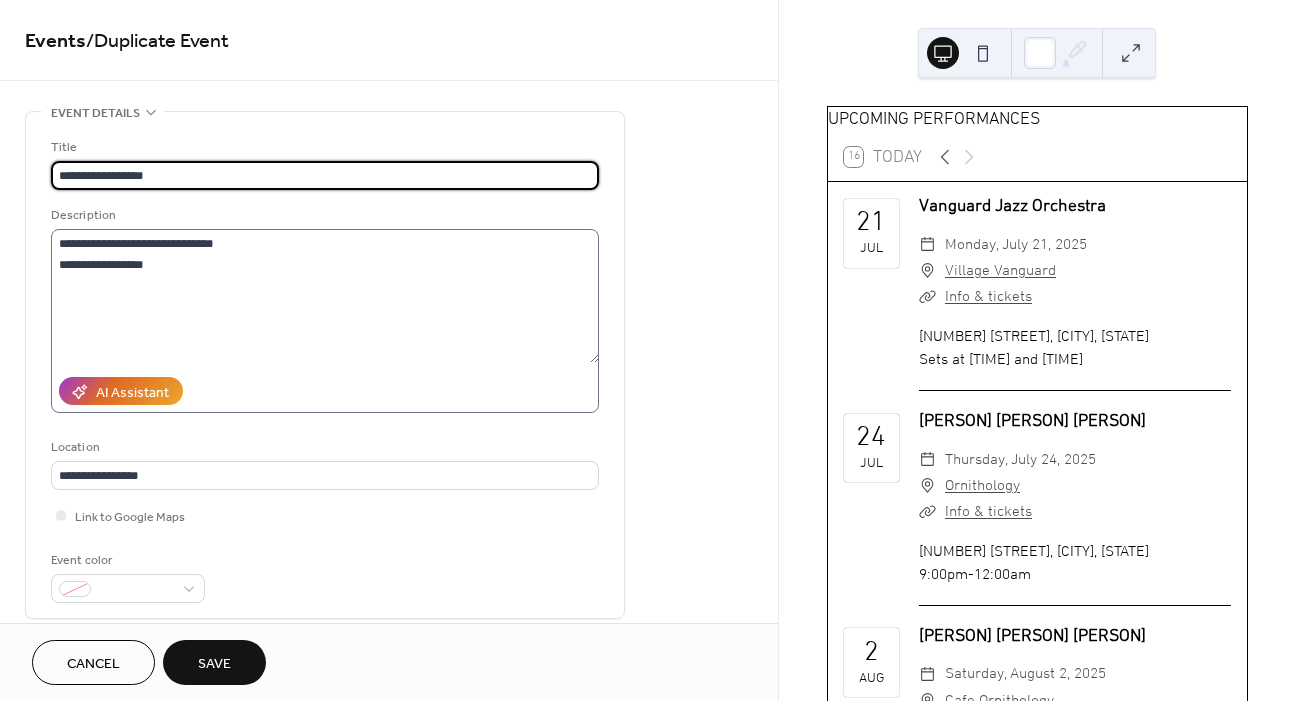 type on "**********" 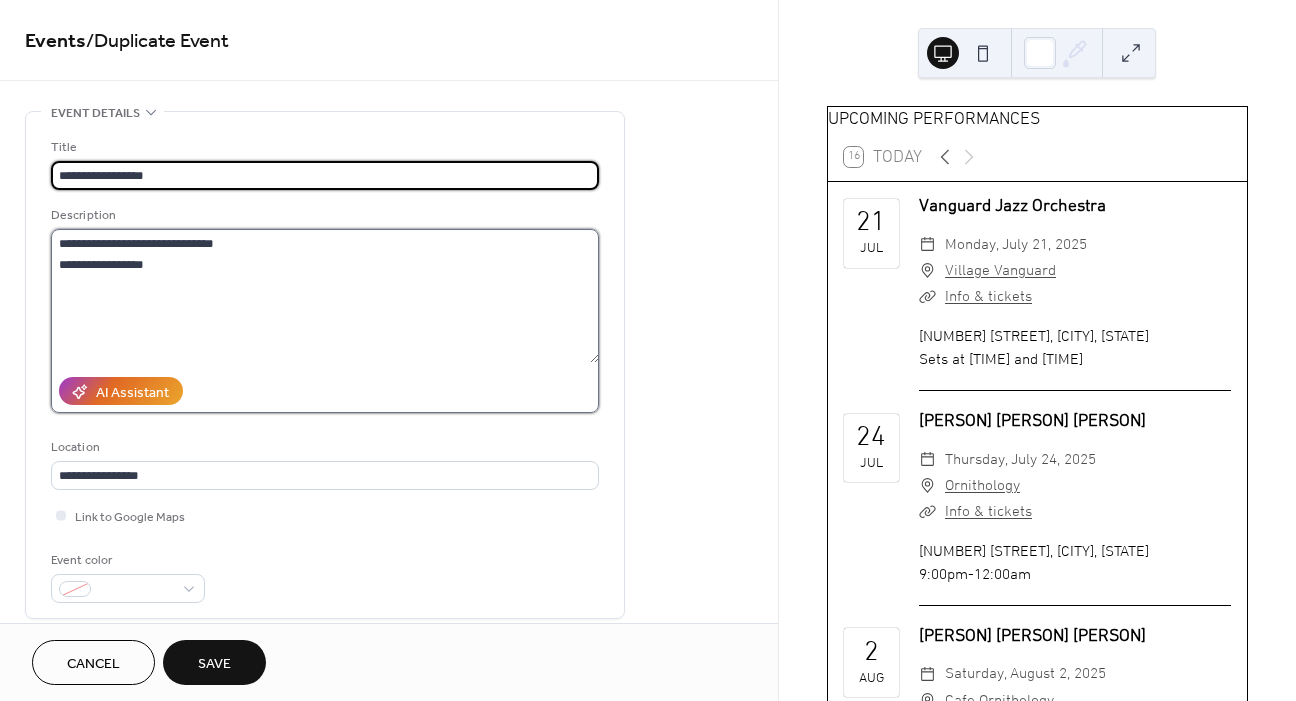 click on "**********" at bounding box center [325, 296] 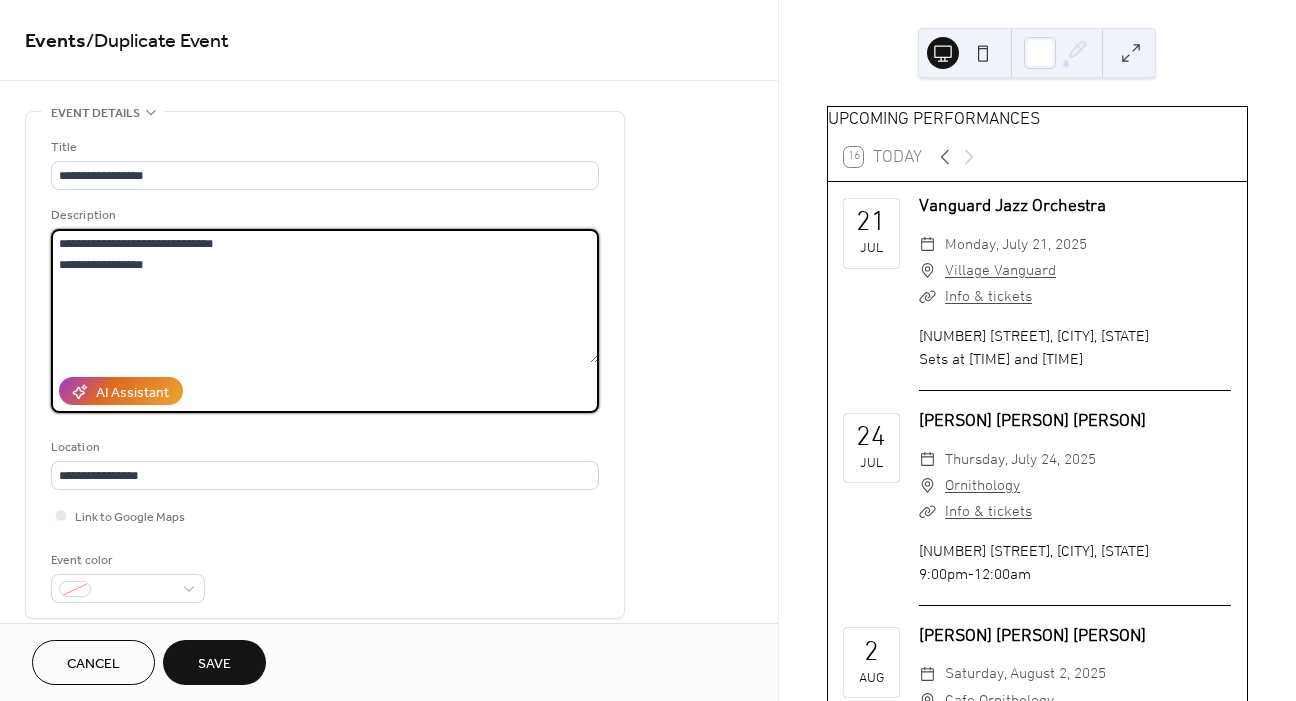 click on "**********" at bounding box center (325, 296) 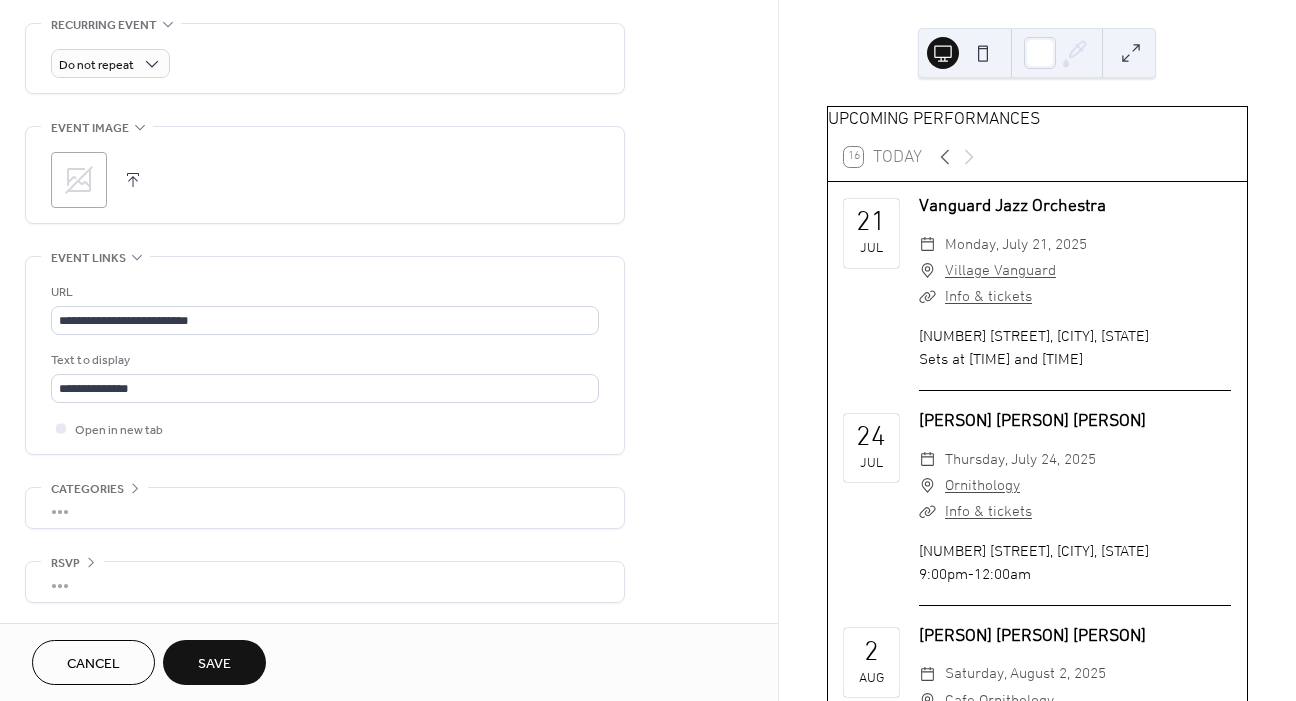 scroll, scrollTop: 873, scrollLeft: 0, axis: vertical 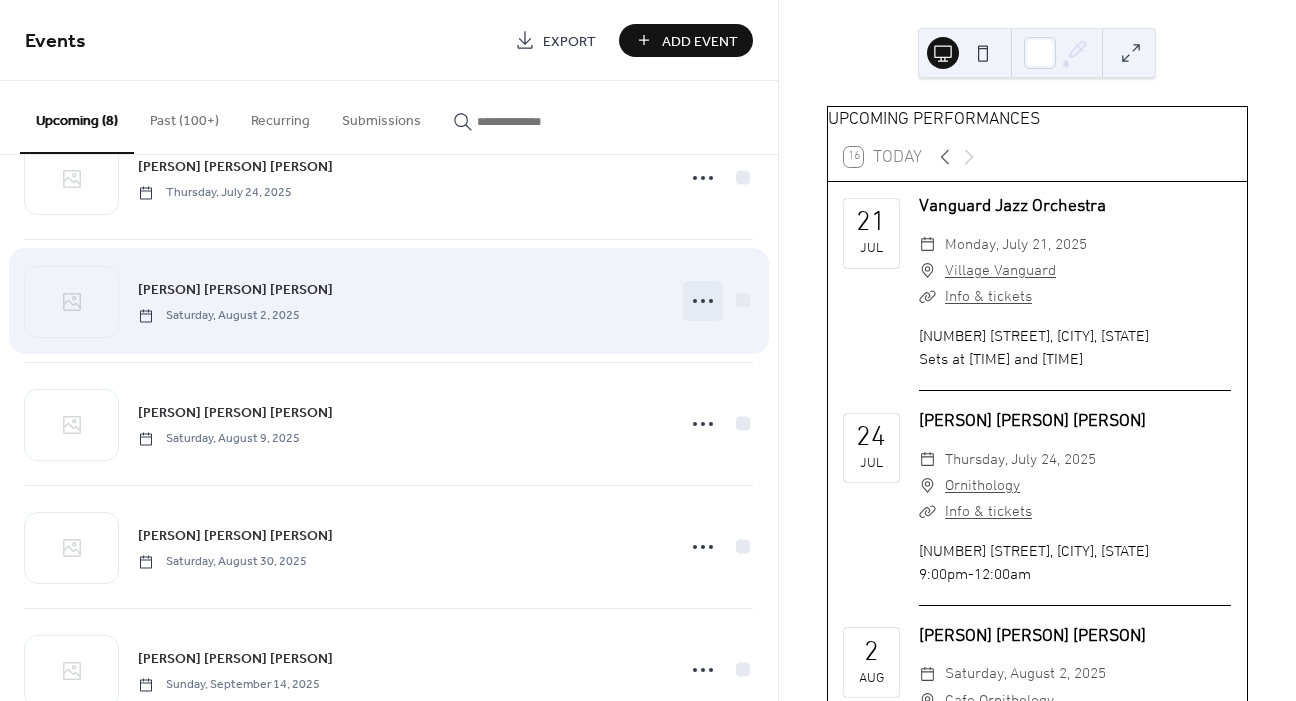 click 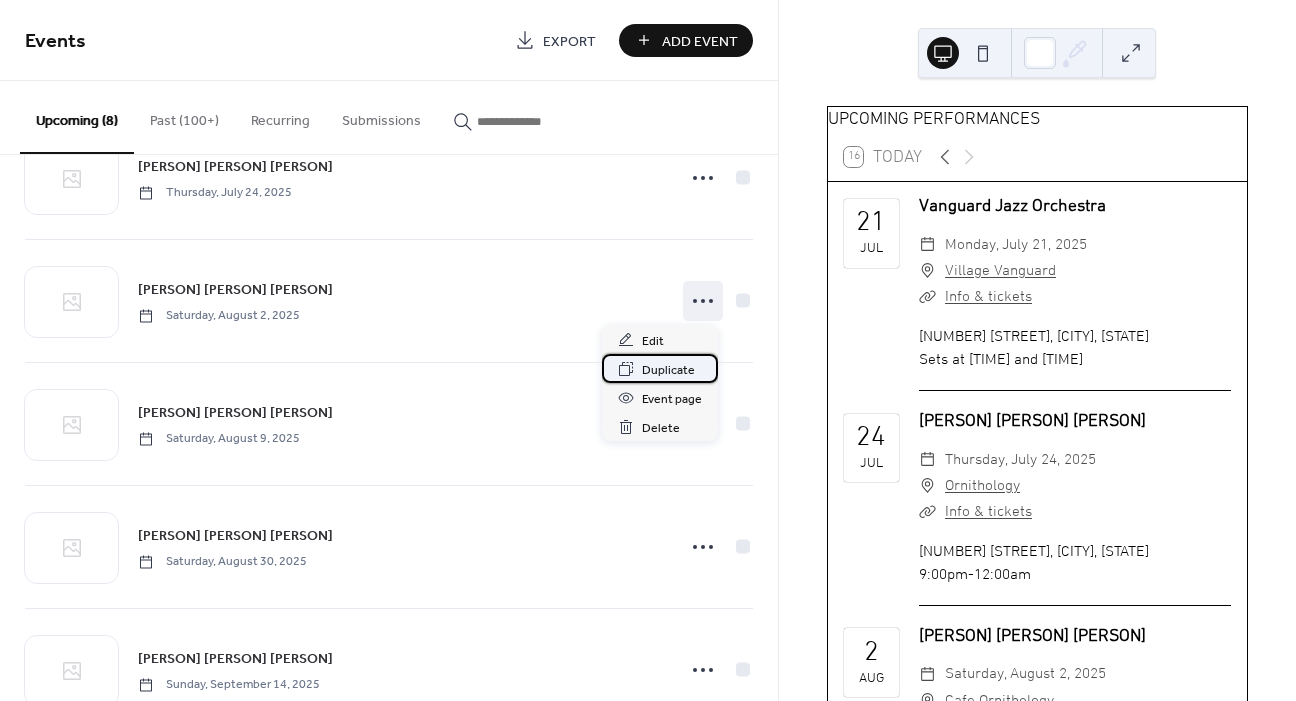 click on "Duplicate" at bounding box center (668, 370) 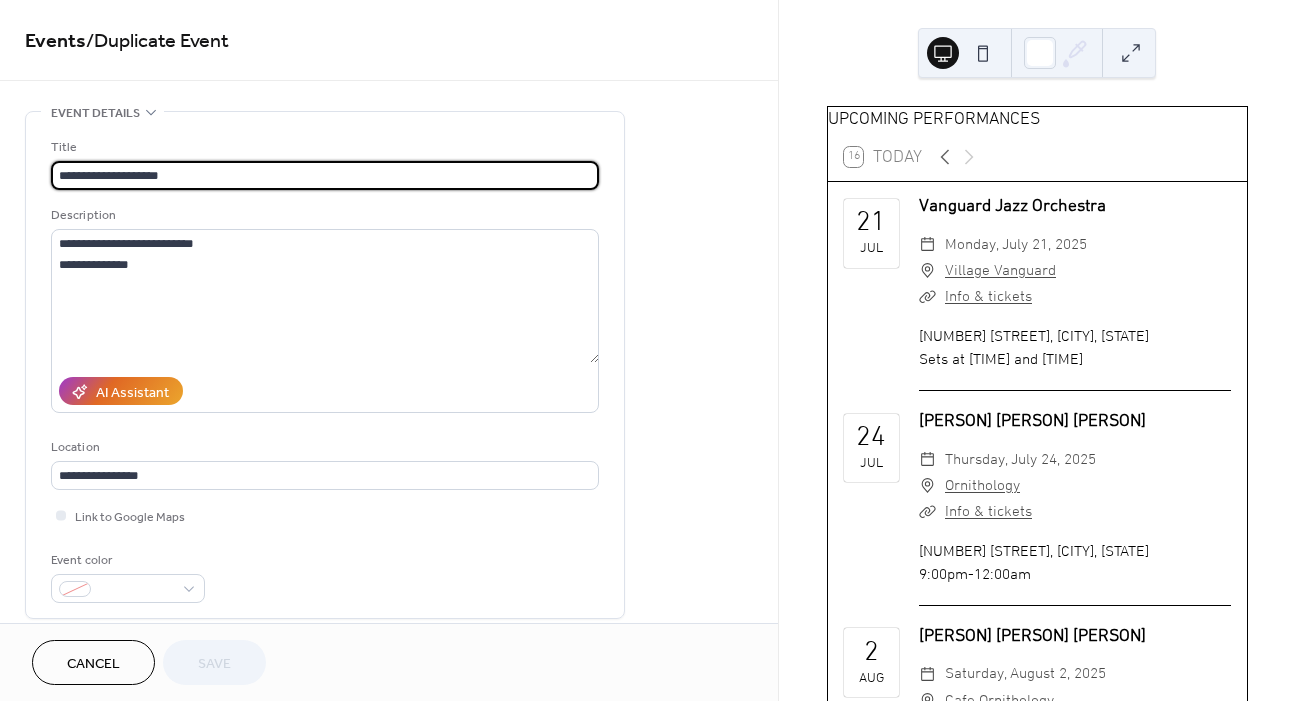 click on "**********" at bounding box center [325, 175] 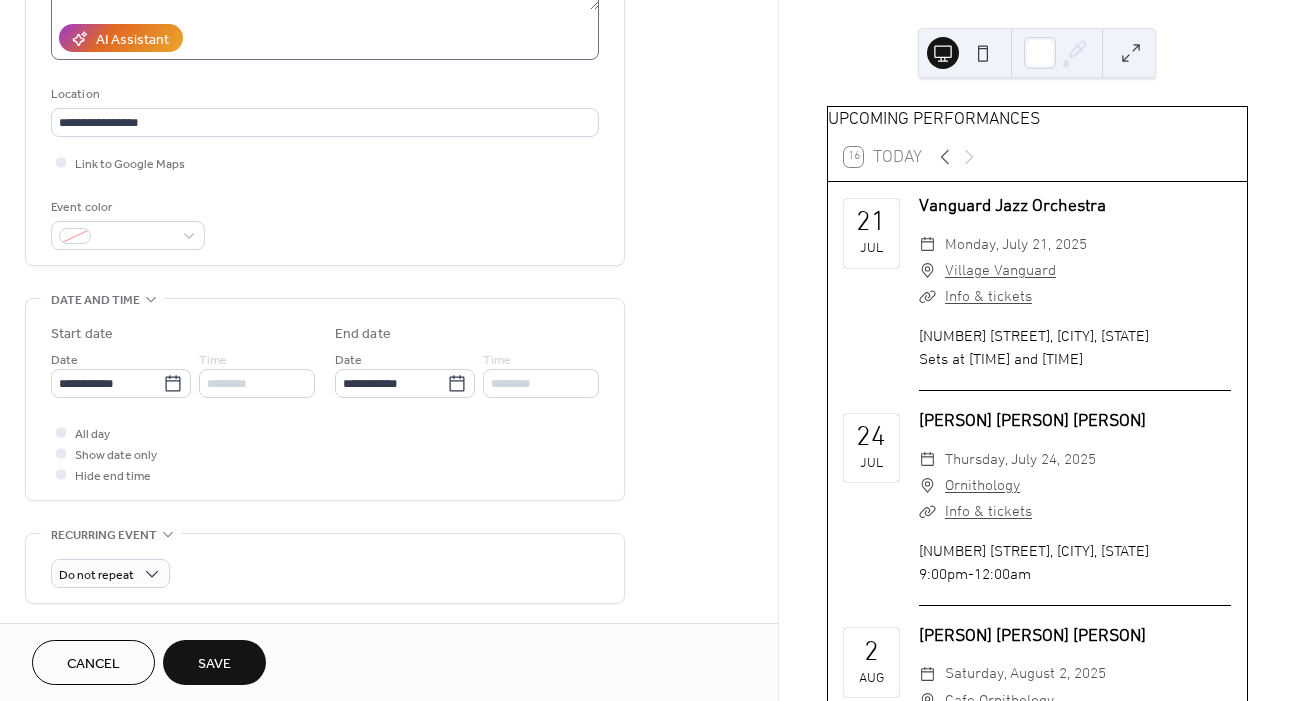 scroll, scrollTop: 354, scrollLeft: 0, axis: vertical 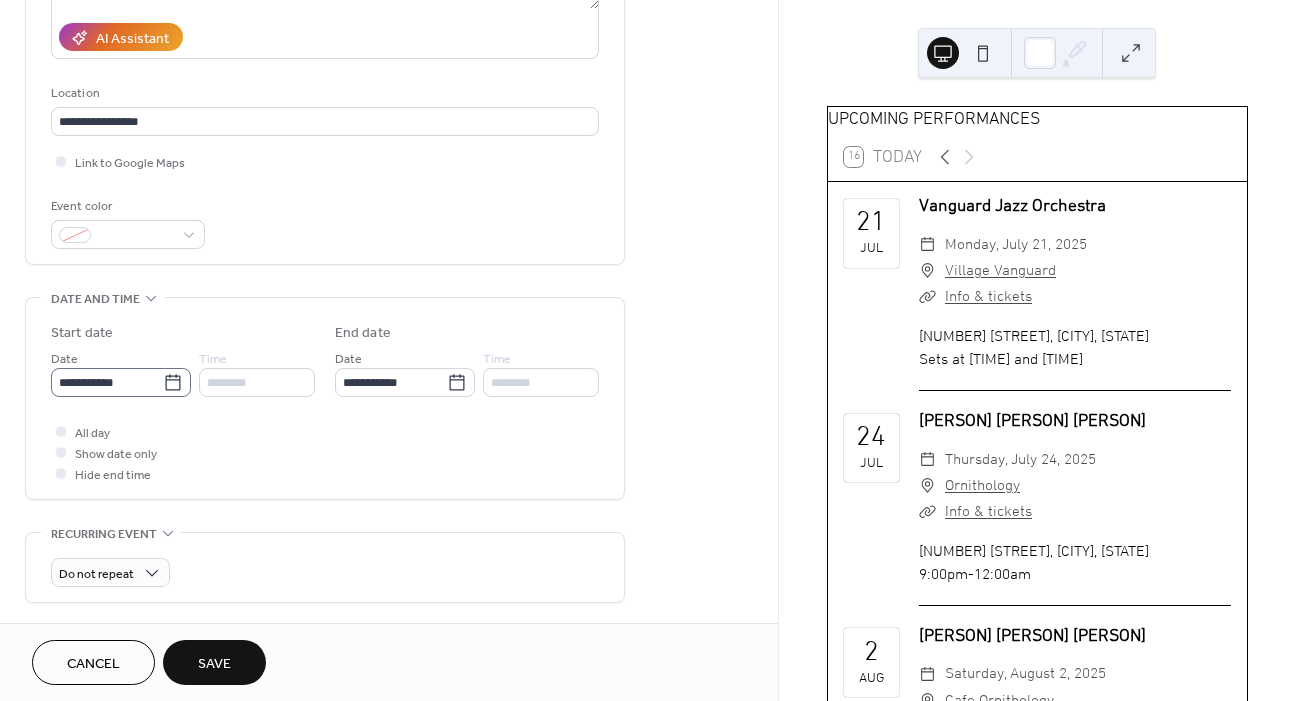 type on "**********" 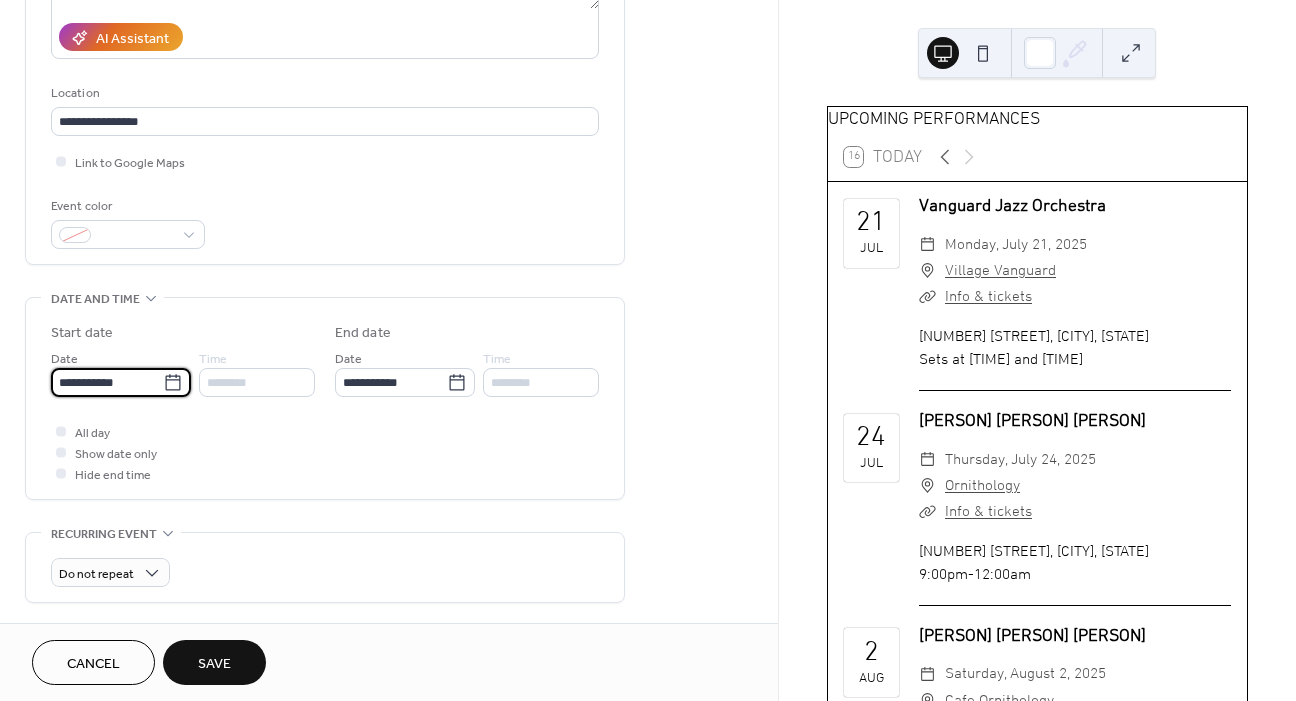 click on "**********" at bounding box center [107, 382] 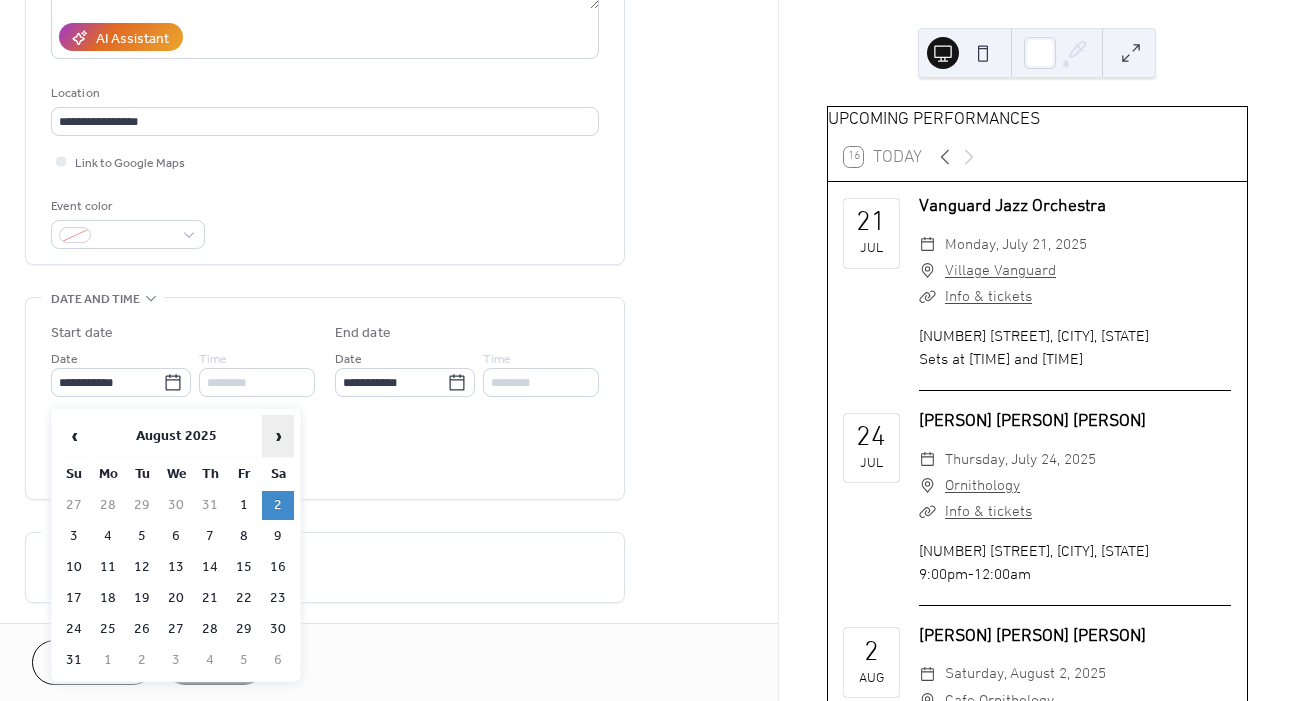 click on "›" at bounding box center [278, 436] 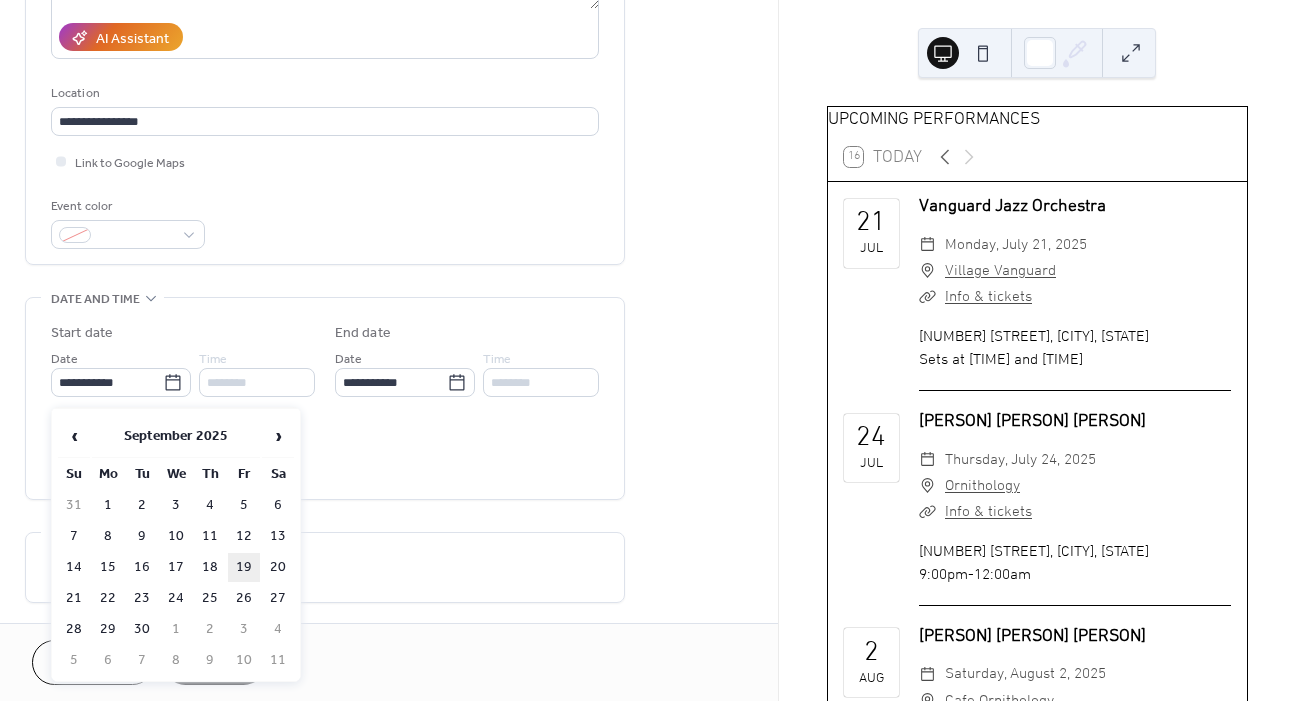 click on "19" at bounding box center [244, 567] 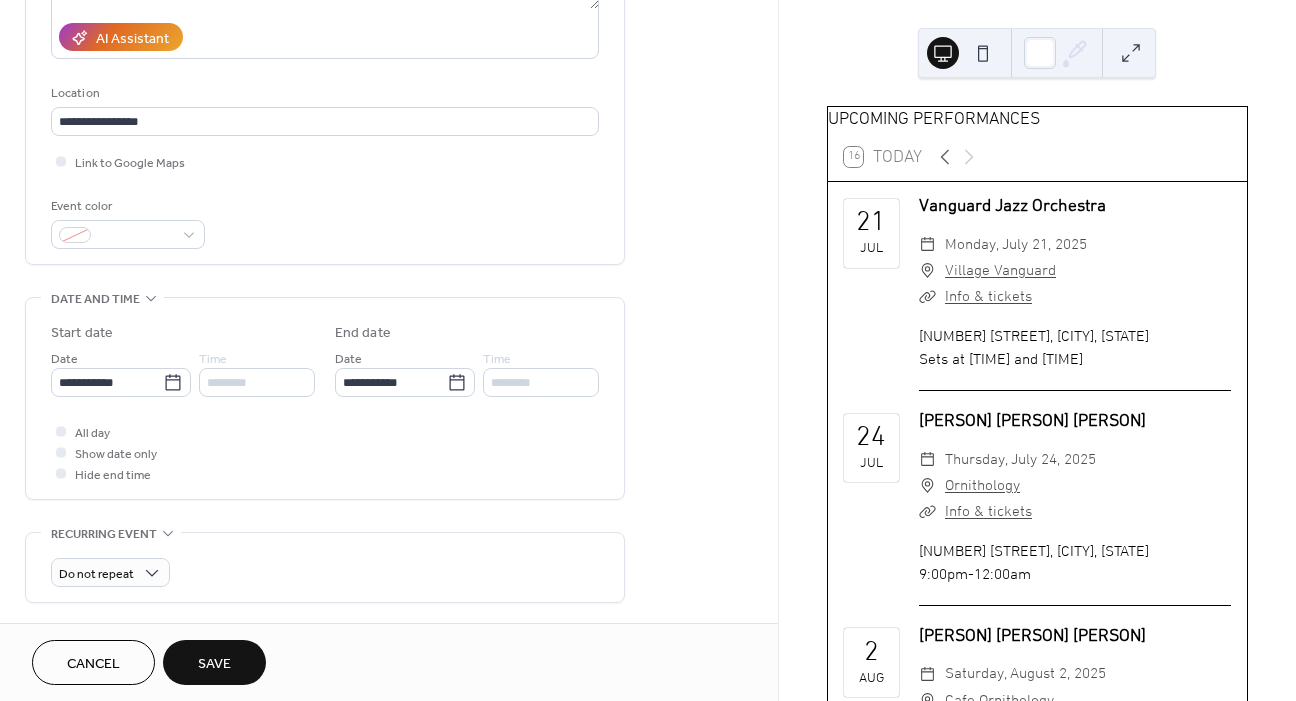 type on "**********" 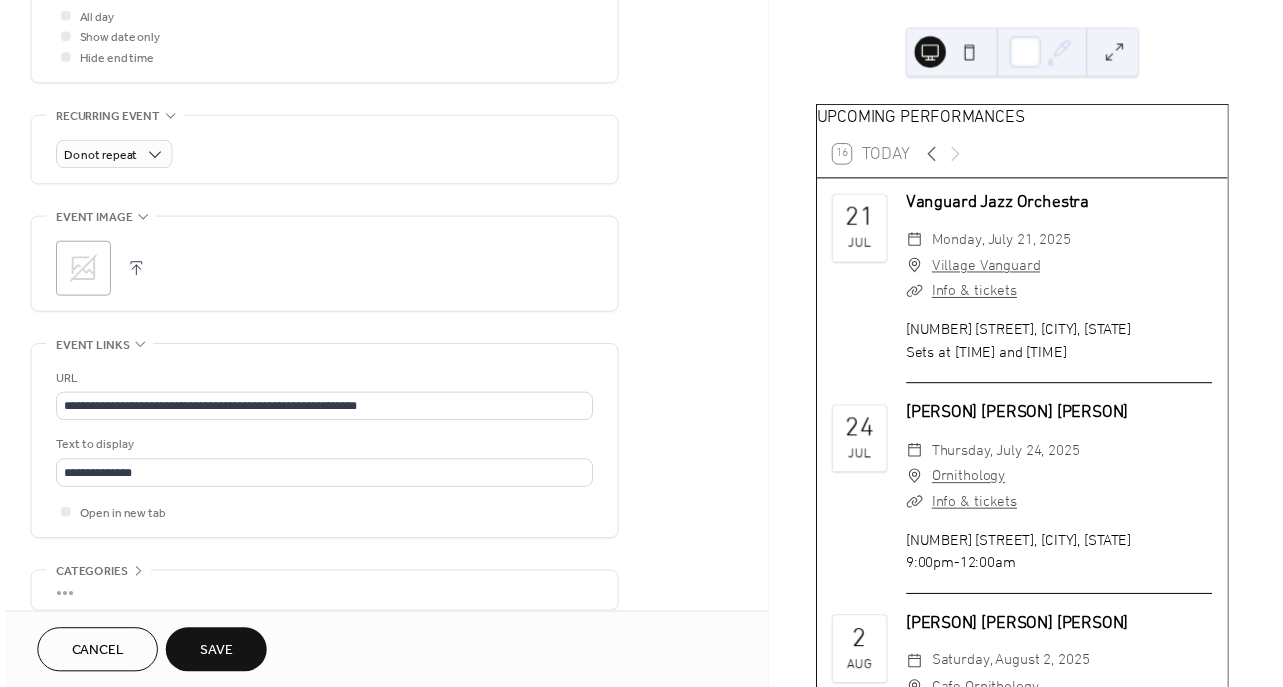 scroll, scrollTop: 777, scrollLeft: 0, axis: vertical 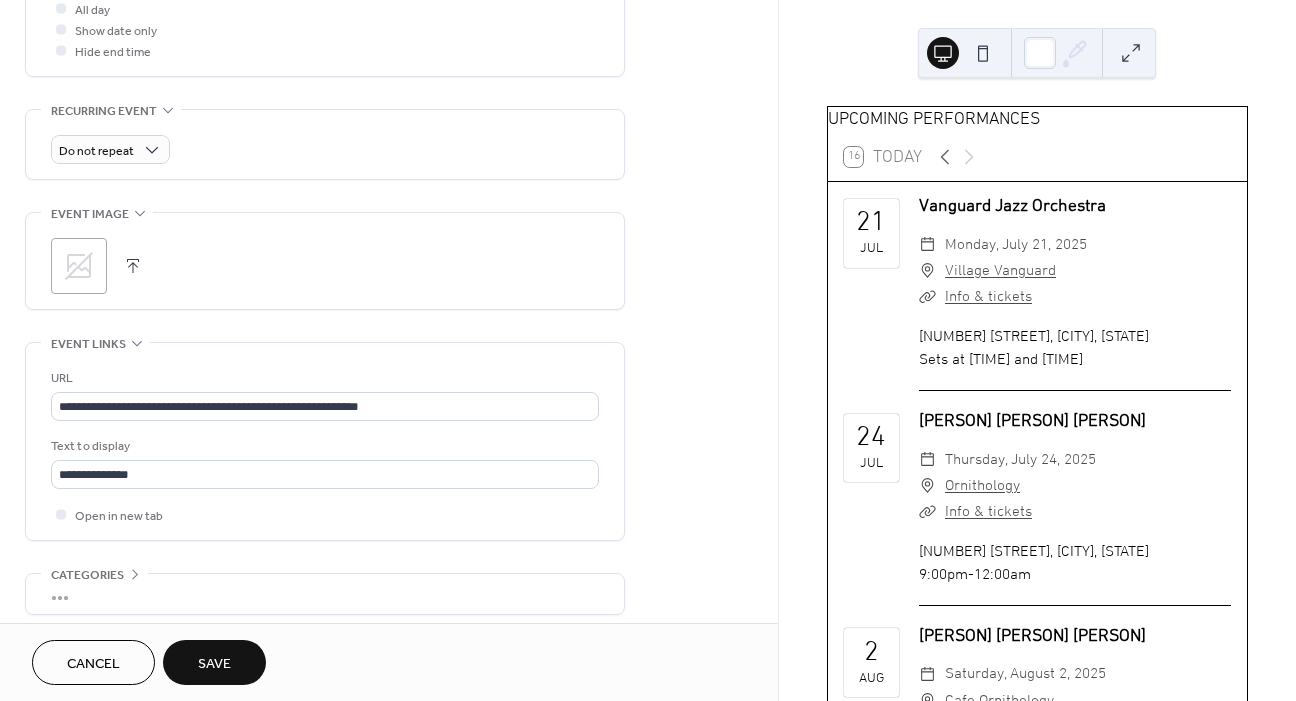 click on "Save" at bounding box center (214, 664) 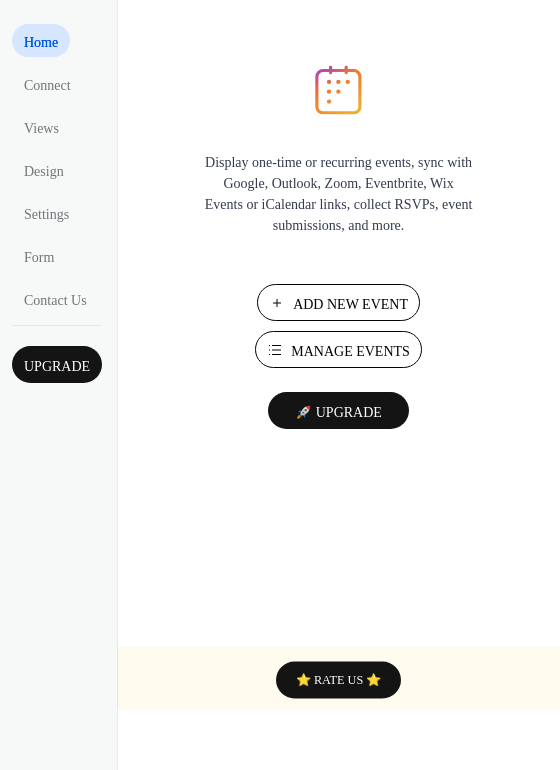 scroll, scrollTop: 0, scrollLeft: 0, axis: both 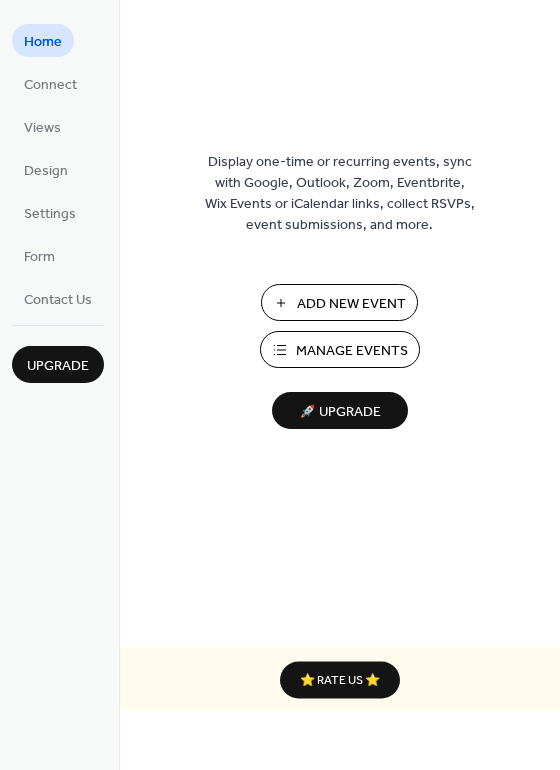 click on "Manage Events" at bounding box center [352, 351] 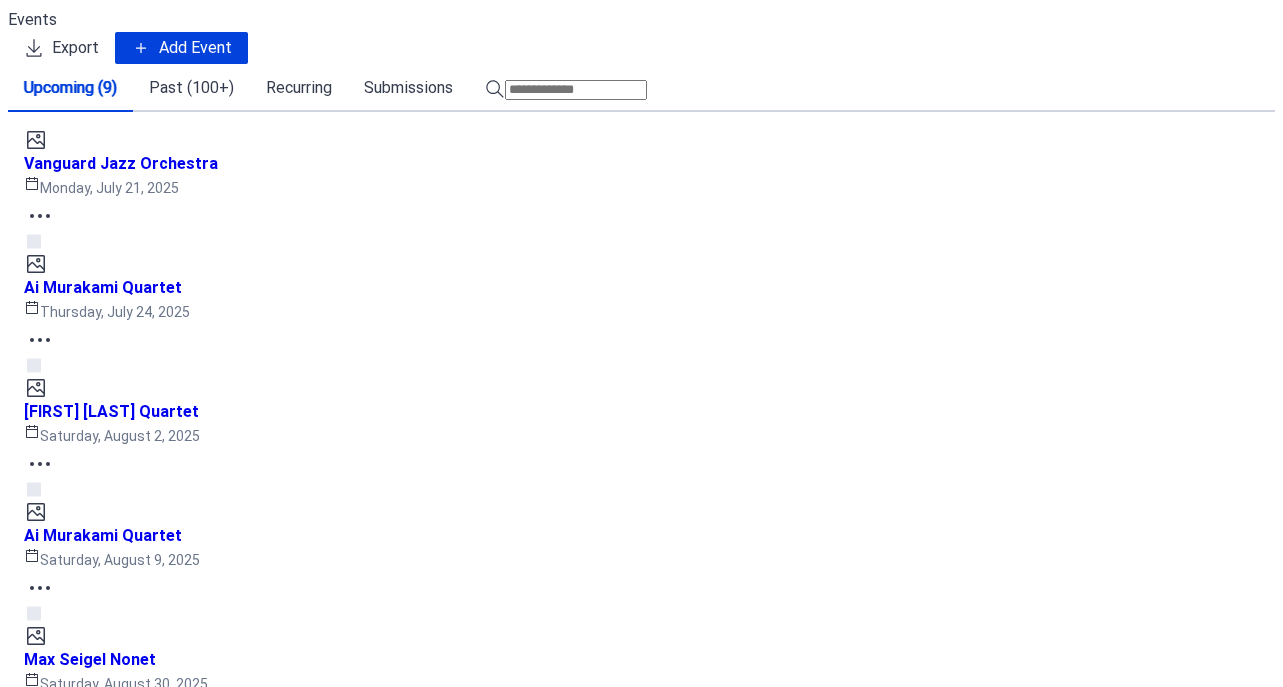 scroll, scrollTop: 0, scrollLeft: 0, axis: both 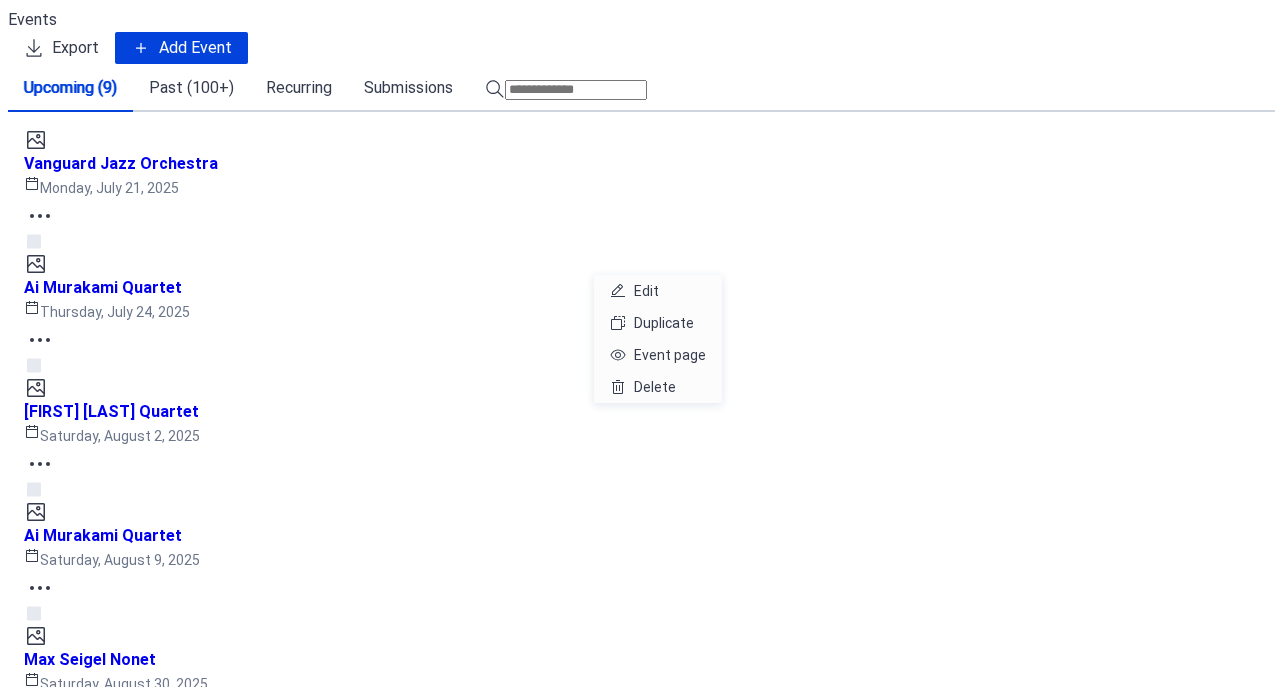 click 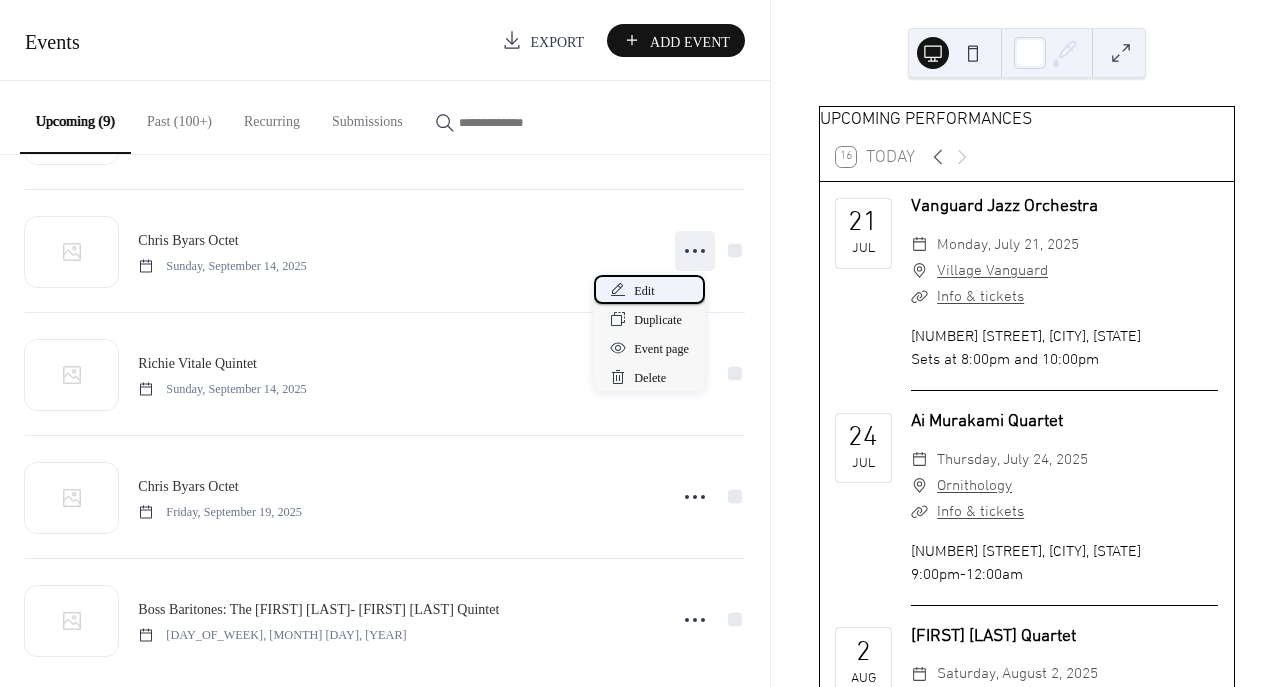 click on "Edit" at bounding box center (644, 291) 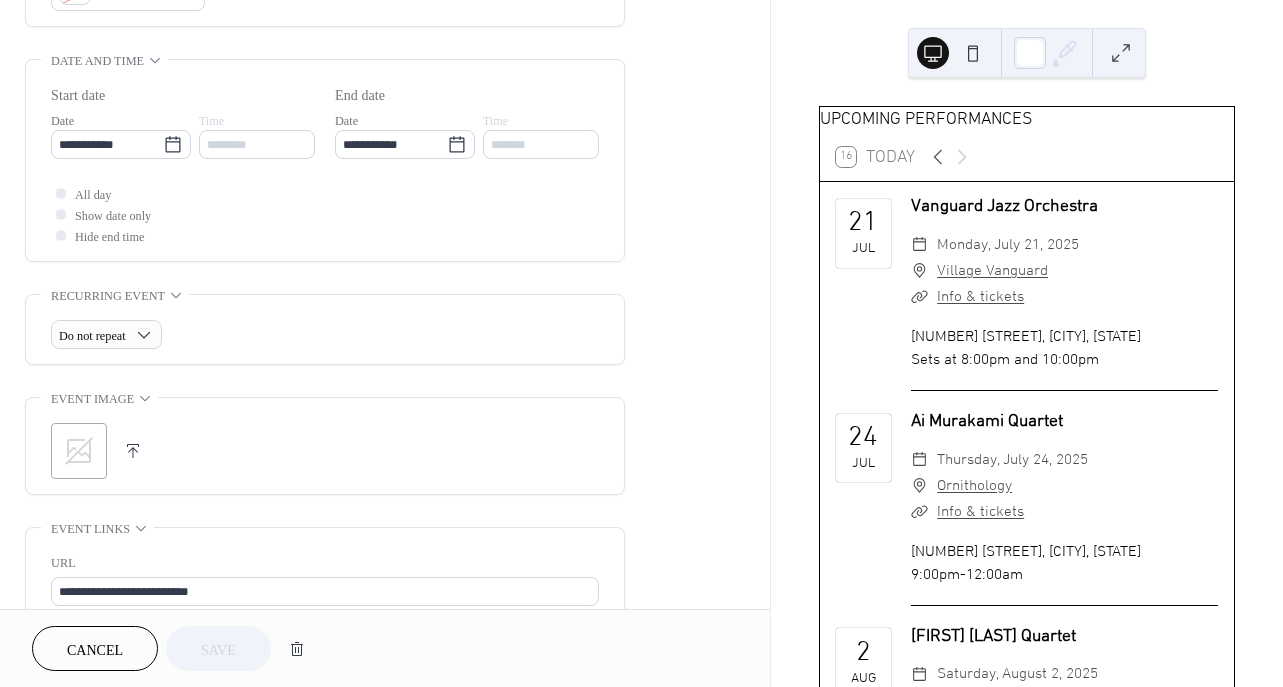 scroll, scrollTop: 583, scrollLeft: 0, axis: vertical 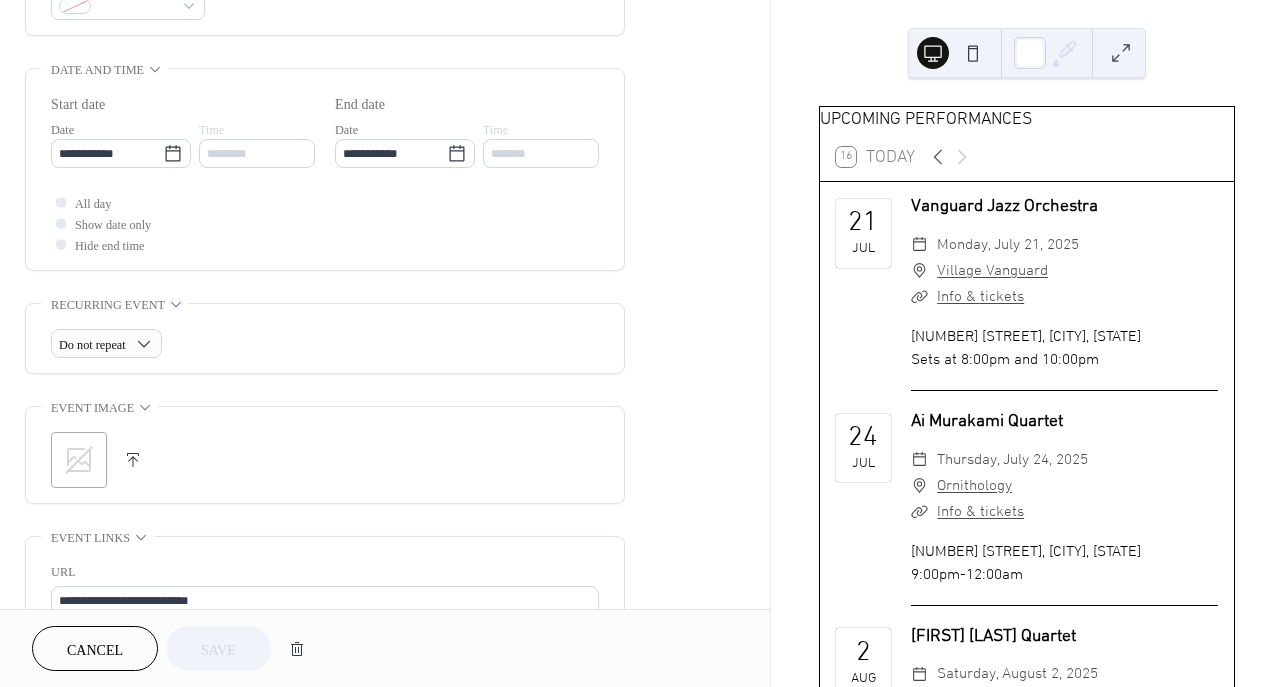 click on "********" at bounding box center (257, 153) 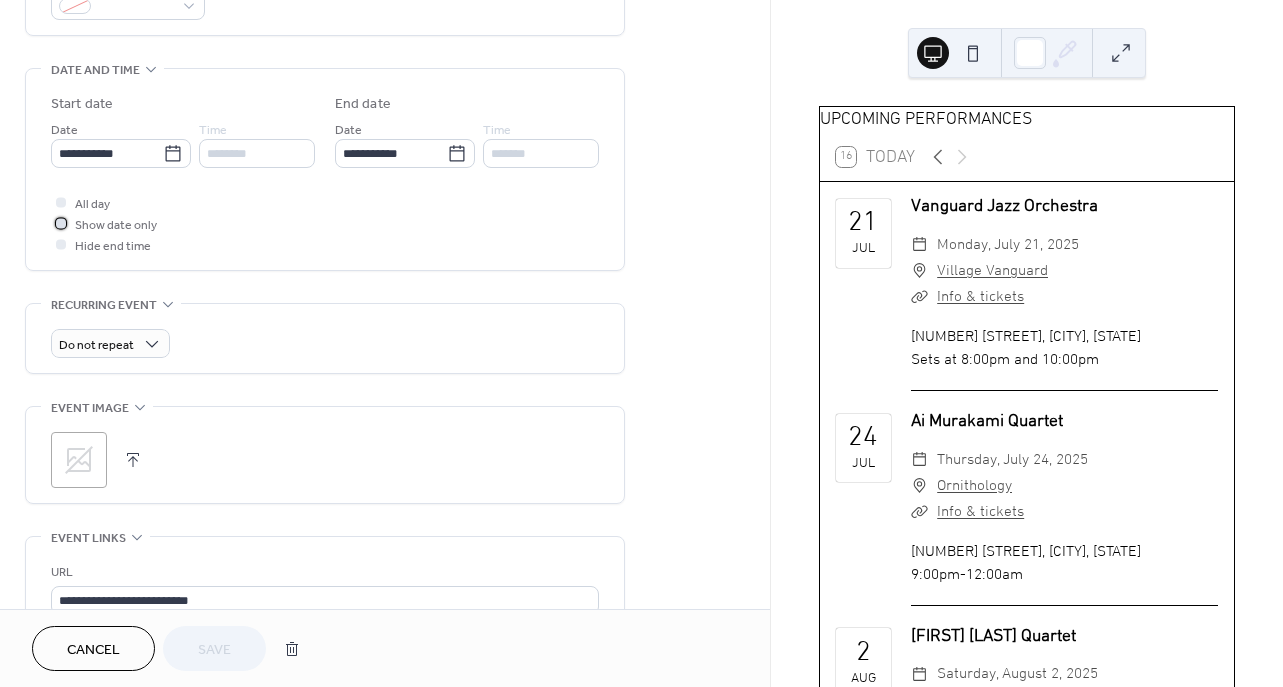 click 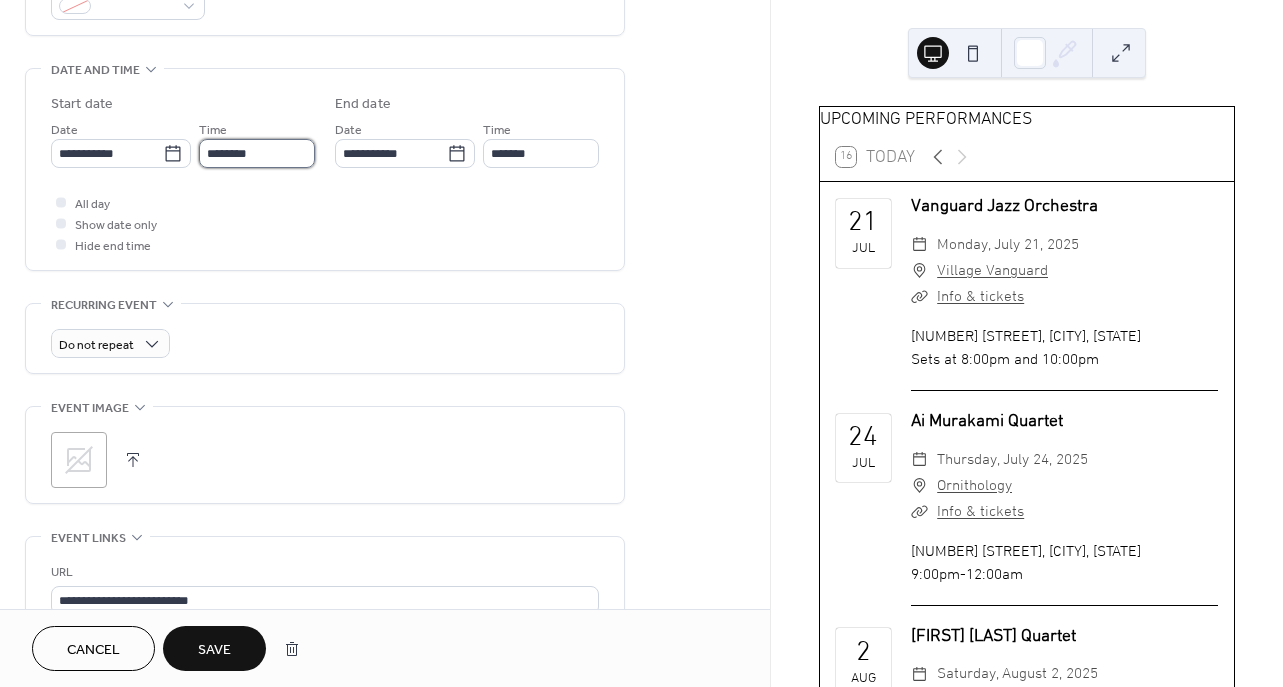 click on "********" at bounding box center (257, 153) 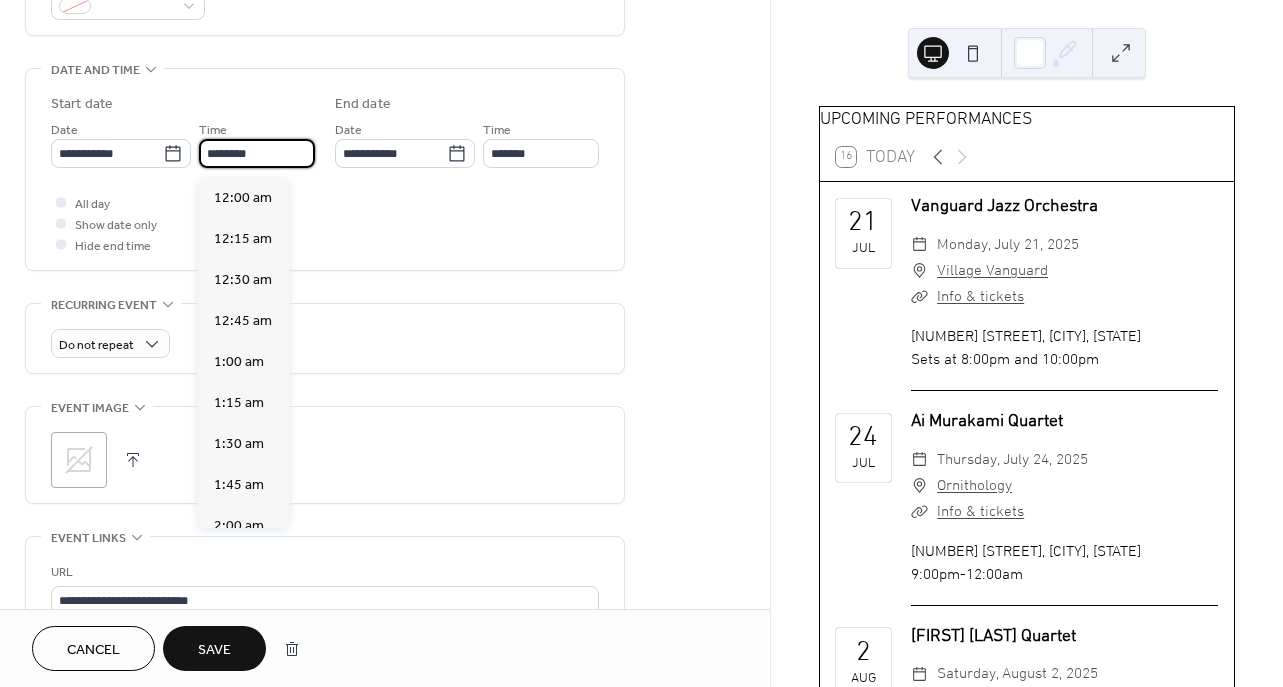 click on "********" at bounding box center [257, 153] 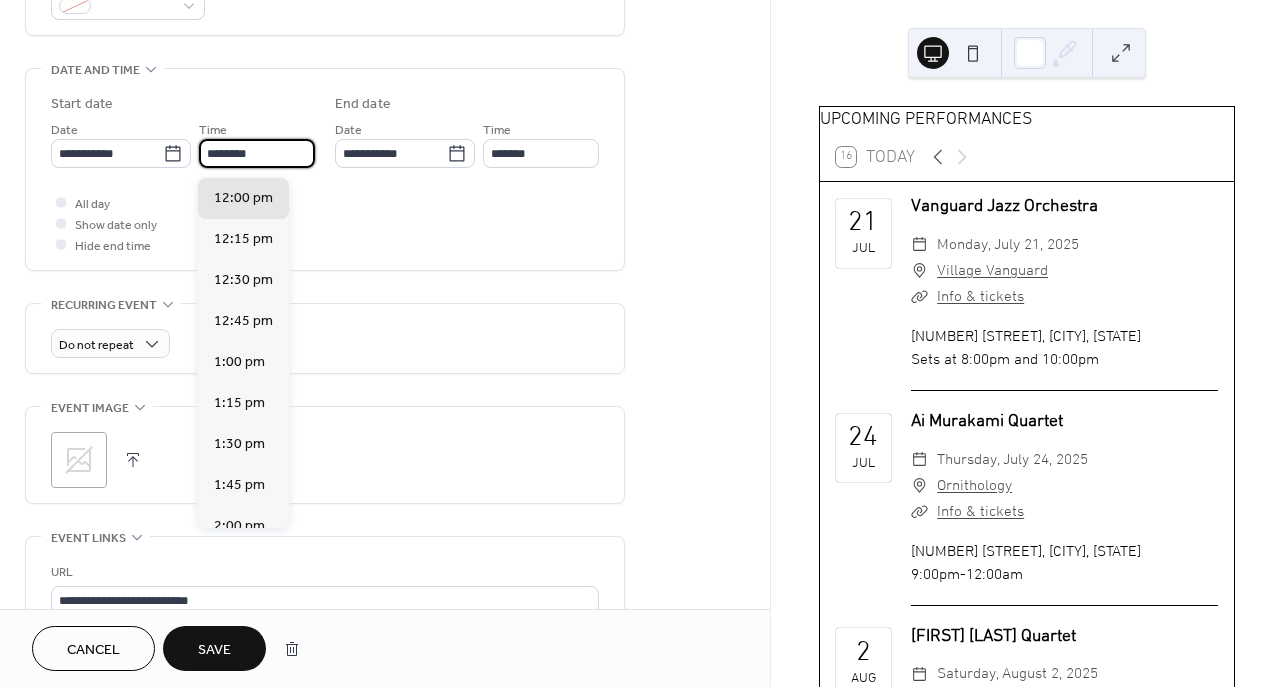 click on "********" at bounding box center [257, 153] 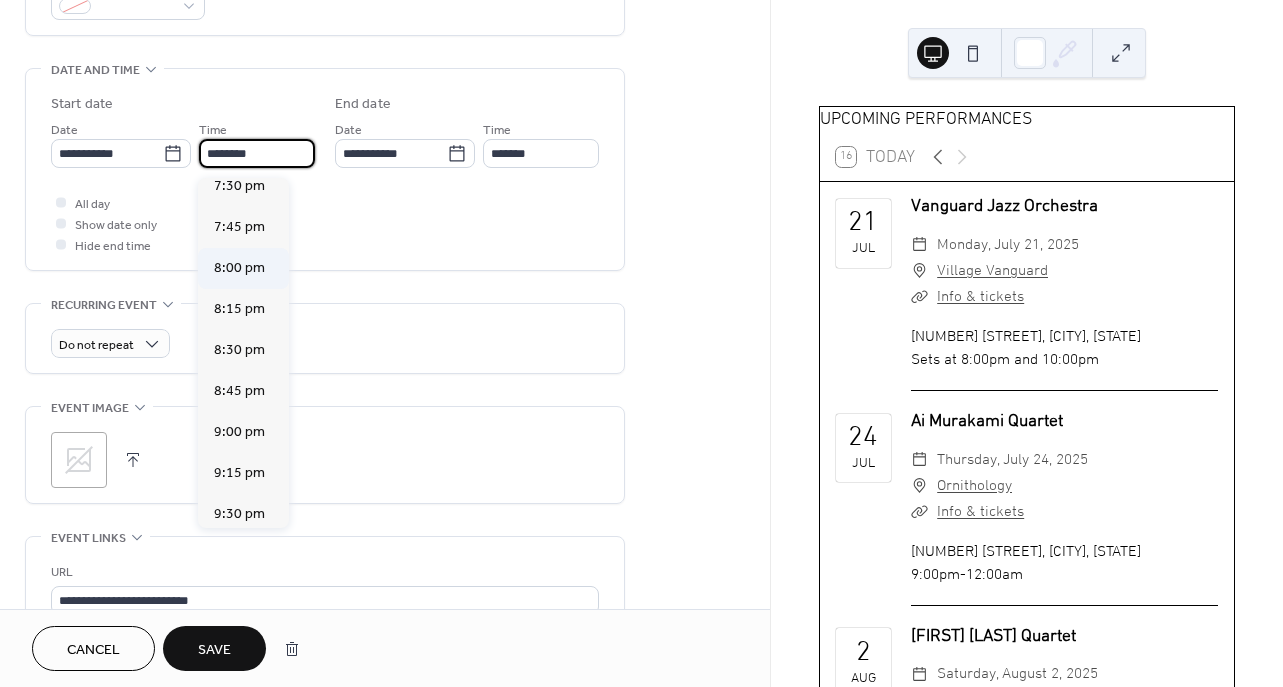 scroll, scrollTop: 3212, scrollLeft: 0, axis: vertical 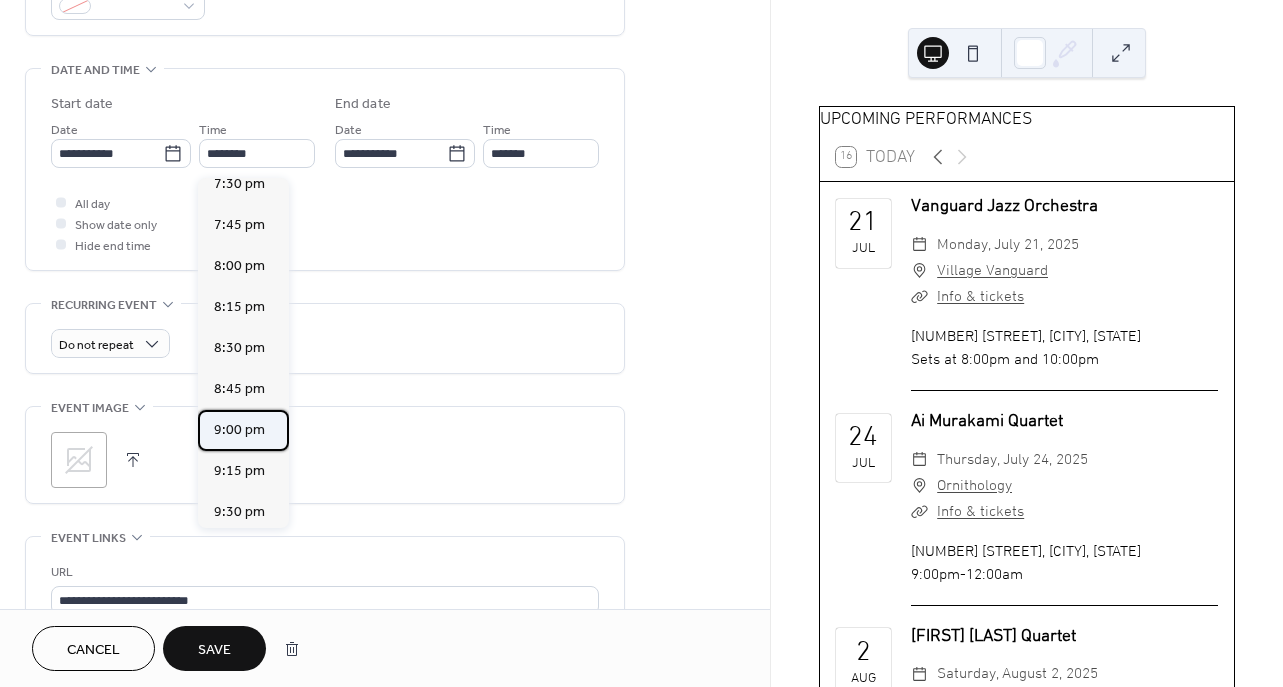 click on "9:00 pm" at bounding box center [239, 430] 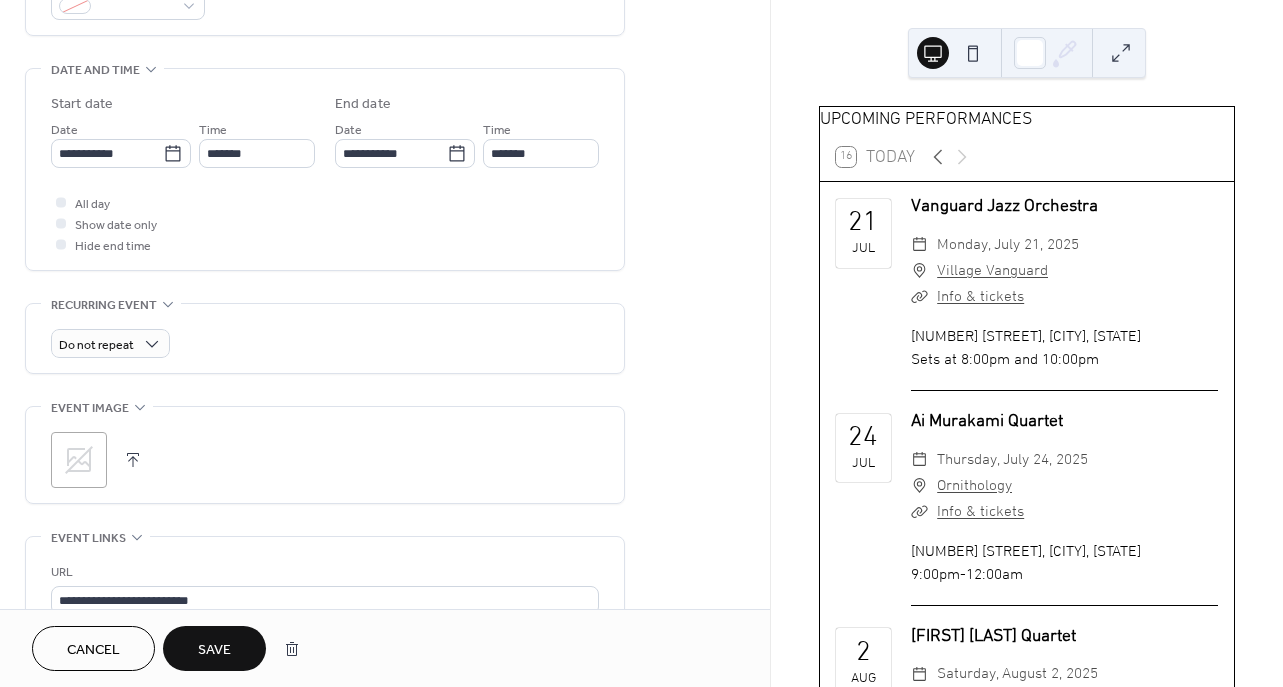 type on "*******" 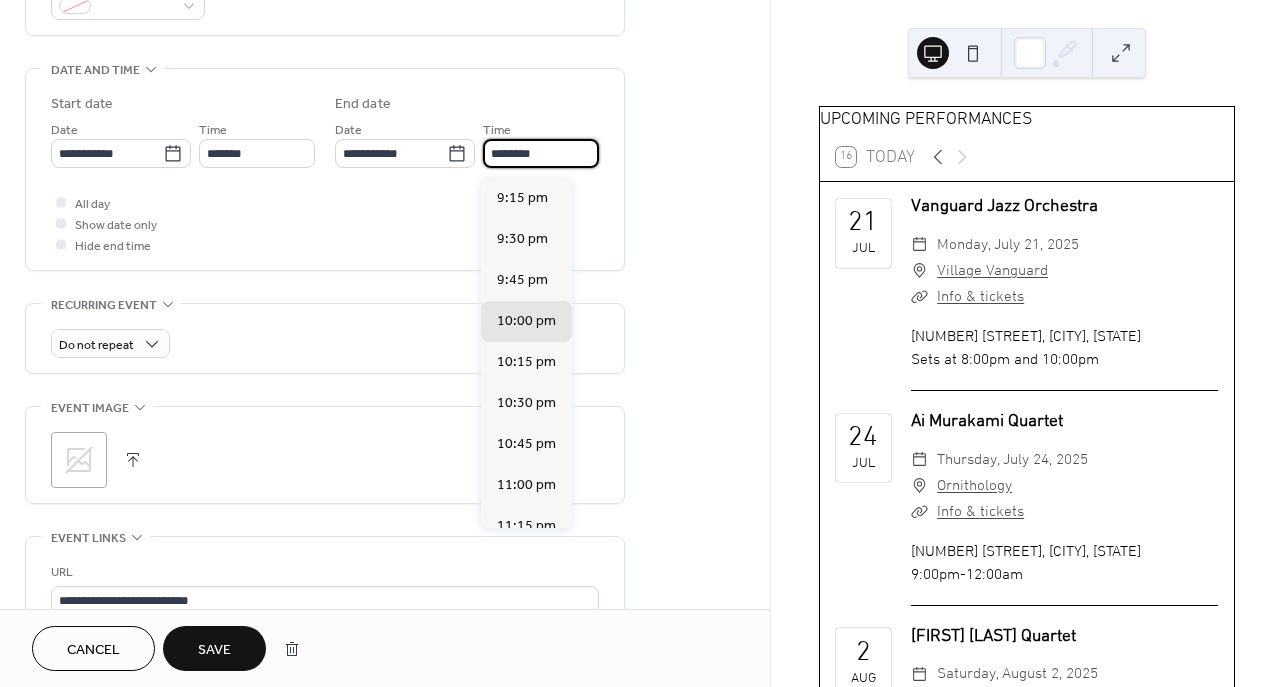 click on "********" at bounding box center (541, 153) 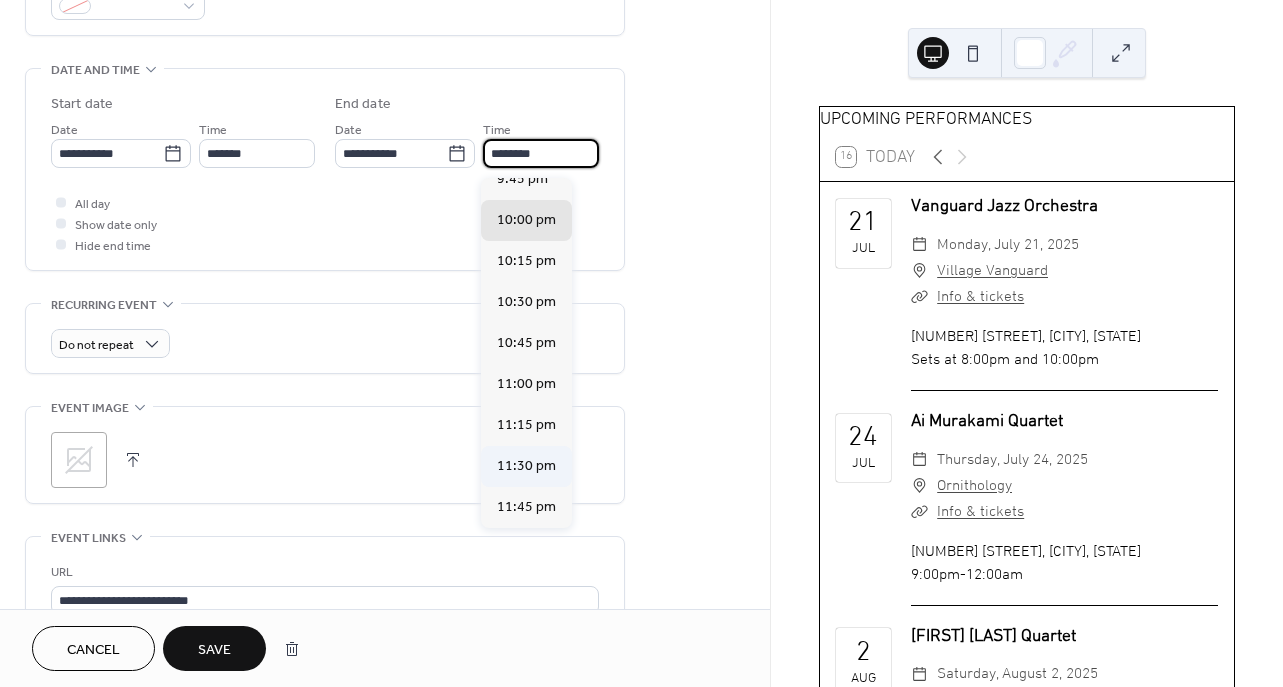 scroll, scrollTop: 101, scrollLeft: 0, axis: vertical 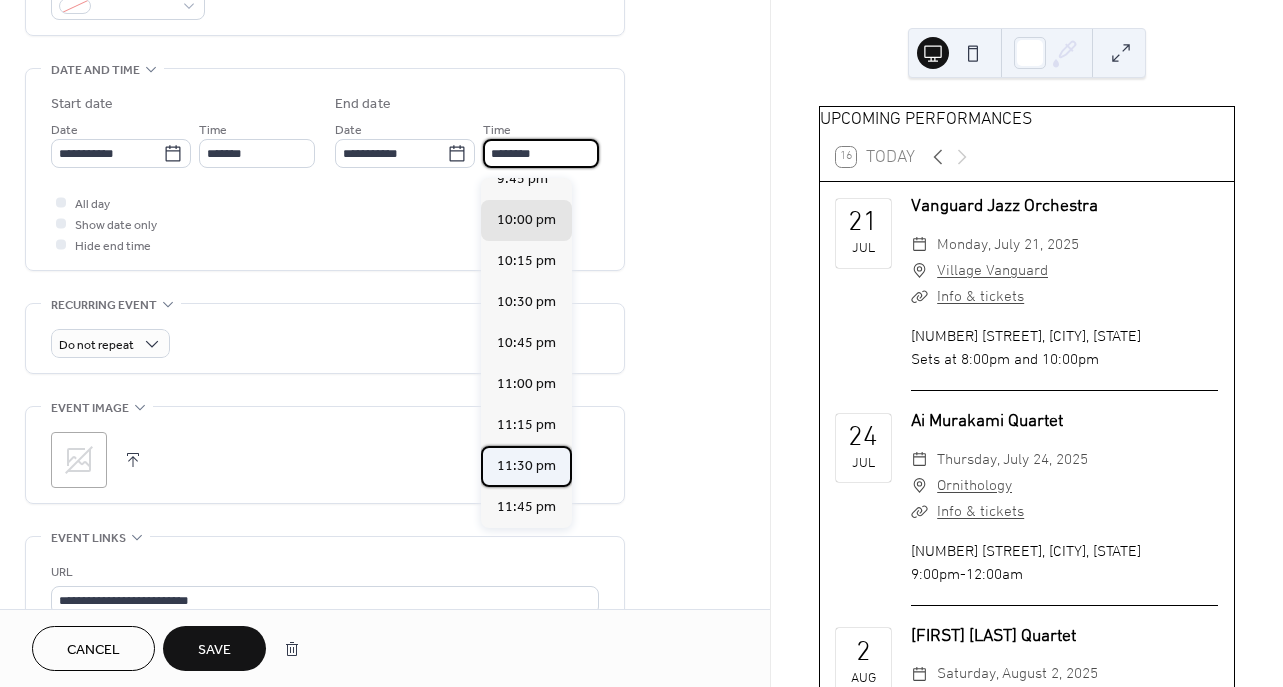 click on "11:30 pm" at bounding box center (526, 466) 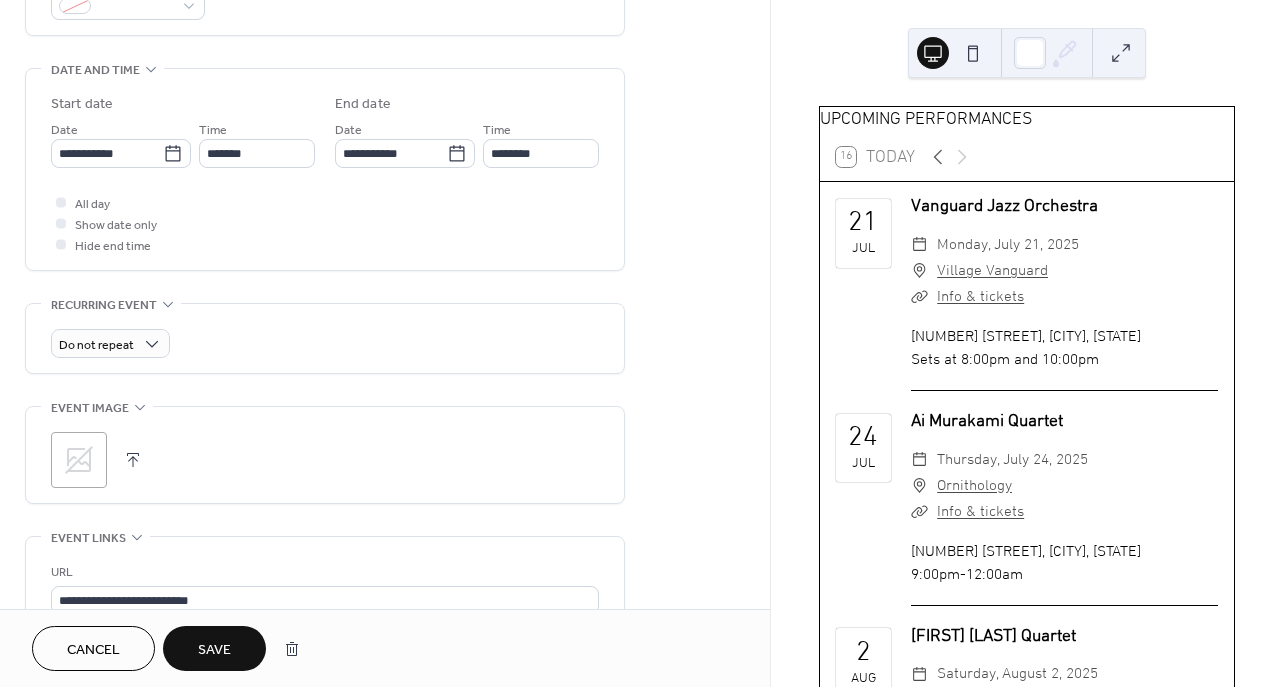 type on "********" 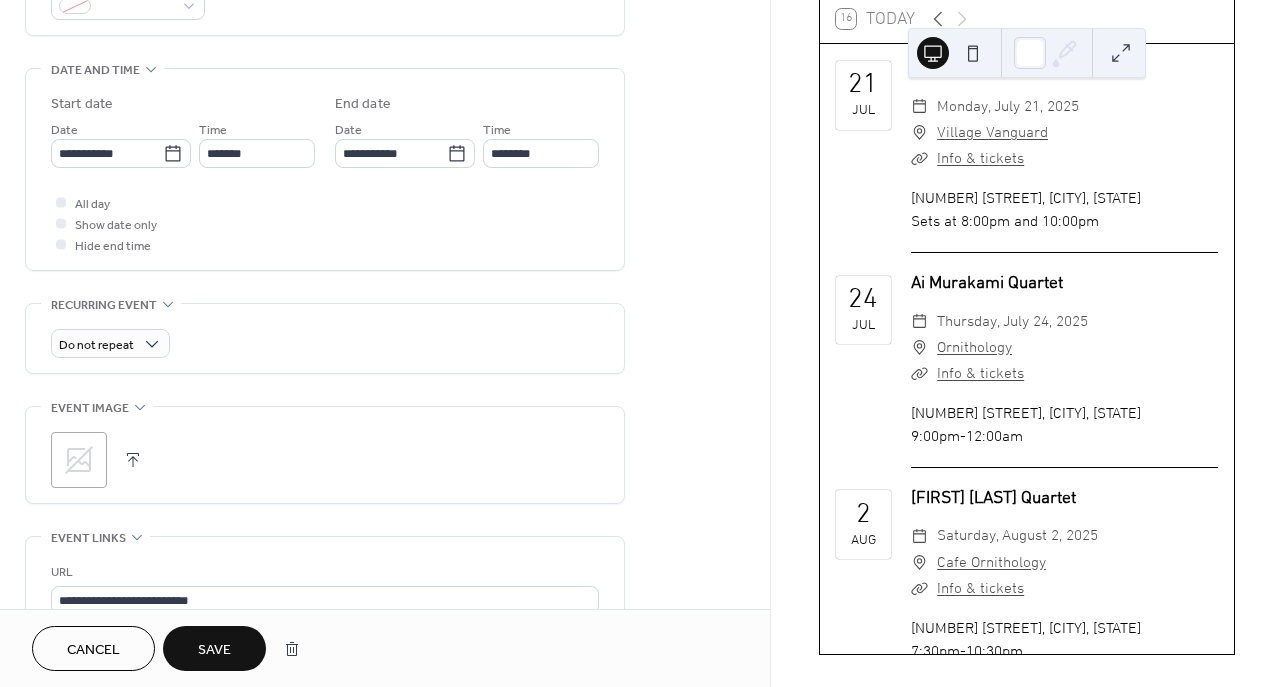 scroll, scrollTop: 138, scrollLeft: 0, axis: vertical 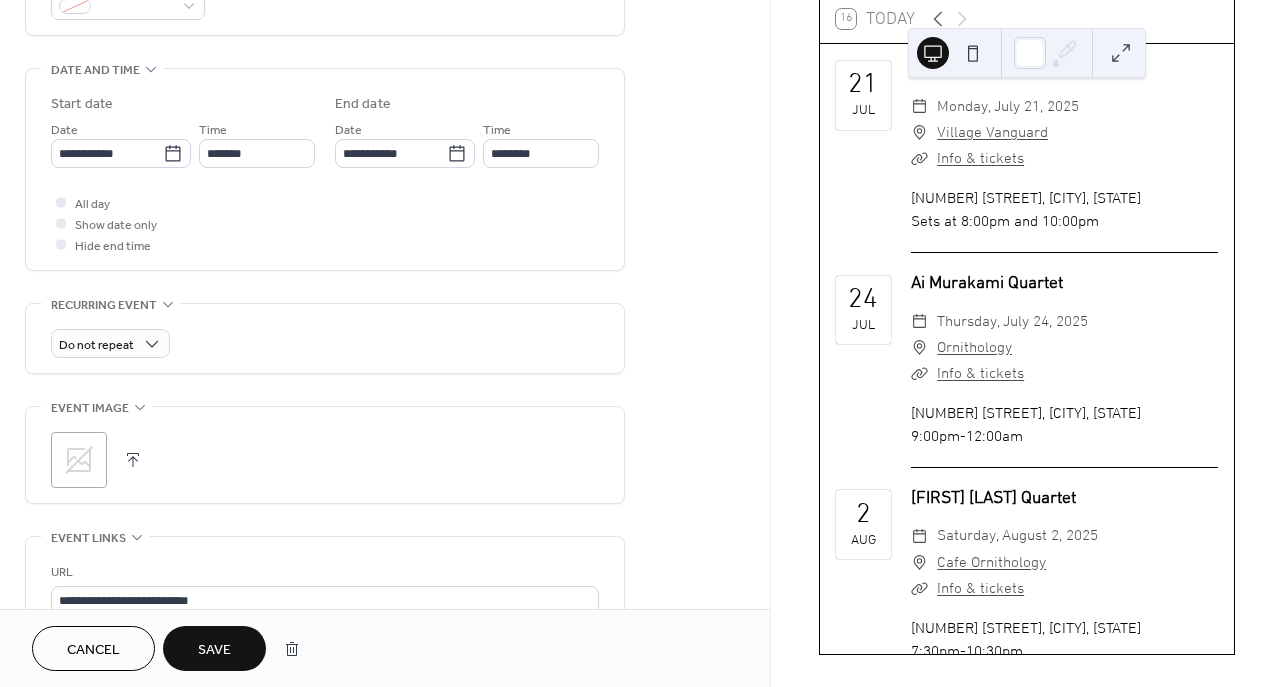 click on "Save" at bounding box center (214, 648) 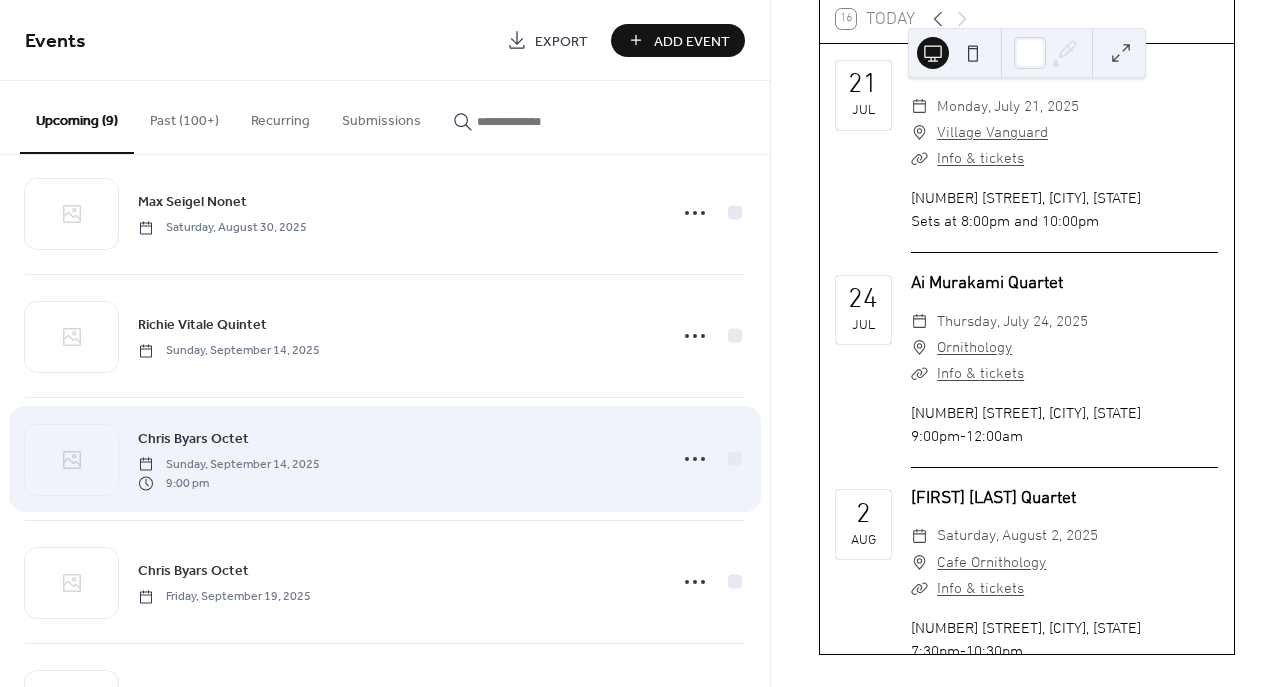 scroll, scrollTop: 526, scrollLeft: 0, axis: vertical 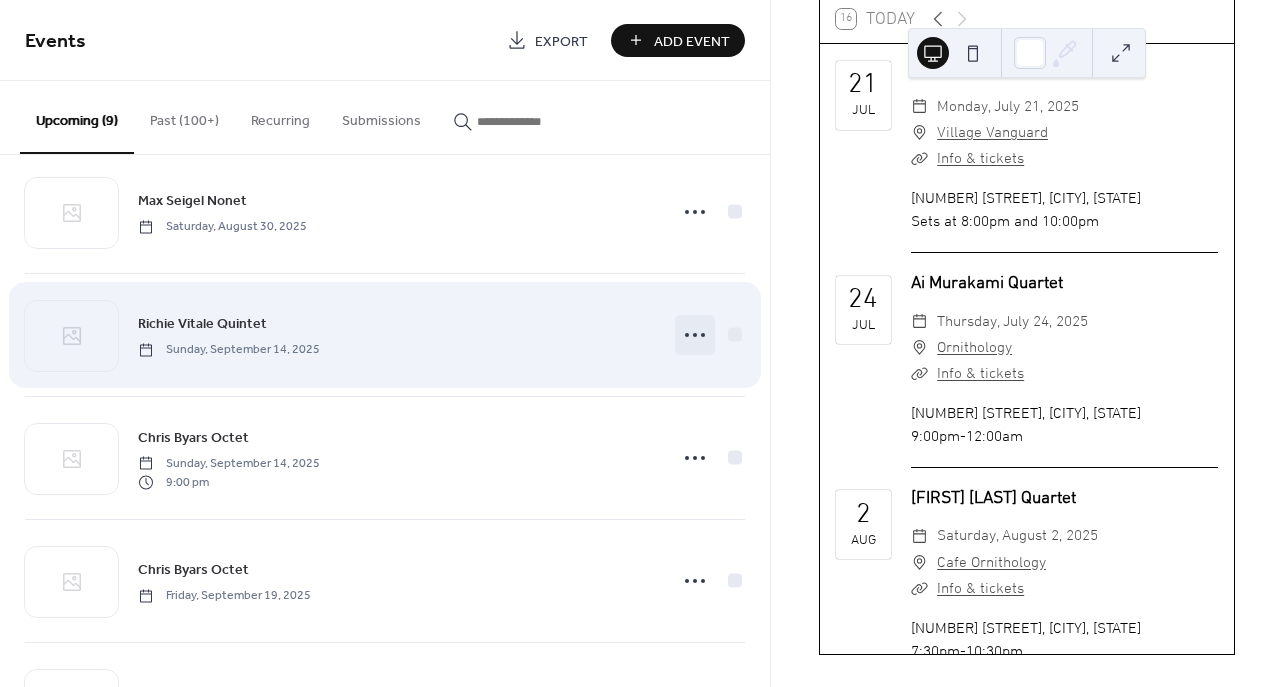 click 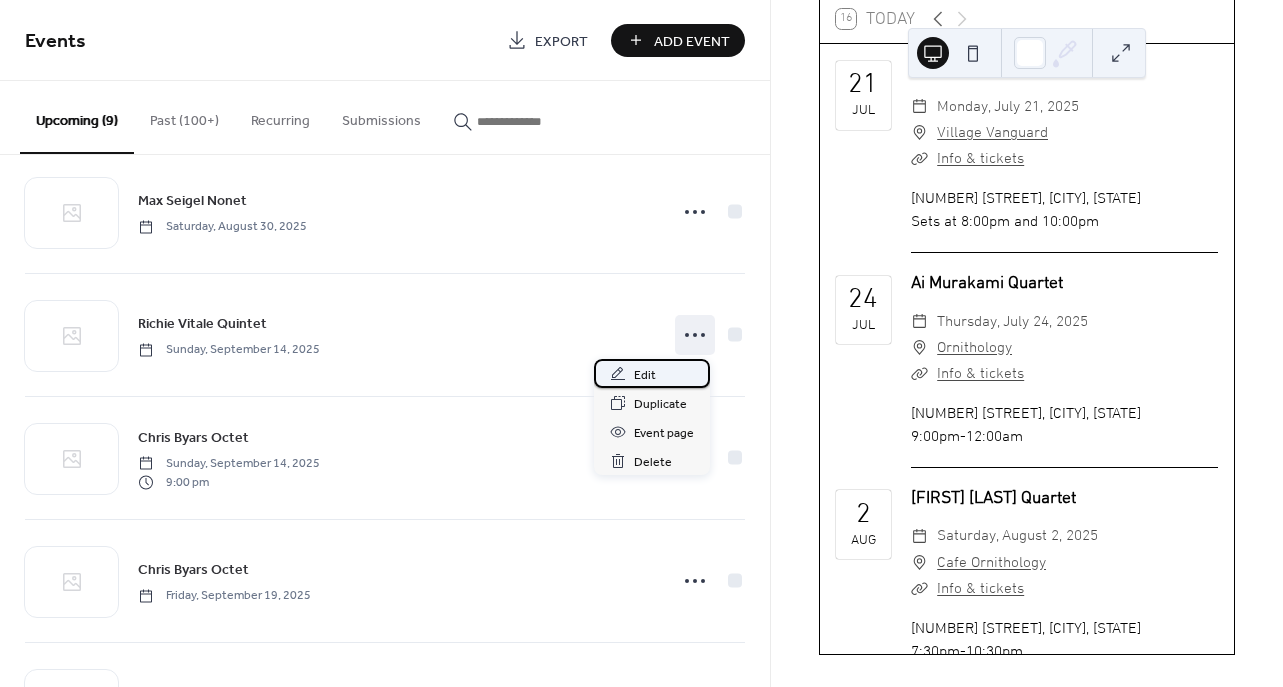 click on "Edit" at bounding box center (645, 375) 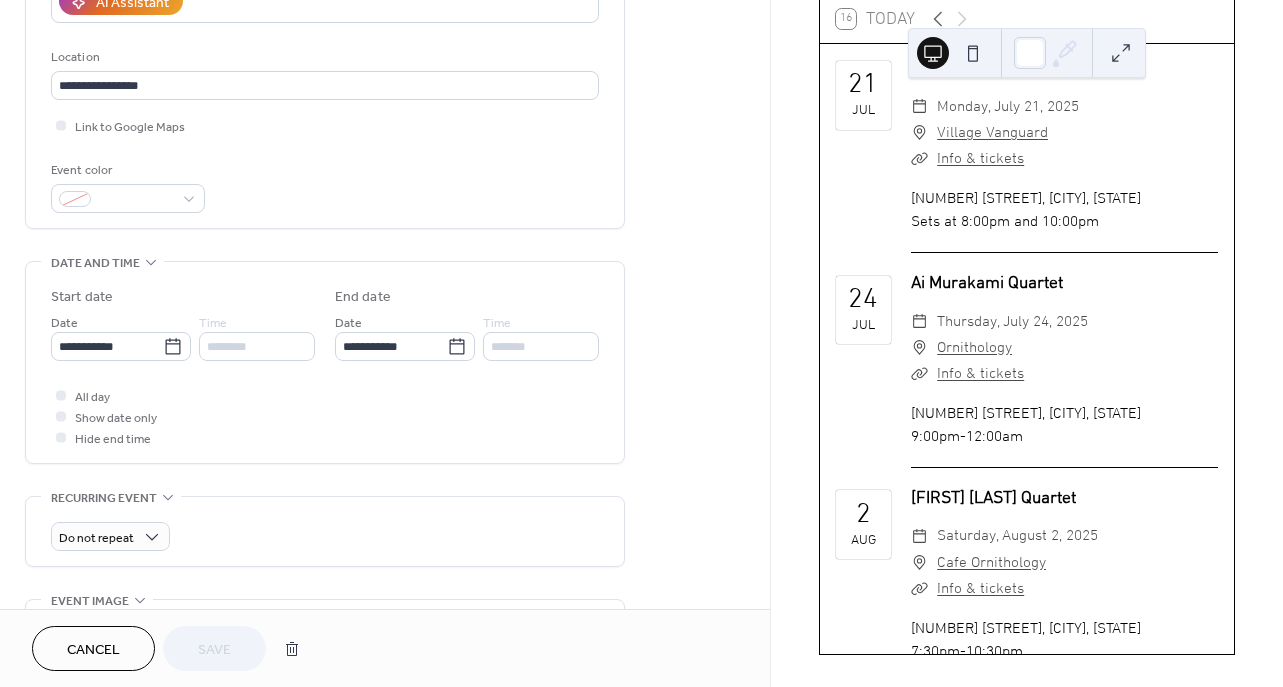 scroll, scrollTop: 410, scrollLeft: 0, axis: vertical 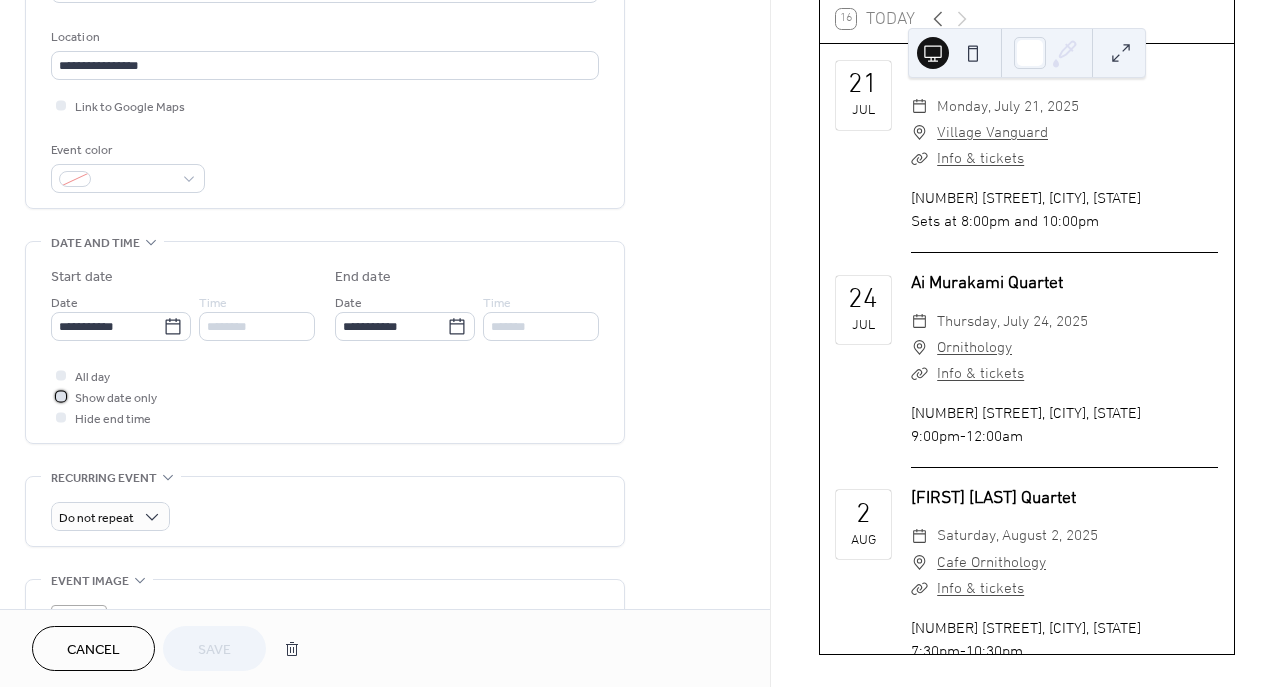 click at bounding box center [61, 396] 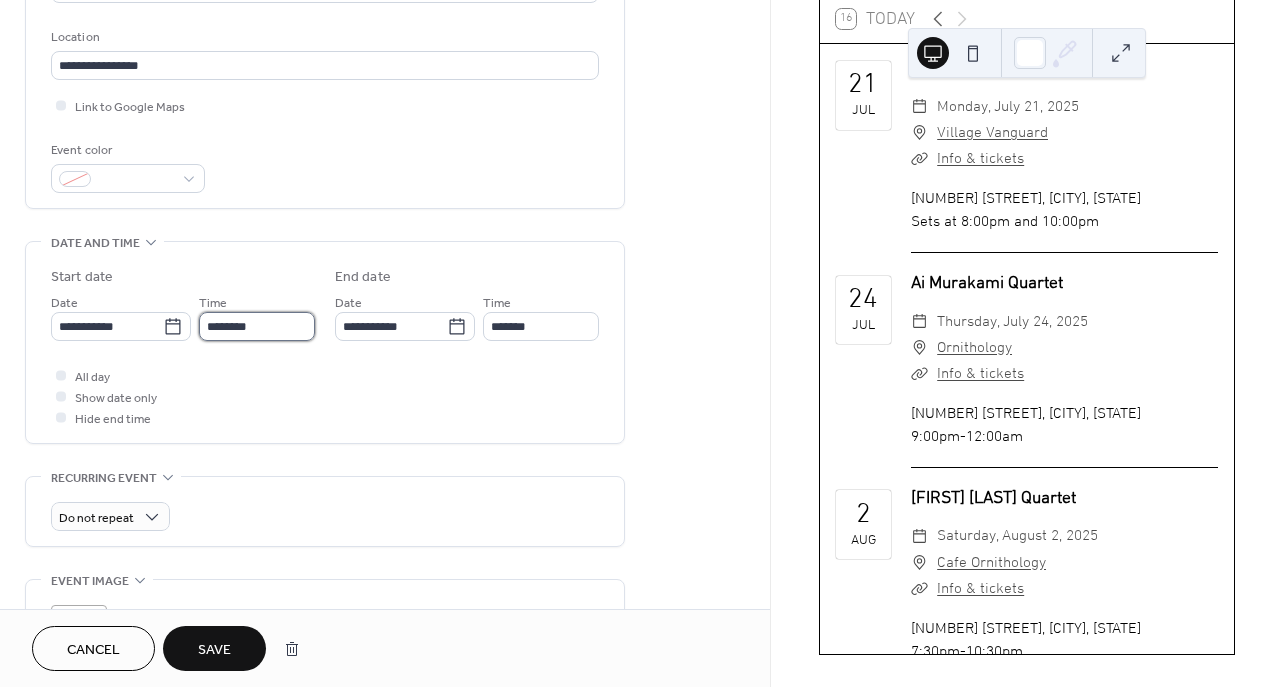 click on "********" at bounding box center [257, 326] 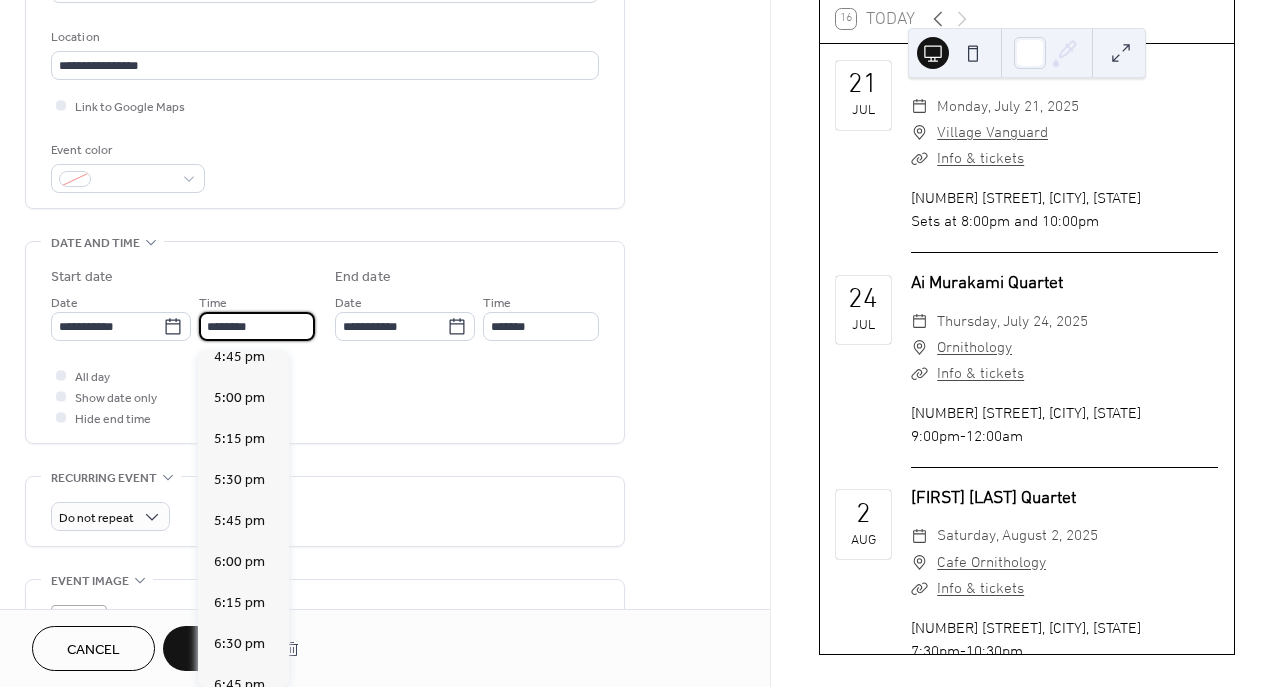 scroll, scrollTop: 2767, scrollLeft: 0, axis: vertical 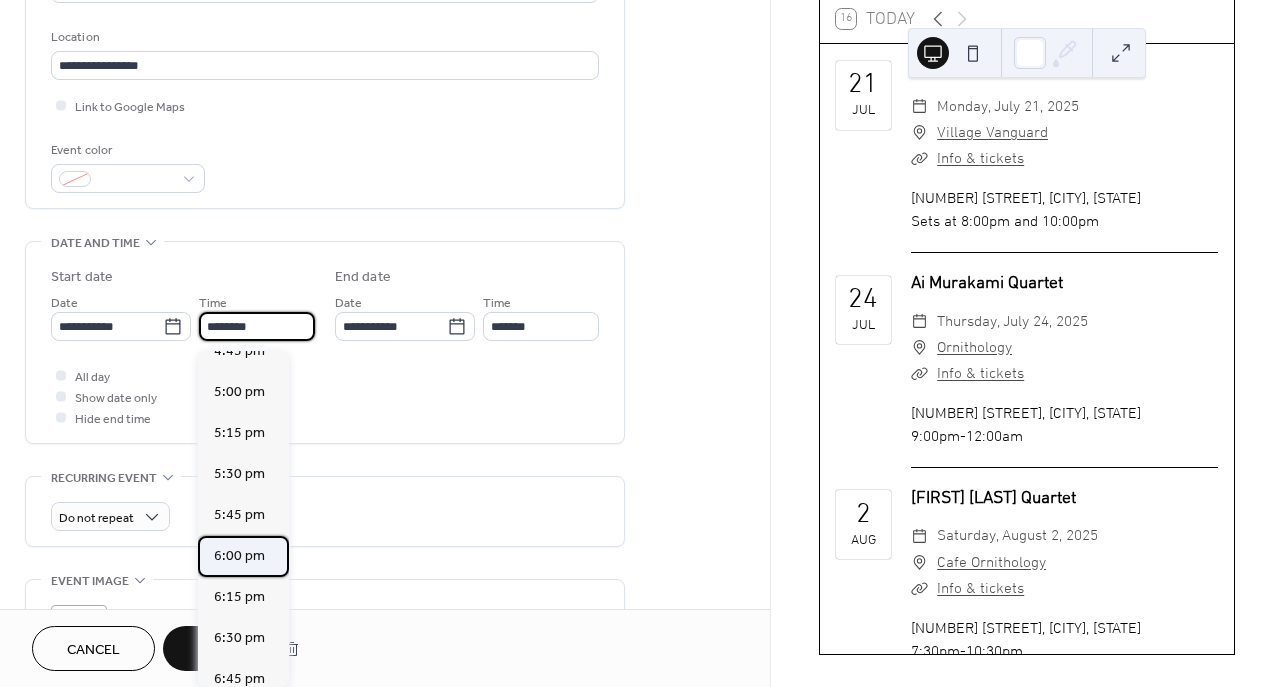 click on "6:00 pm" at bounding box center (239, 556) 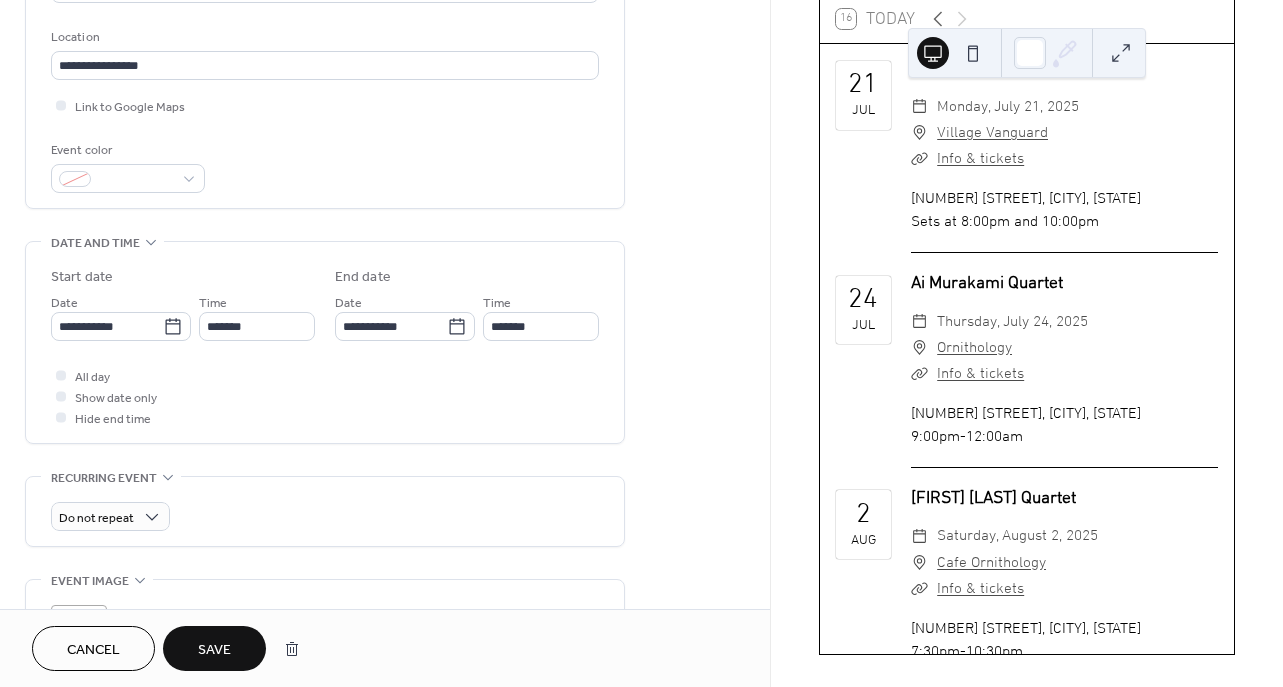 type on "*******" 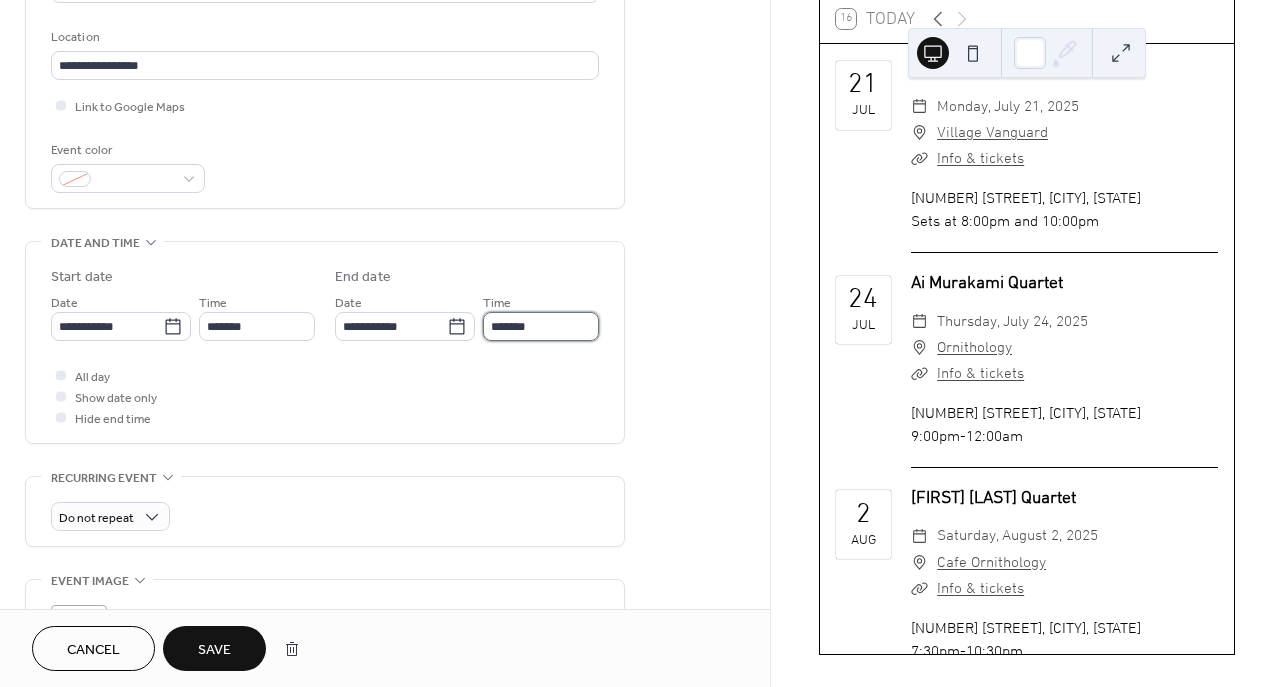click on "*******" at bounding box center (541, 326) 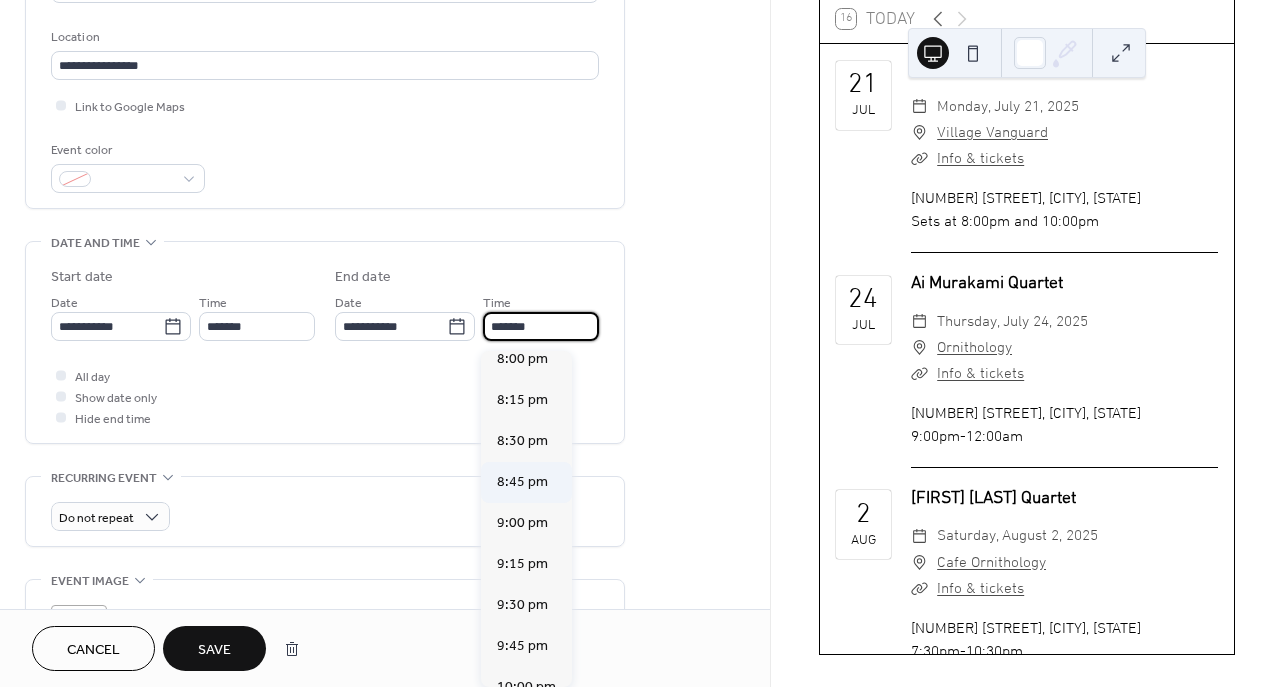 scroll, scrollTop: 307, scrollLeft: 0, axis: vertical 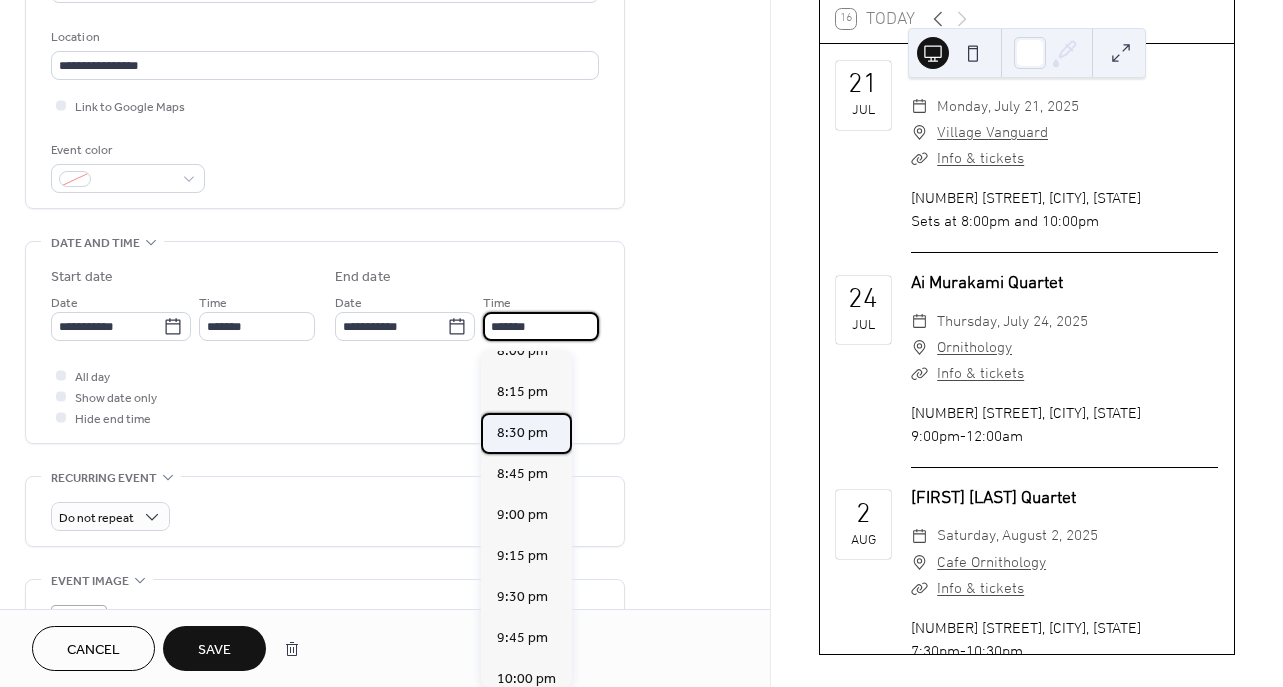 click on "8:30 pm" at bounding box center (522, 433) 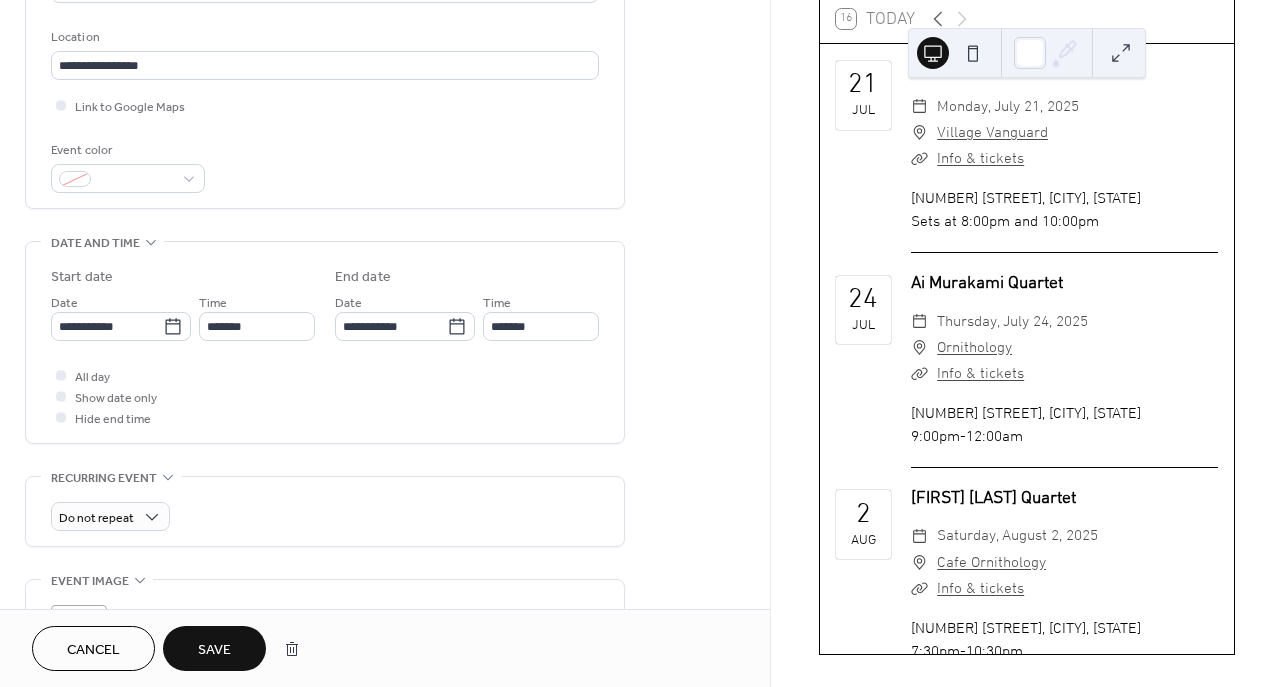 type on "*******" 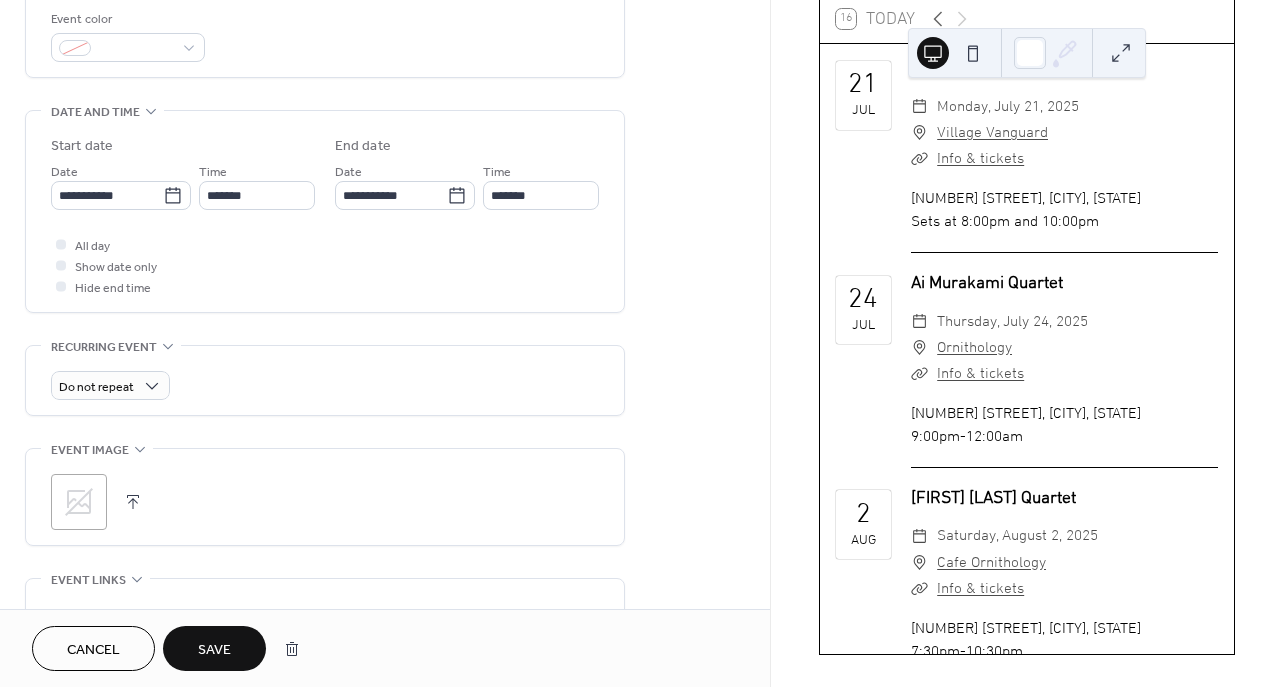 scroll, scrollTop: 887, scrollLeft: 0, axis: vertical 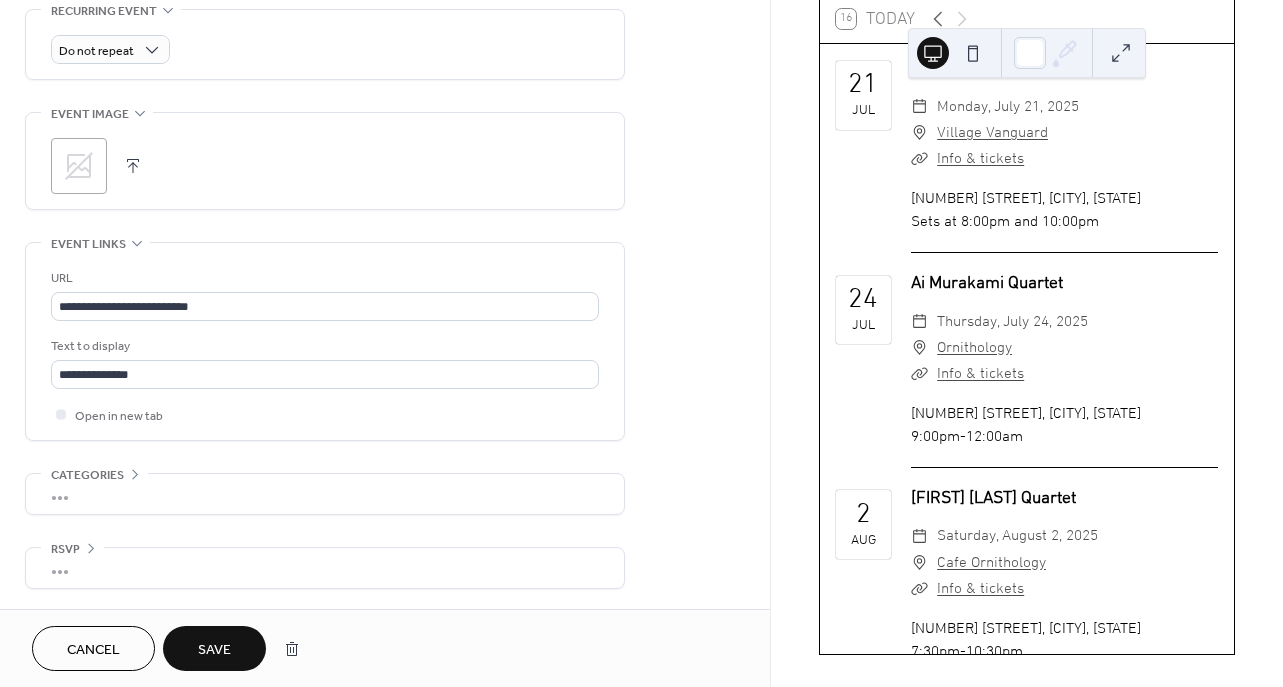 click on "Save" at bounding box center [214, 648] 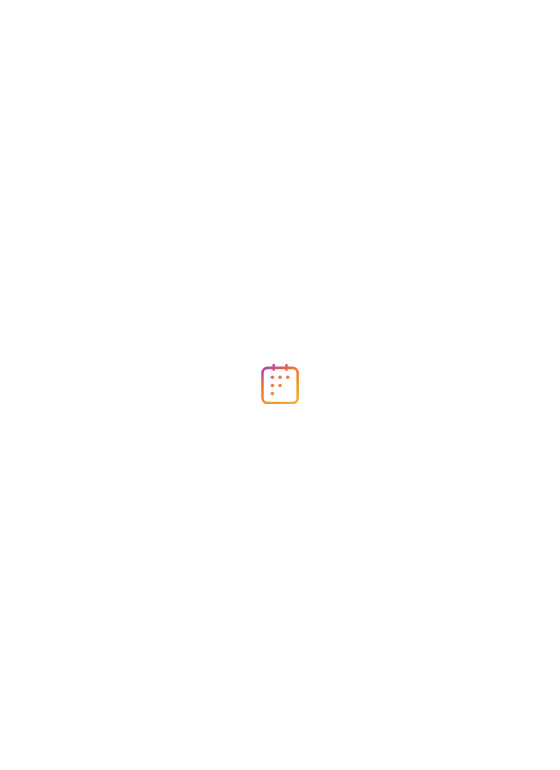 scroll, scrollTop: 0, scrollLeft: 0, axis: both 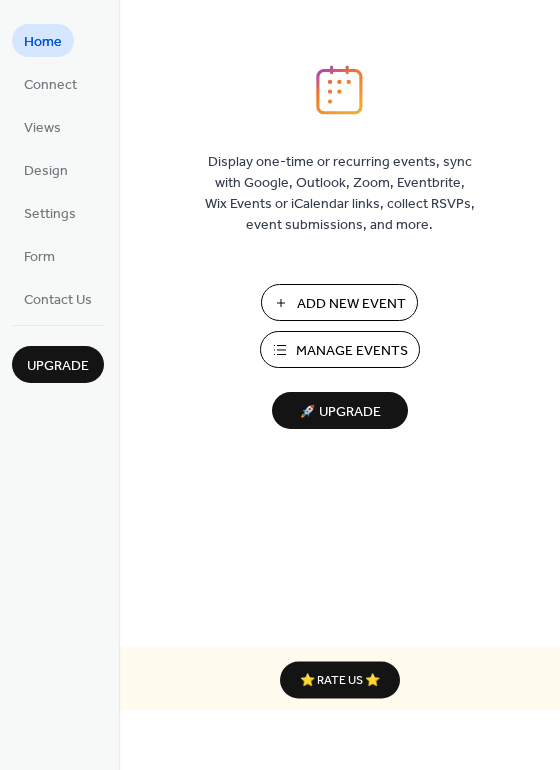 click on "Manage Events" at bounding box center (352, 351) 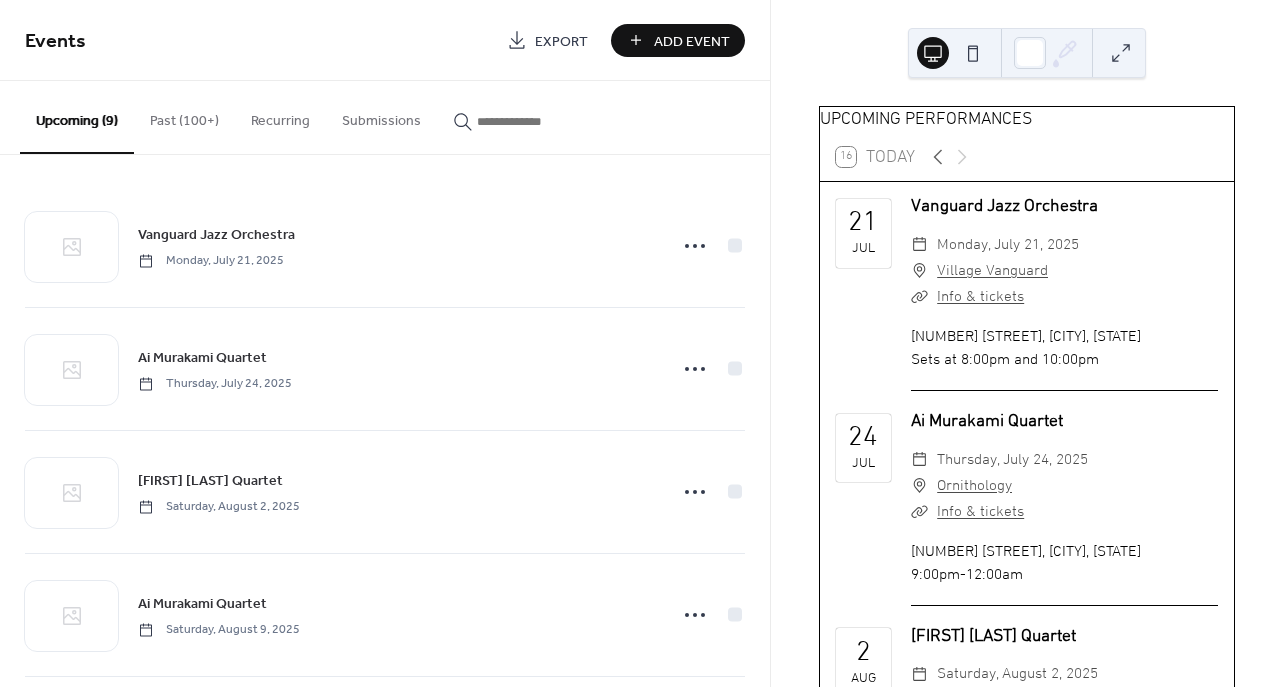 scroll, scrollTop: 0, scrollLeft: 0, axis: both 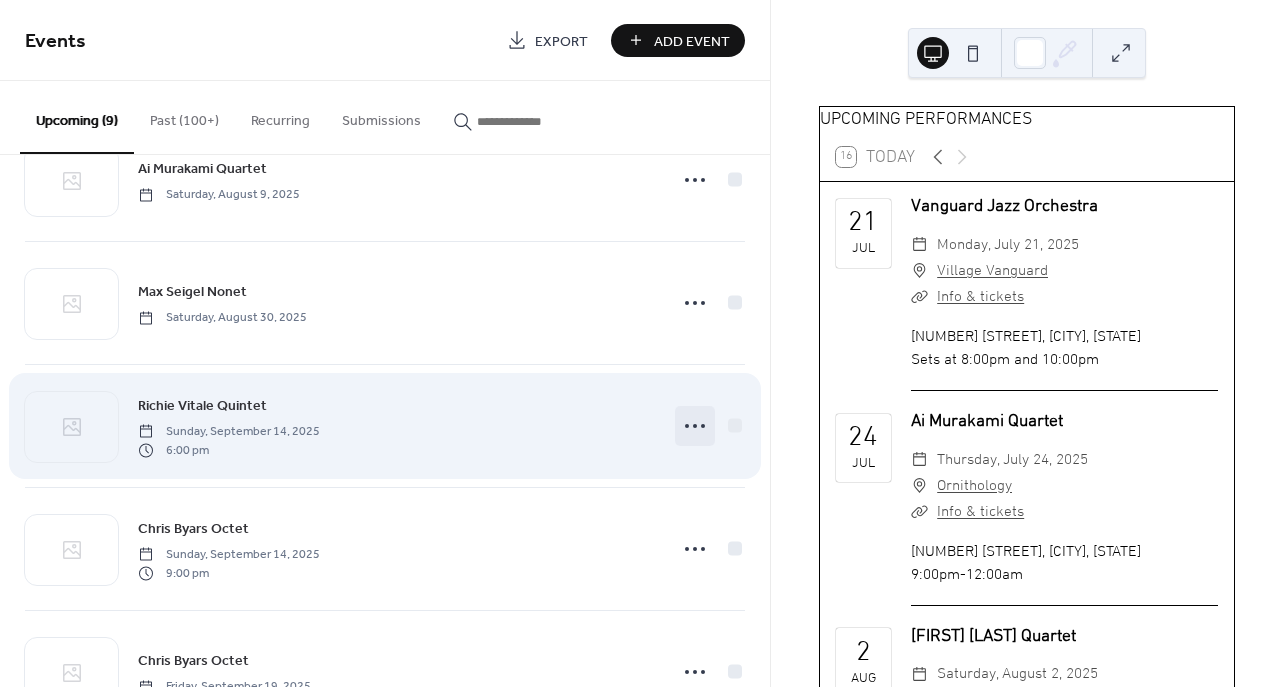 click 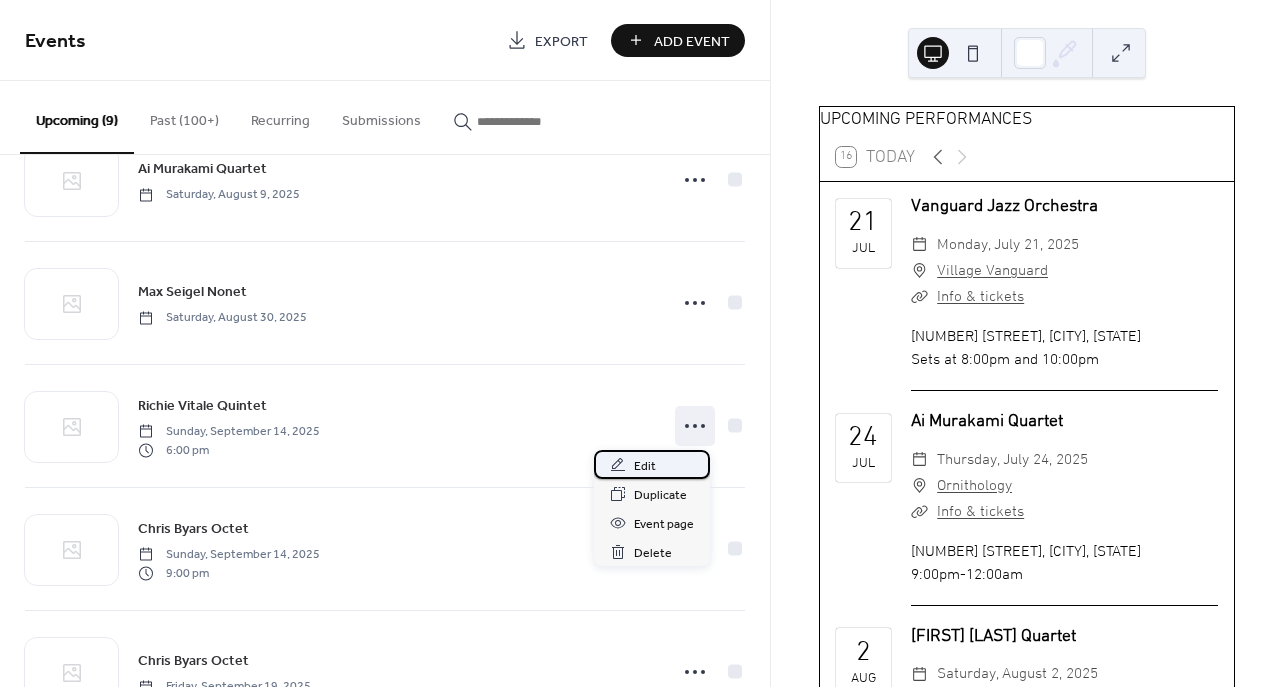 click on "Edit" at bounding box center [652, 464] 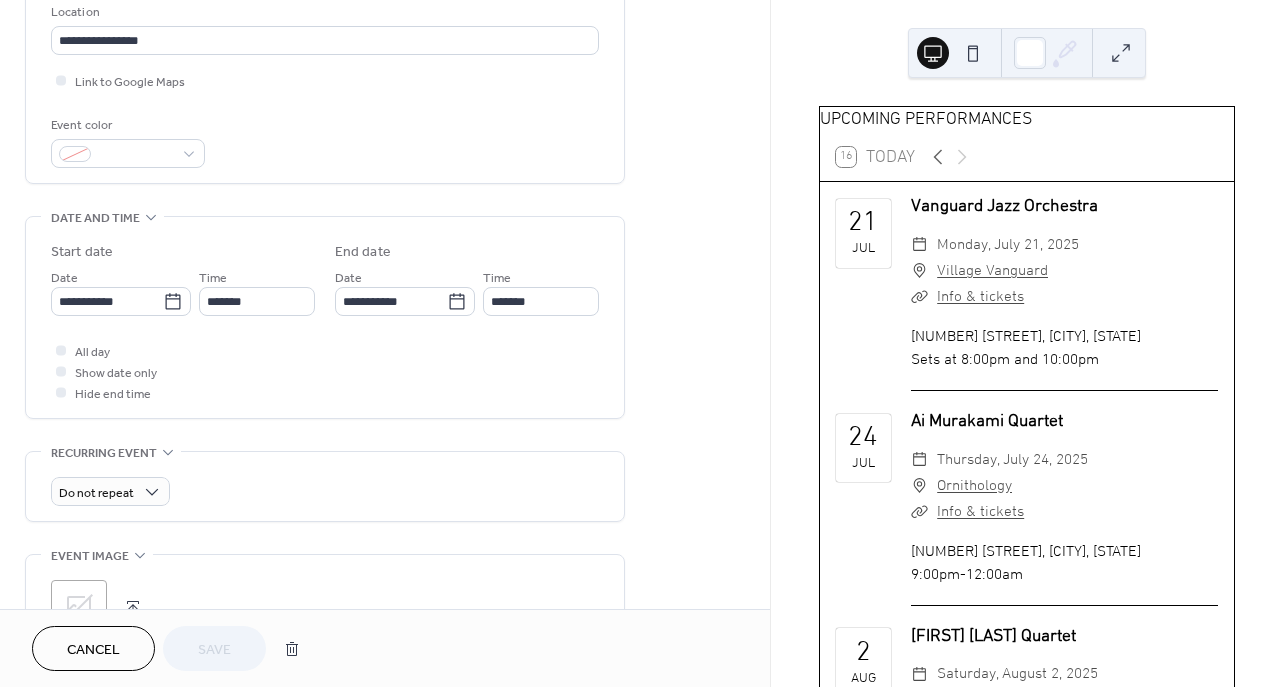 scroll, scrollTop: 446, scrollLeft: 0, axis: vertical 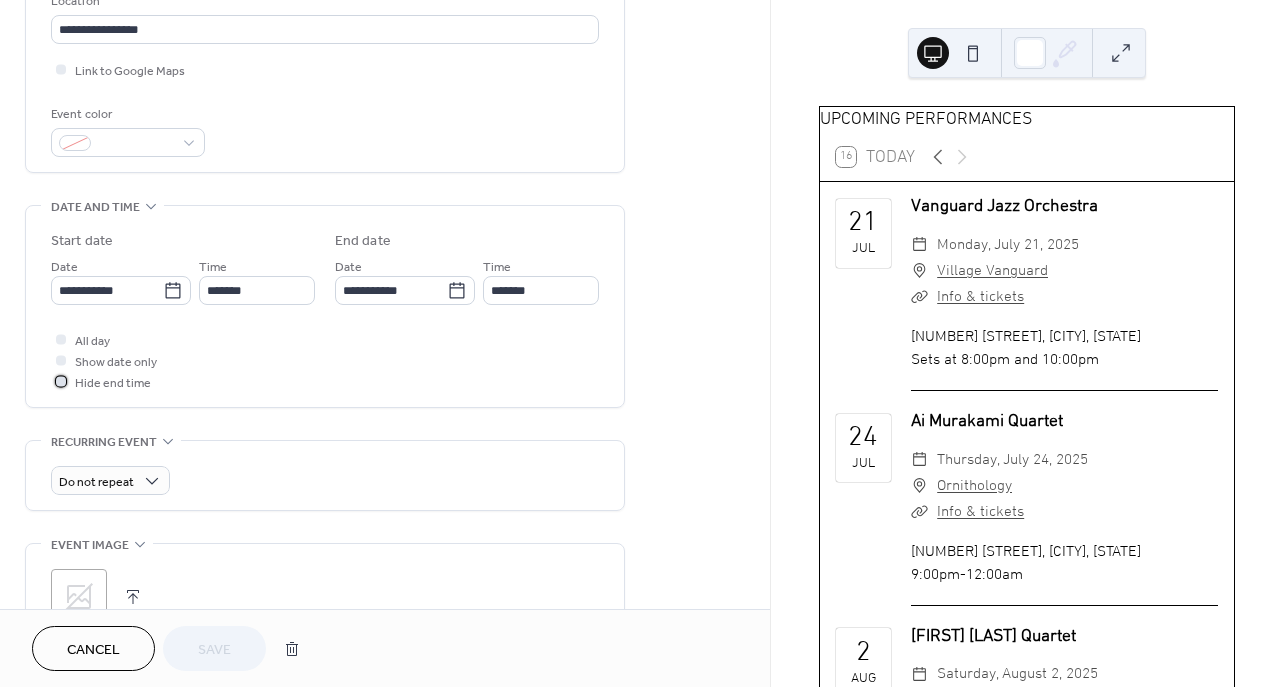 click at bounding box center (61, 381) 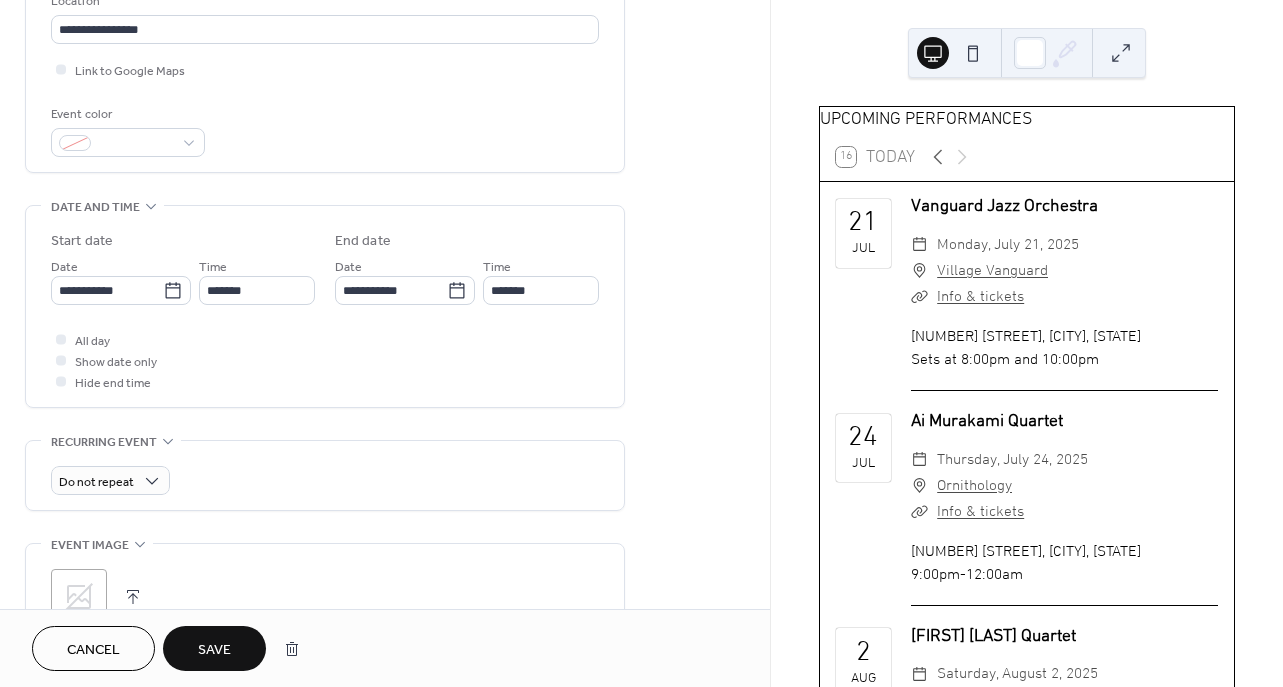click on "Save" at bounding box center (214, 650) 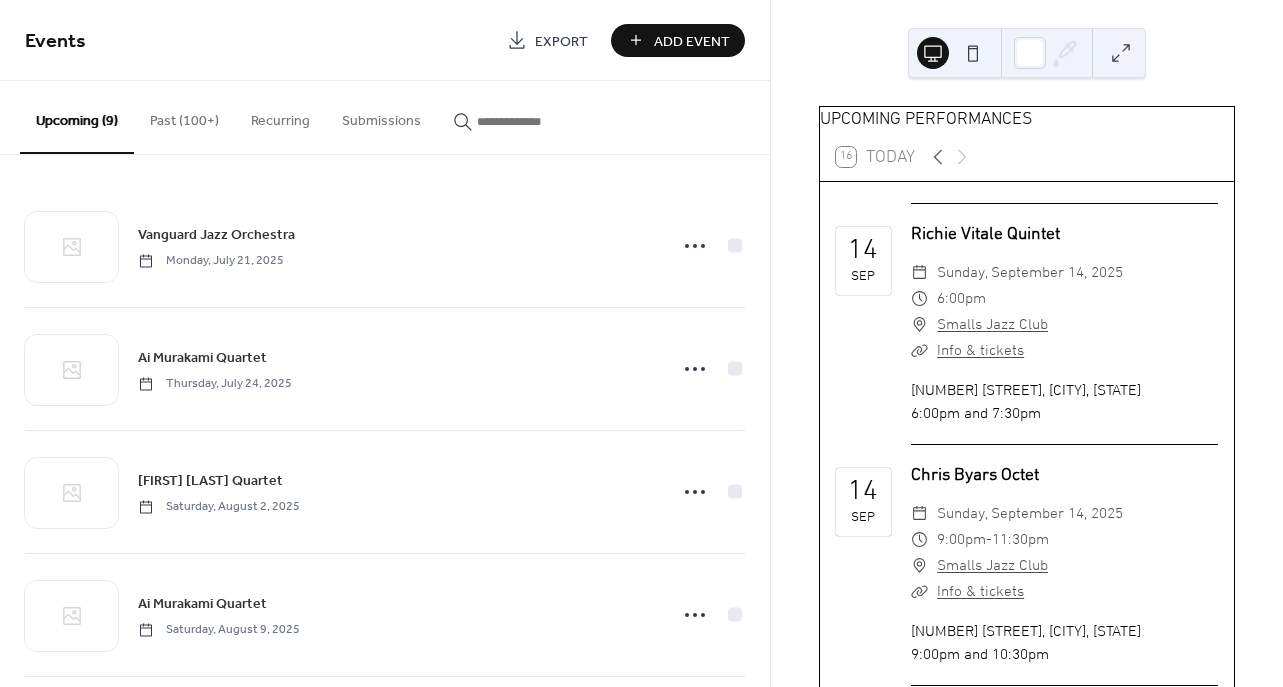 scroll, scrollTop: 1047, scrollLeft: 0, axis: vertical 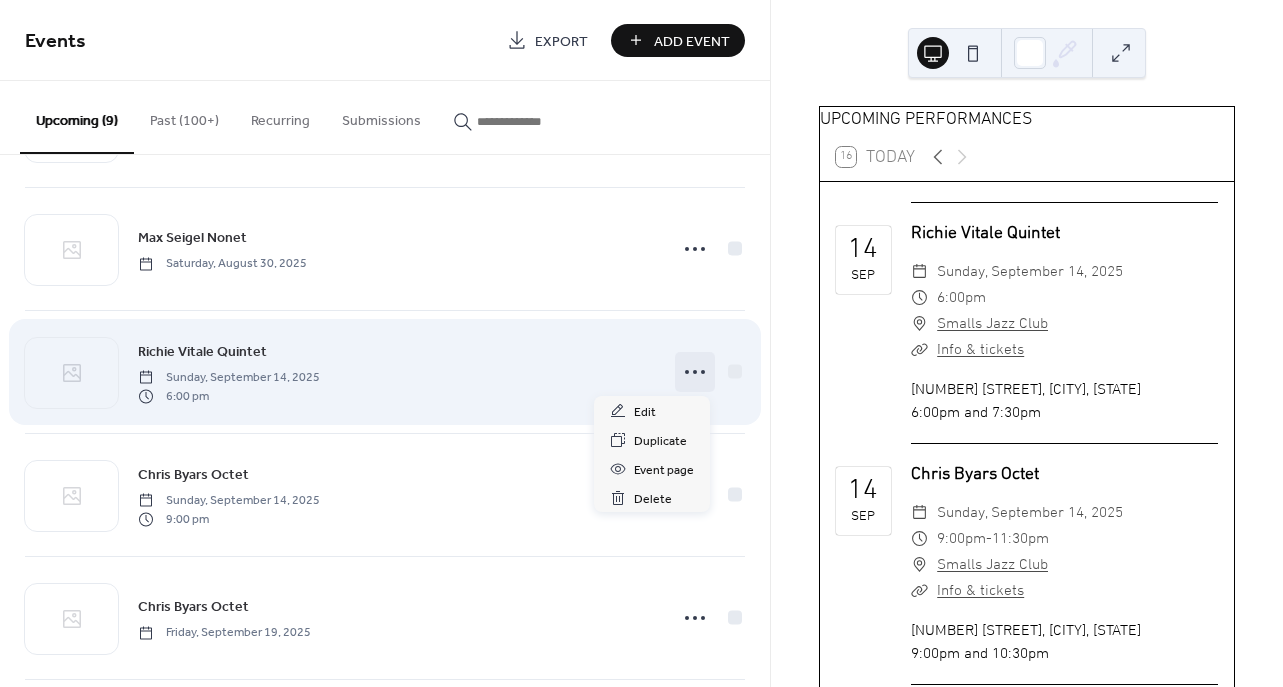 click 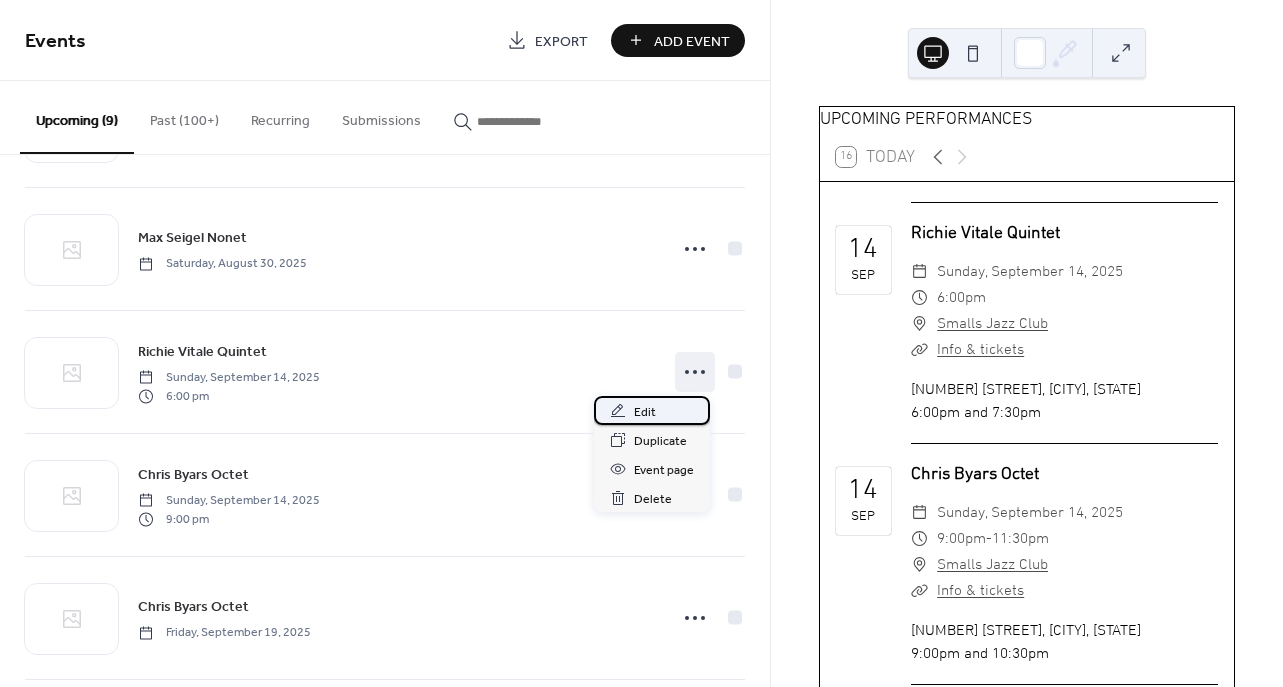 click on "Edit" at bounding box center [645, 412] 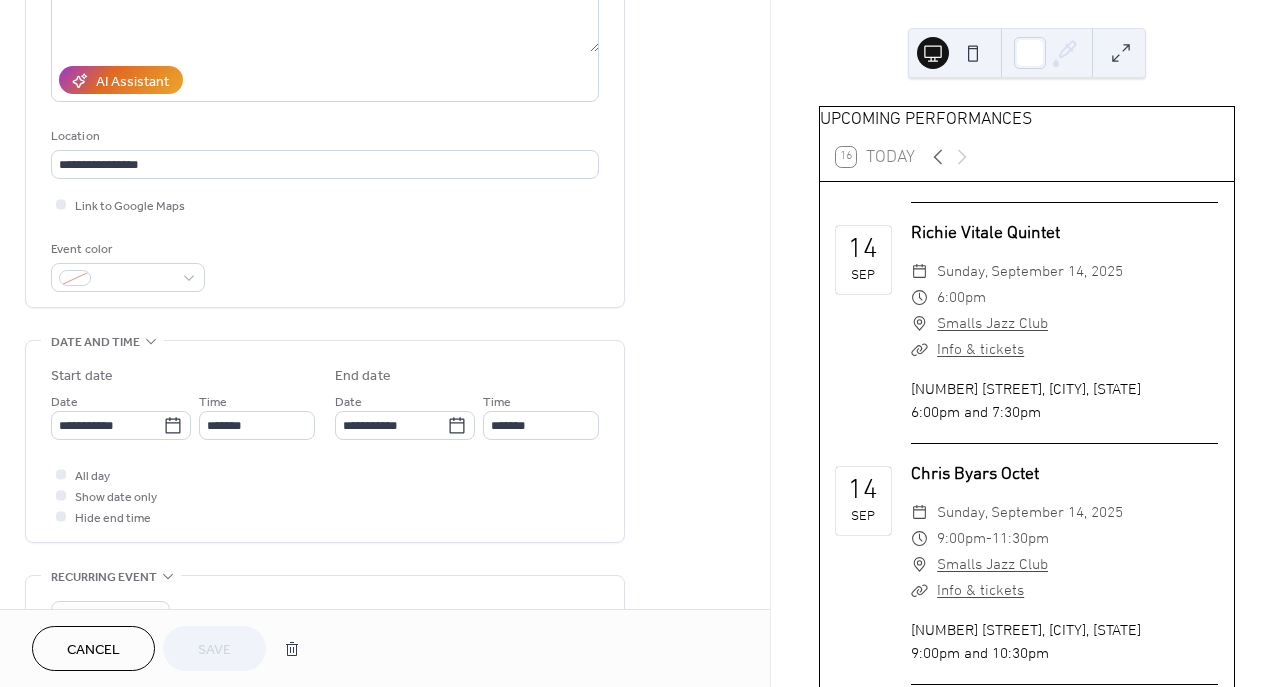 scroll, scrollTop: 322, scrollLeft: 0, axis: vertical 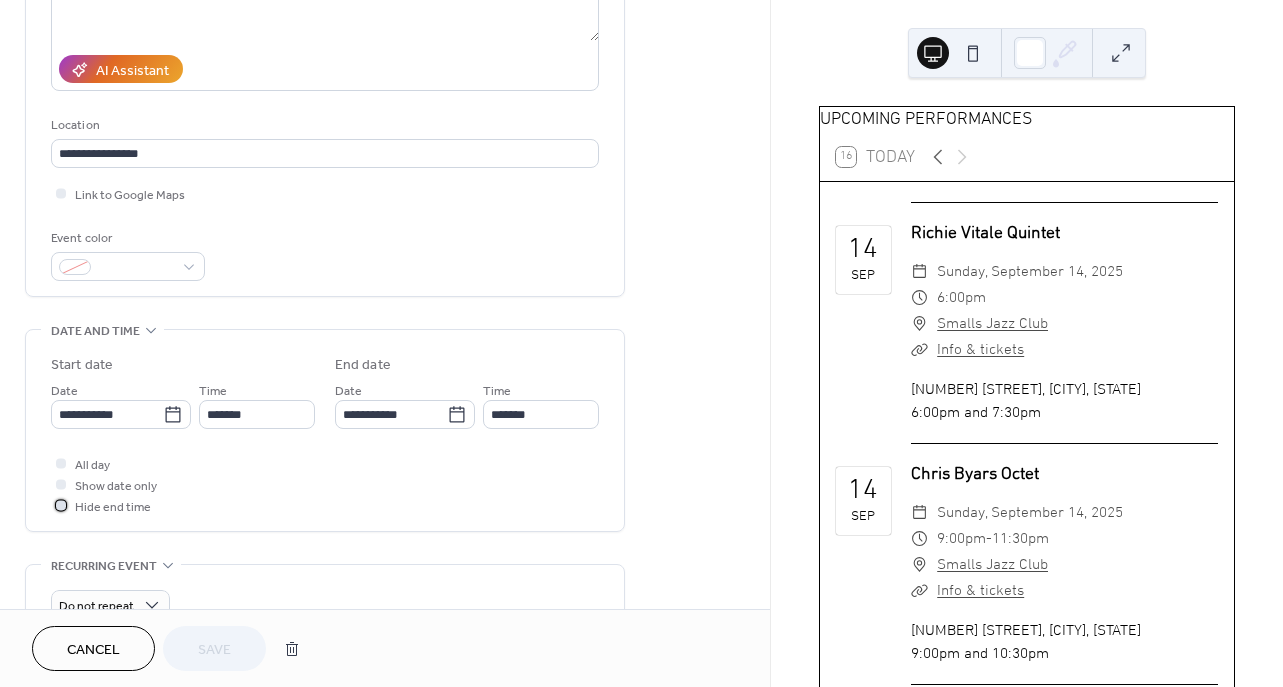 click 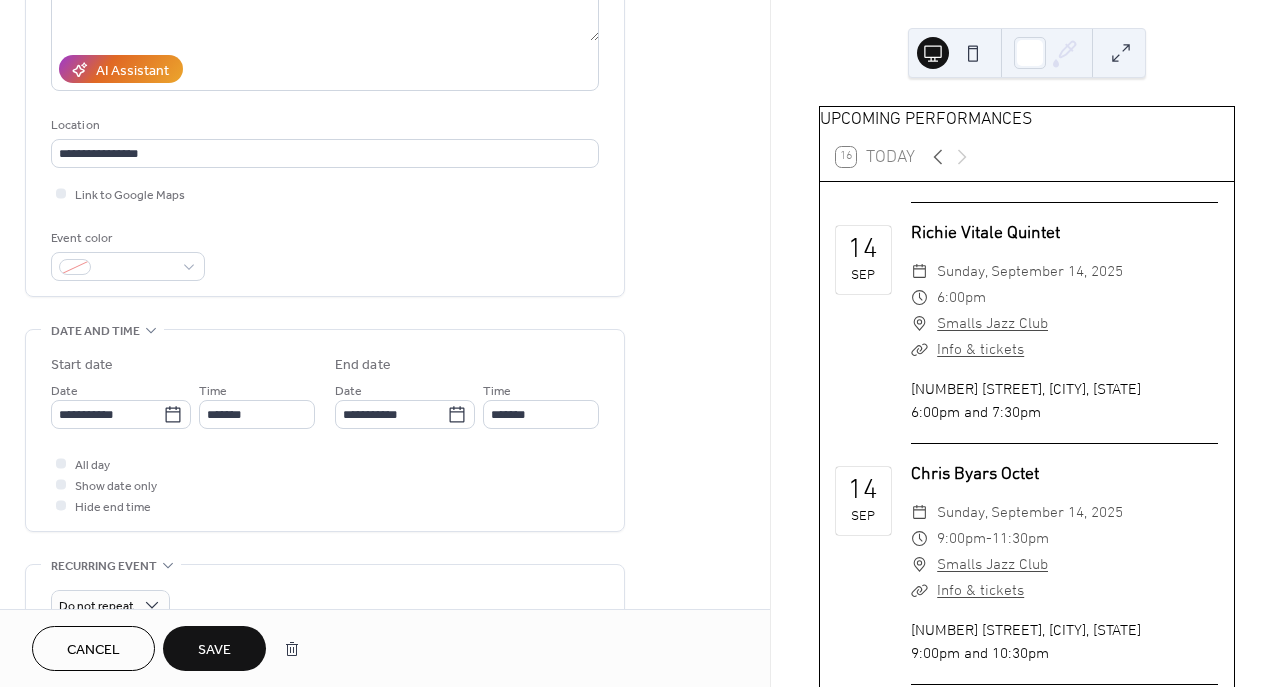click on "Save" at bounding box center (214, 650) 